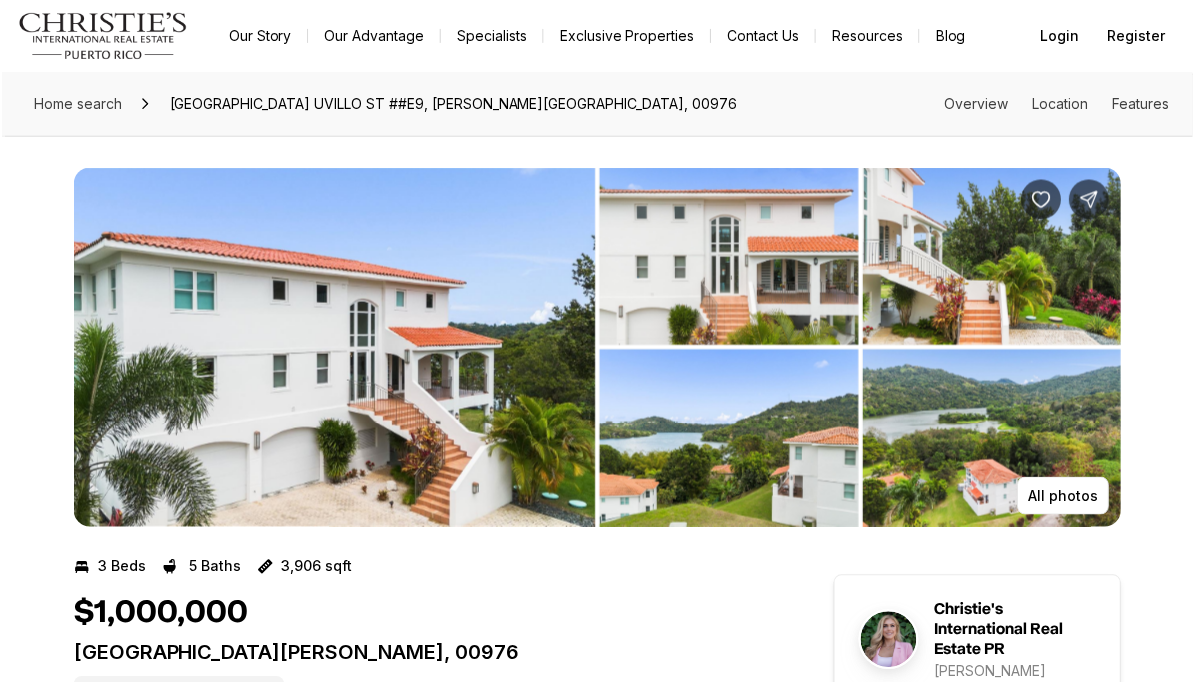 scroll, scrollTop: 0, scrollLeft: 0, axis: both 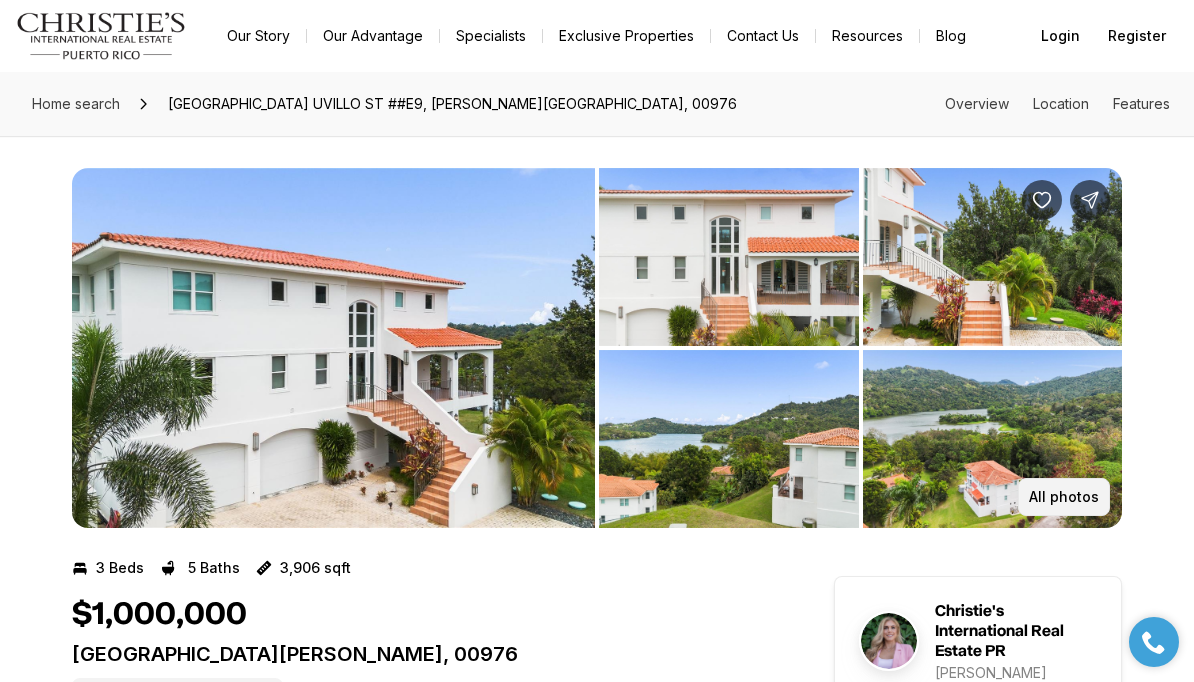 click on "All photos" at bounding box center (1064, 497) 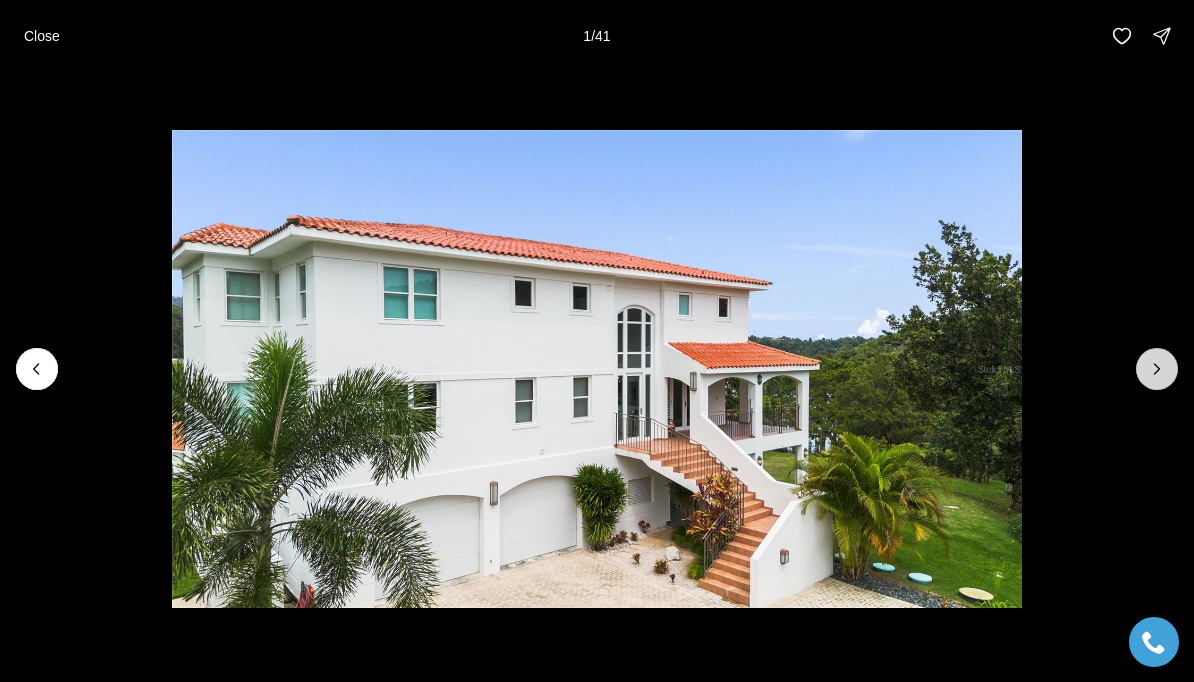 click 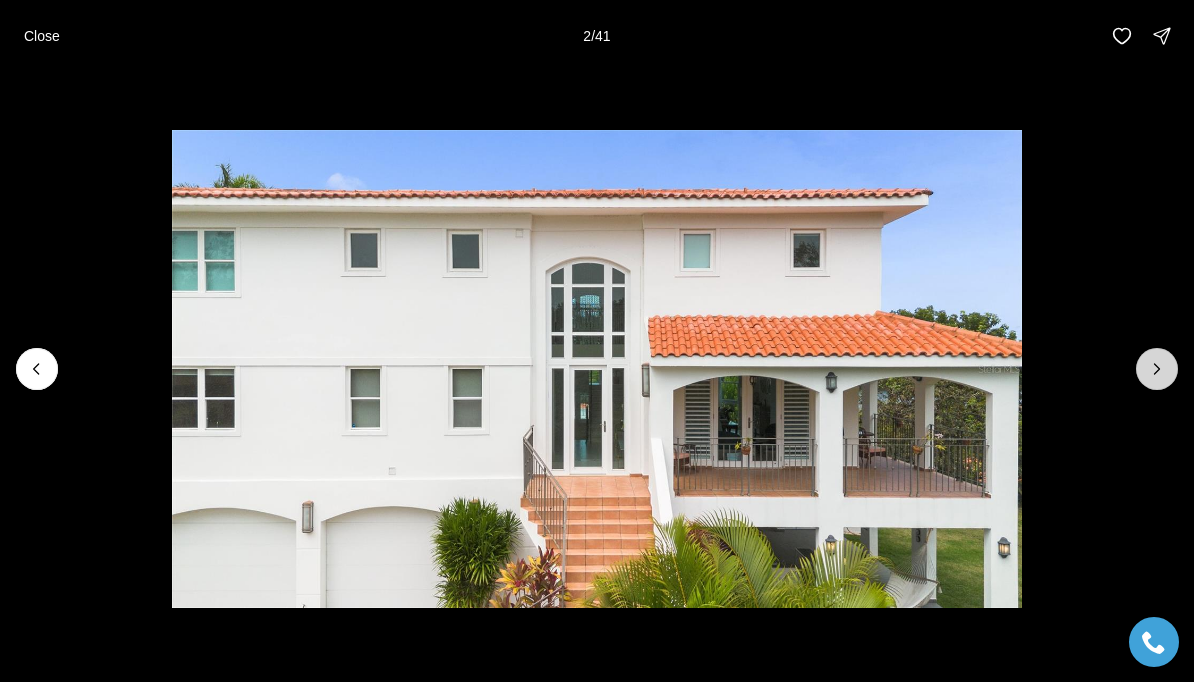 click 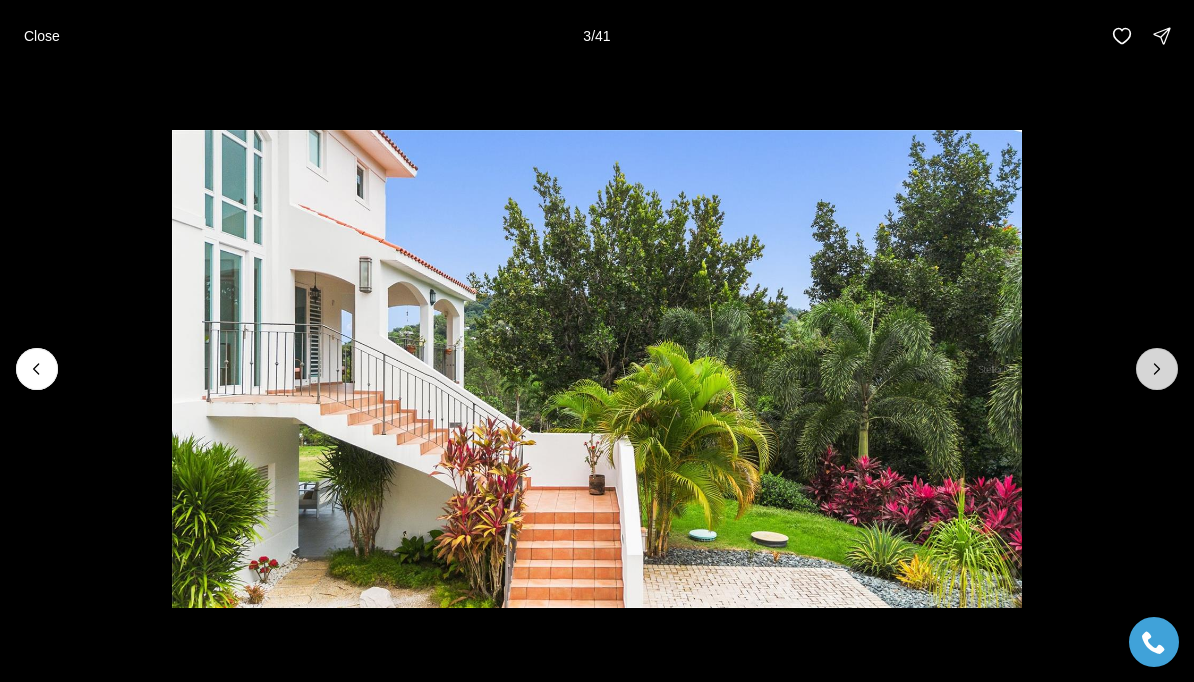click 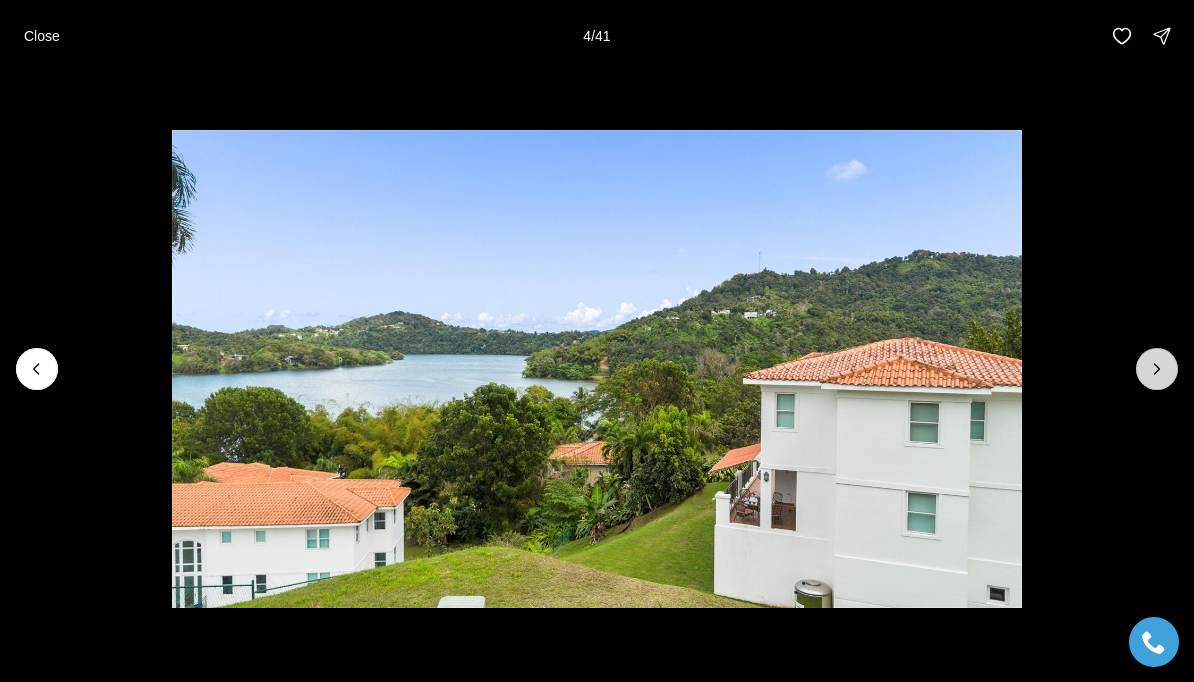 click 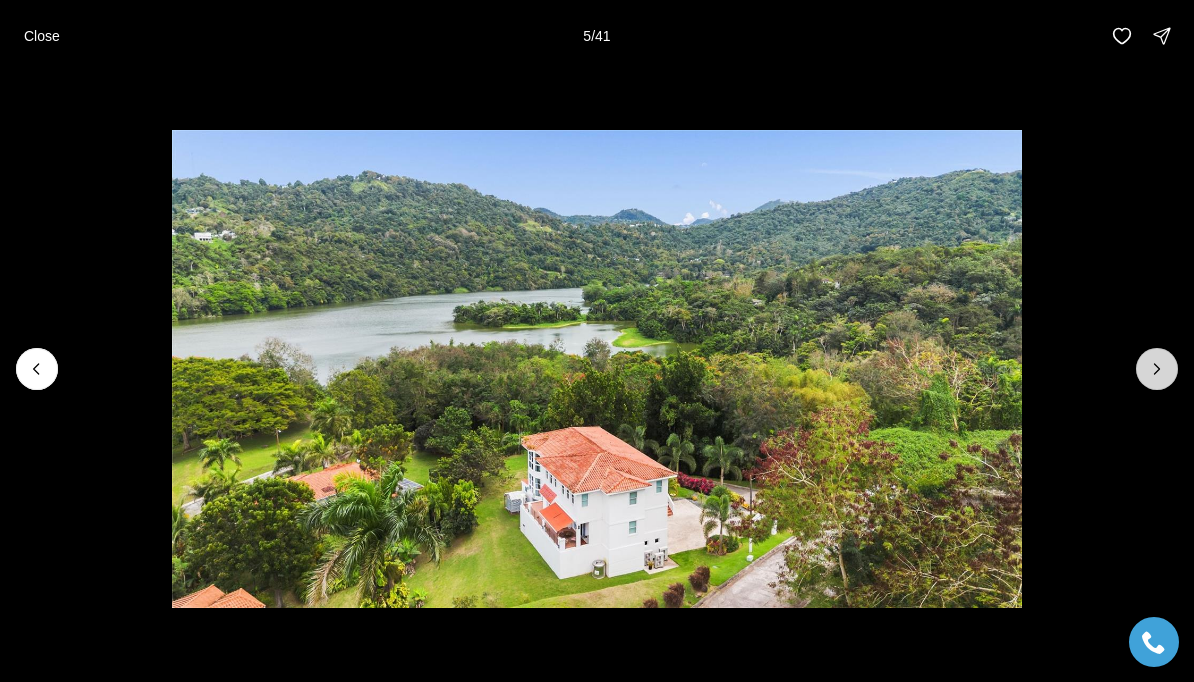 click 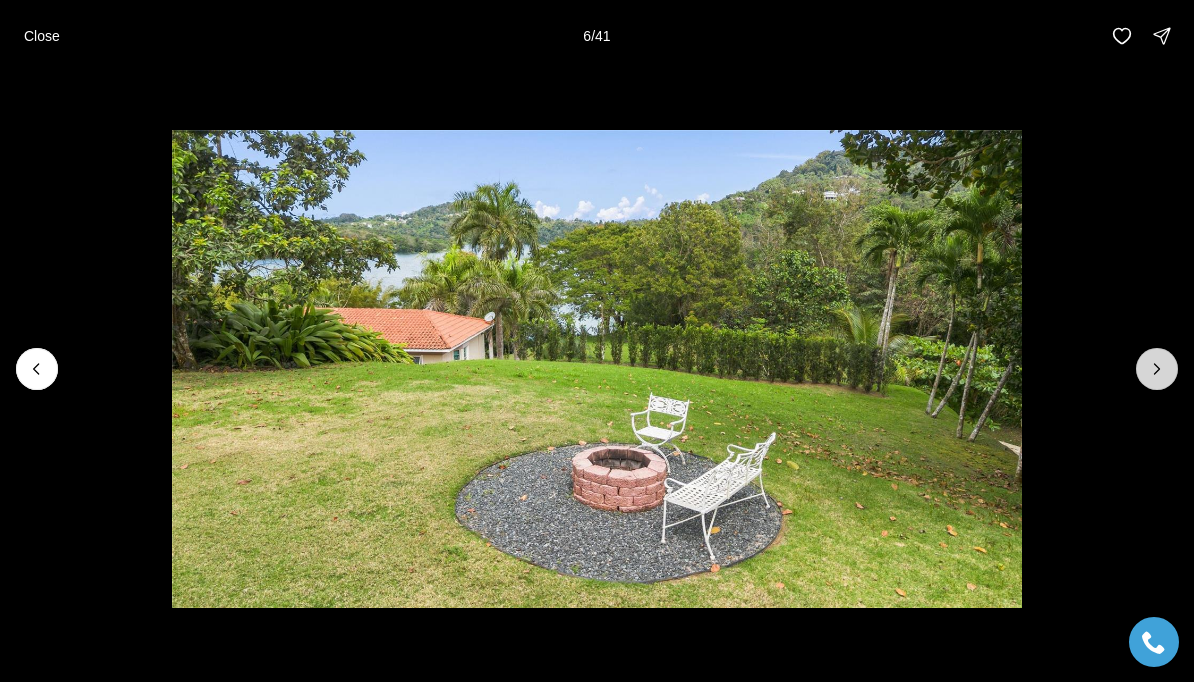 click 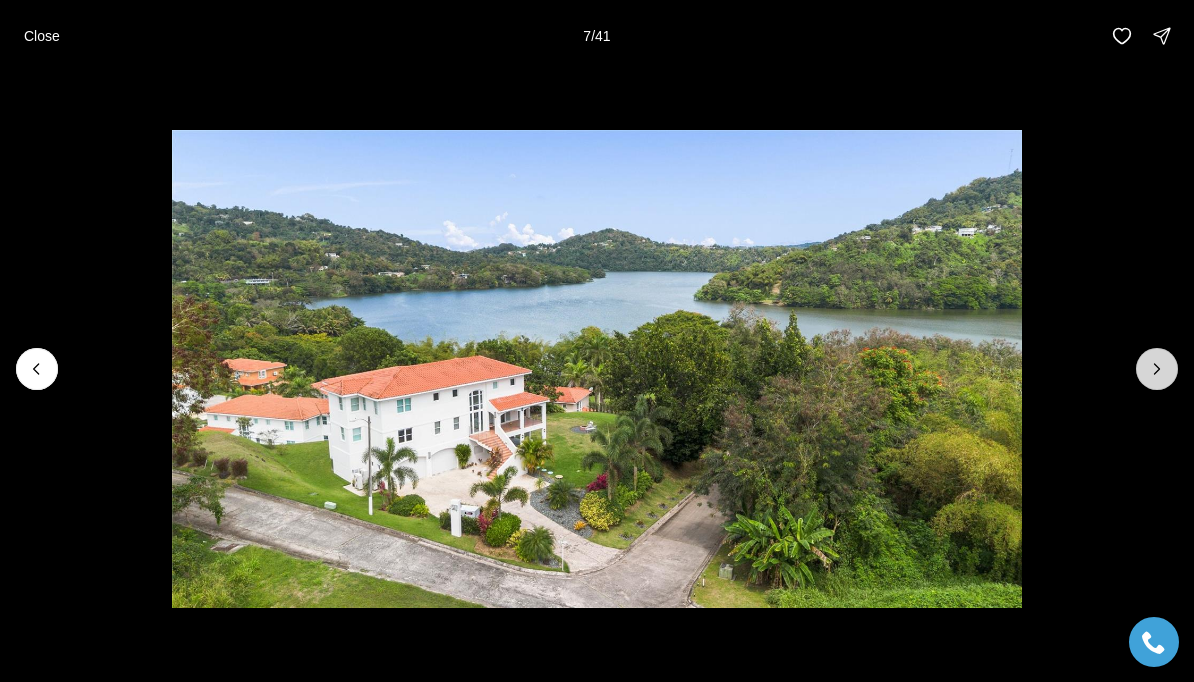 click 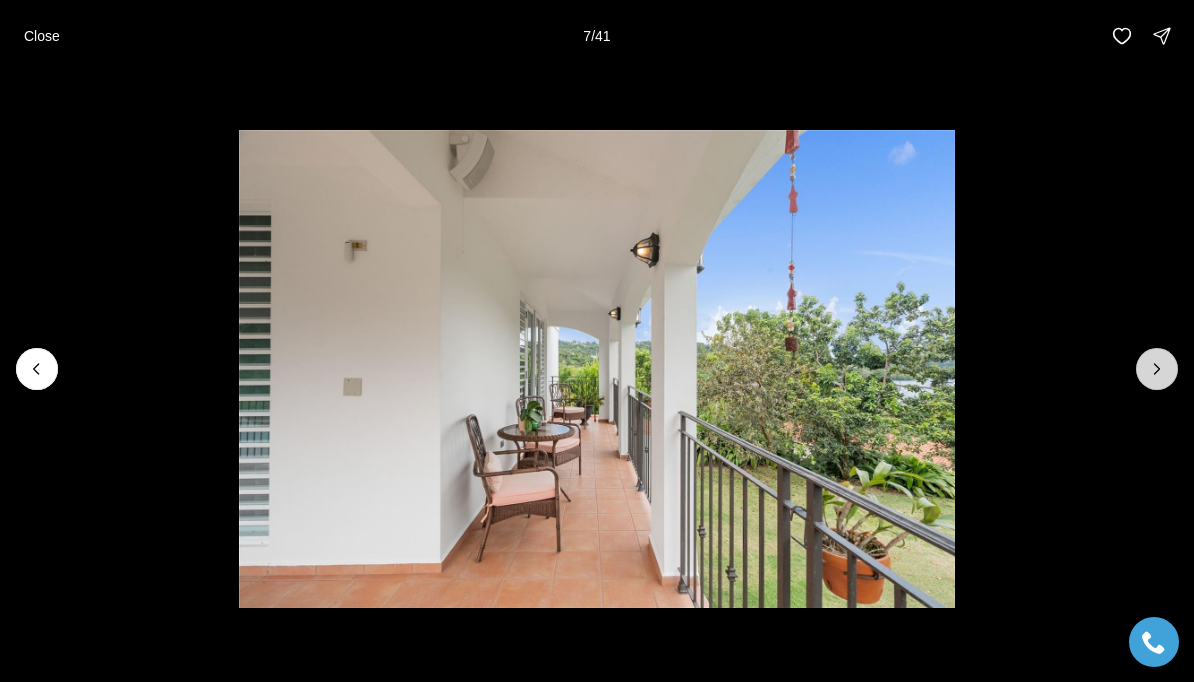 click 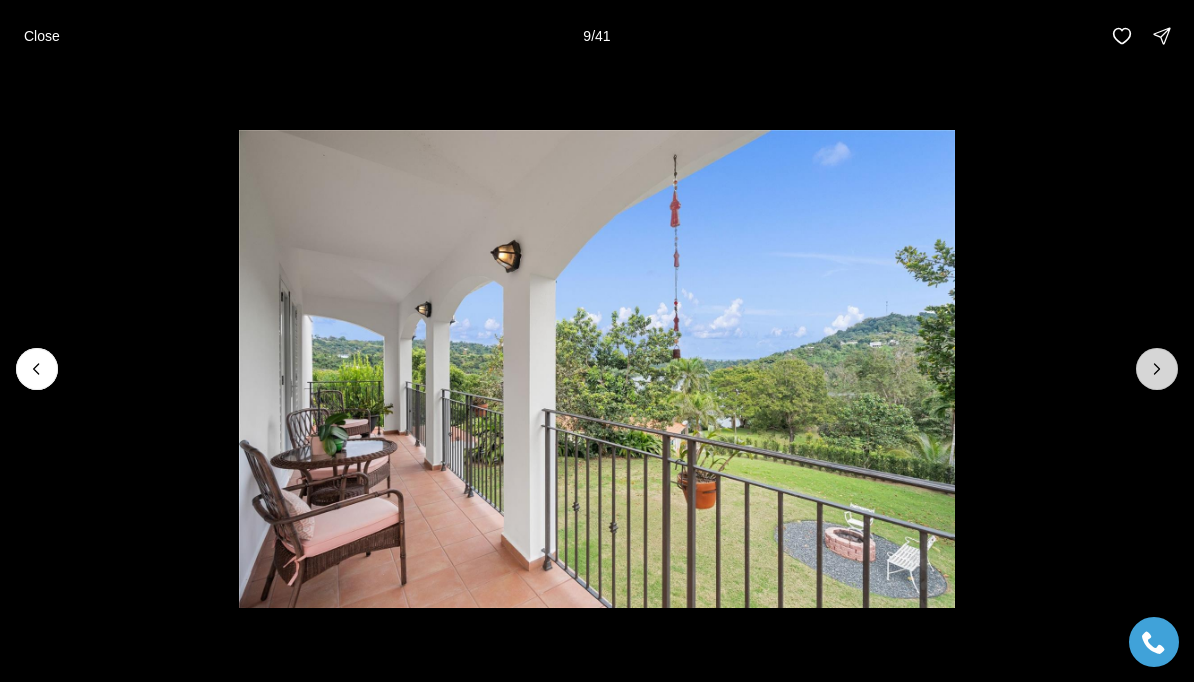 click 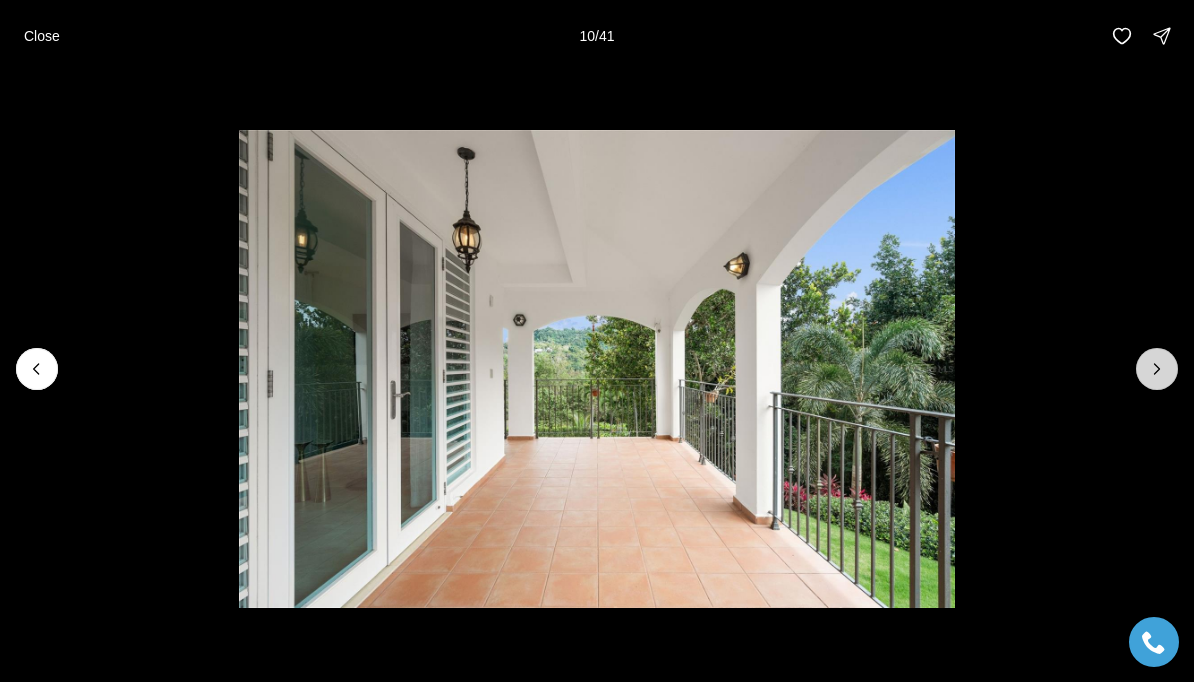 click 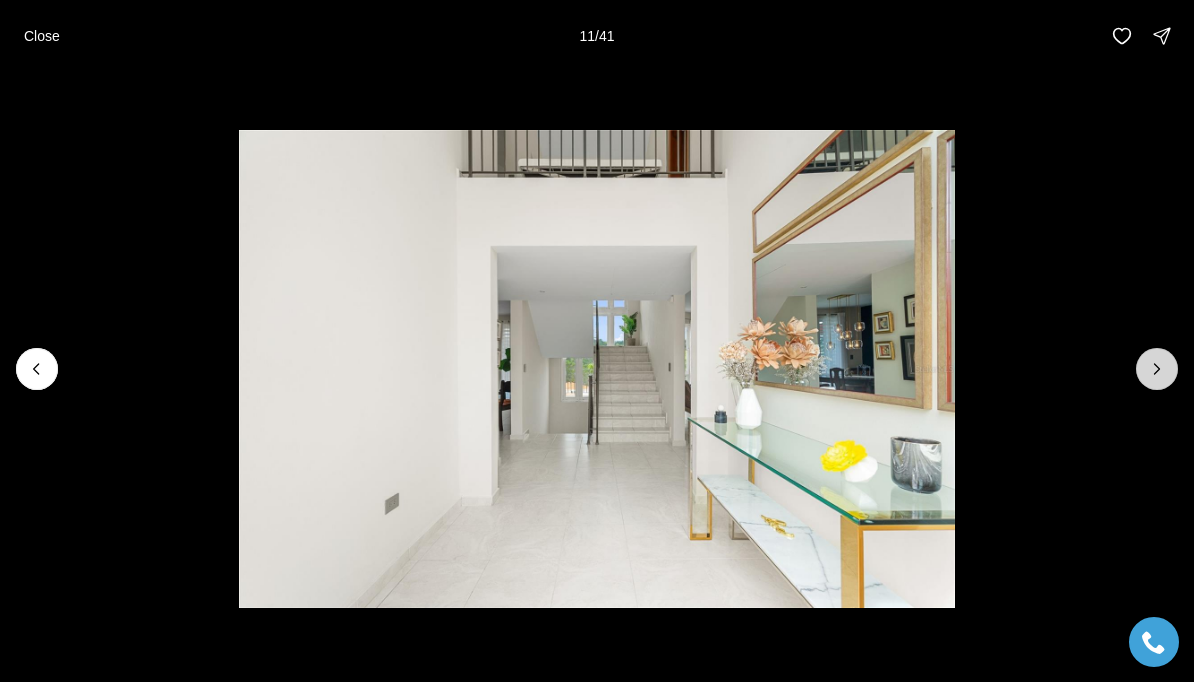 click 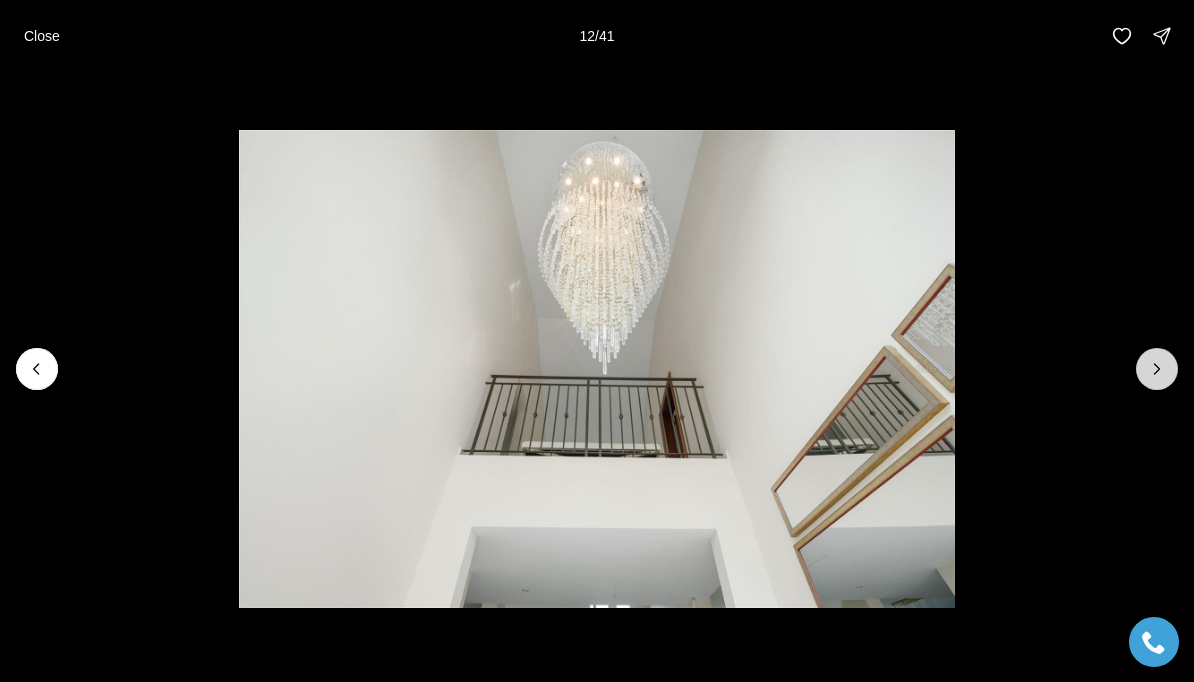 click 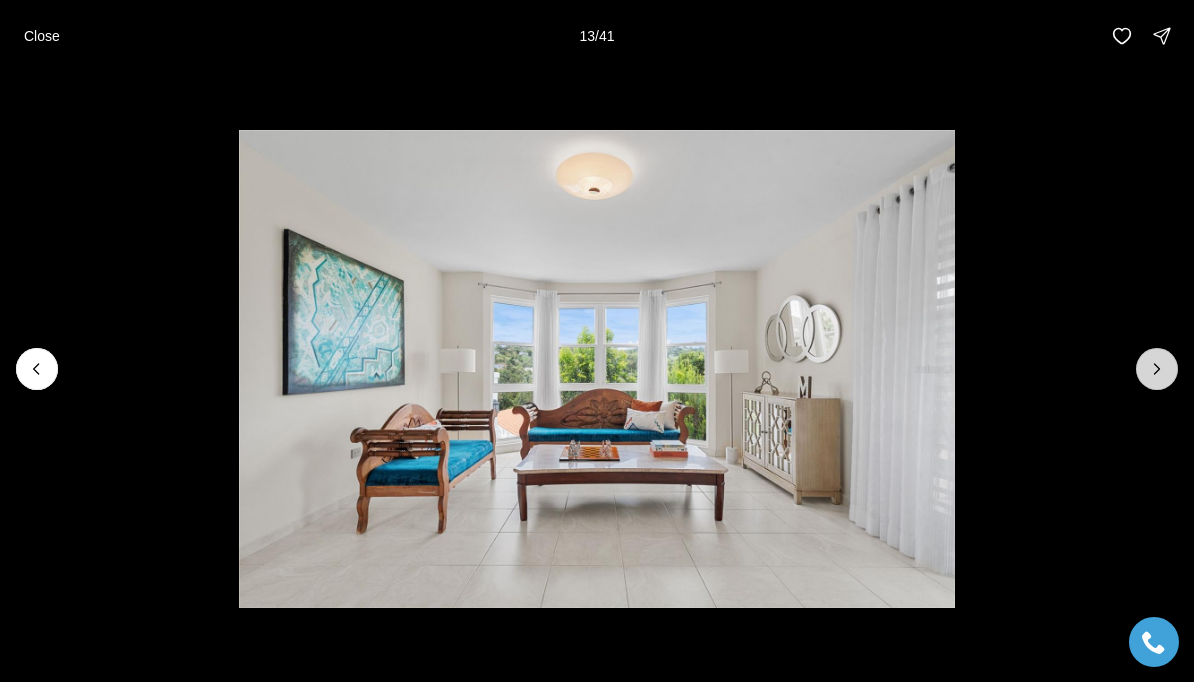 click 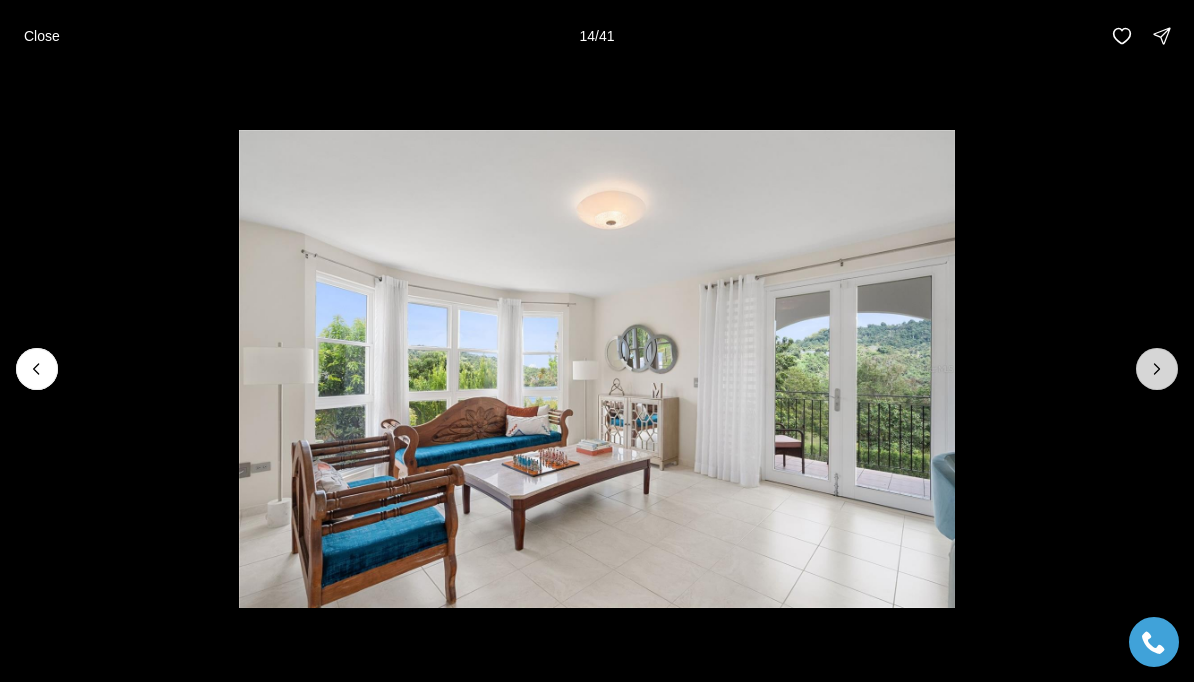 click 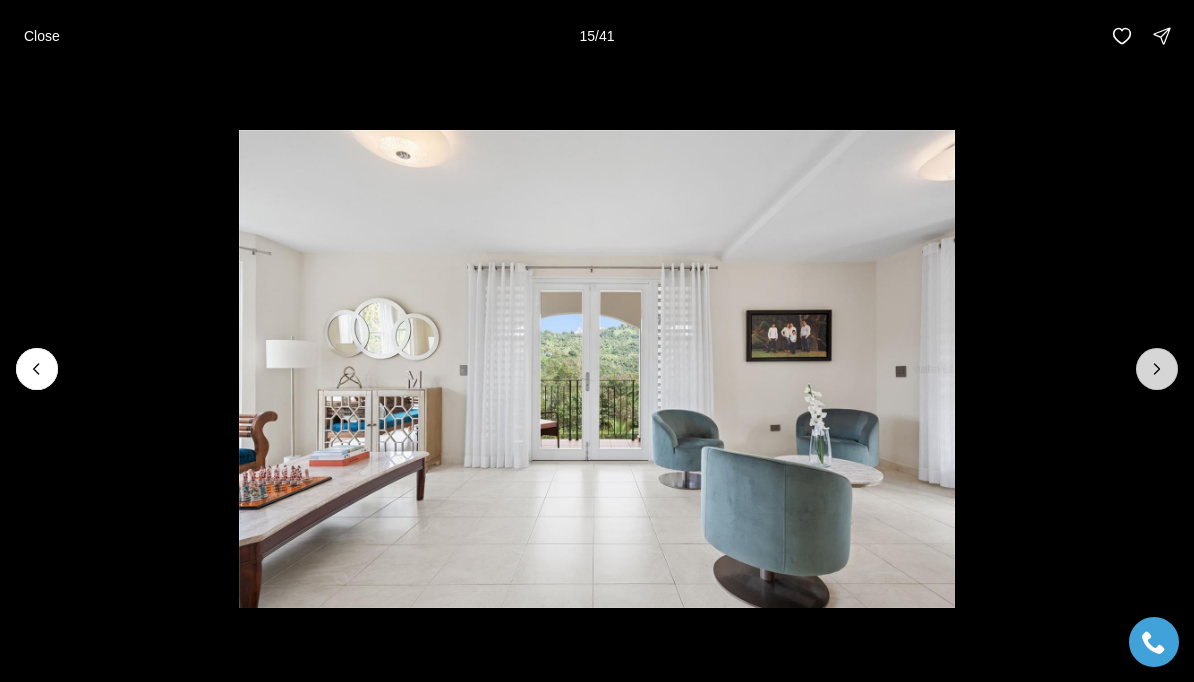 click 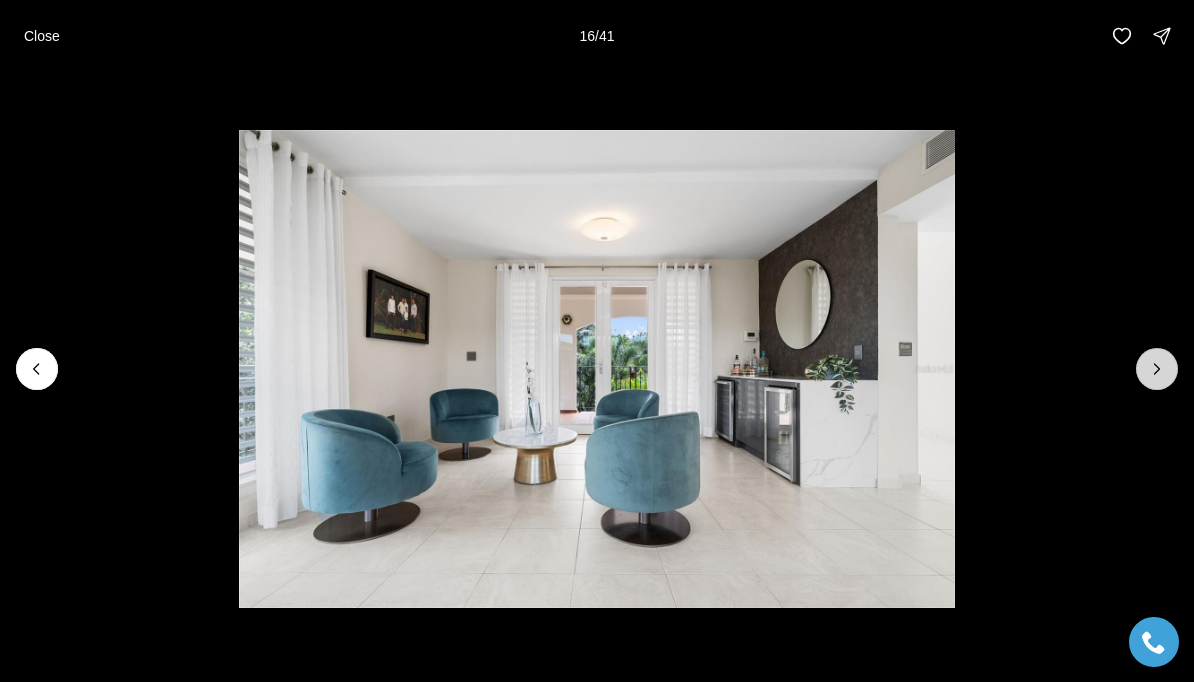 click 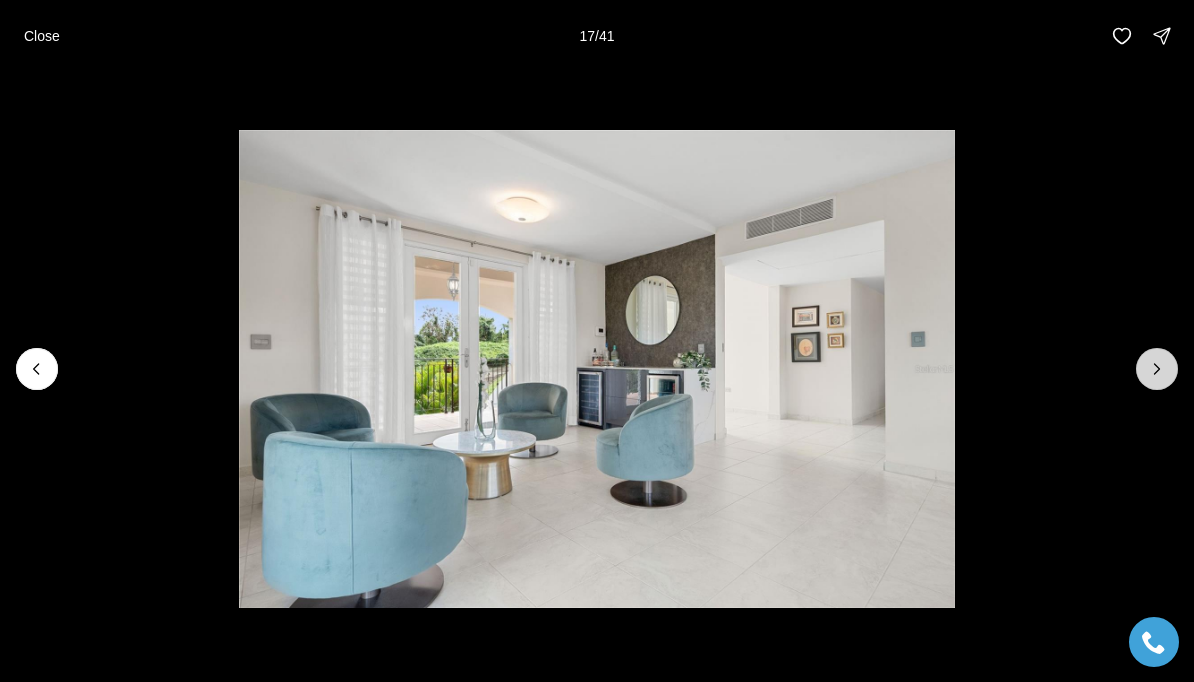 click 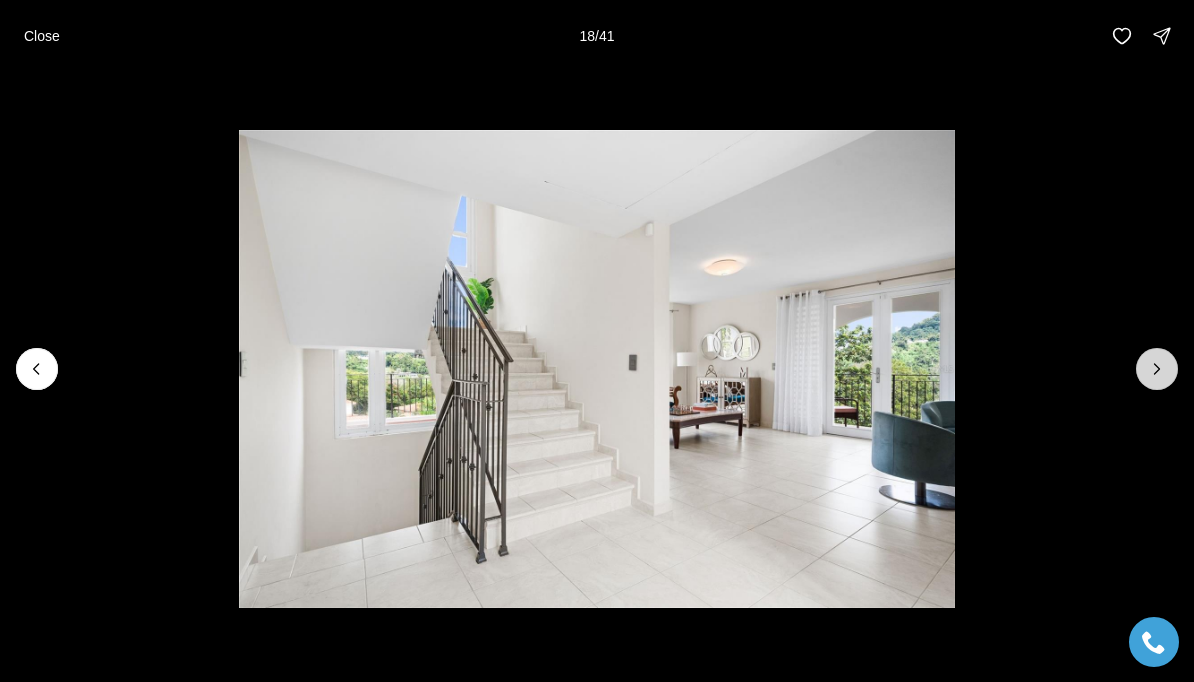 click 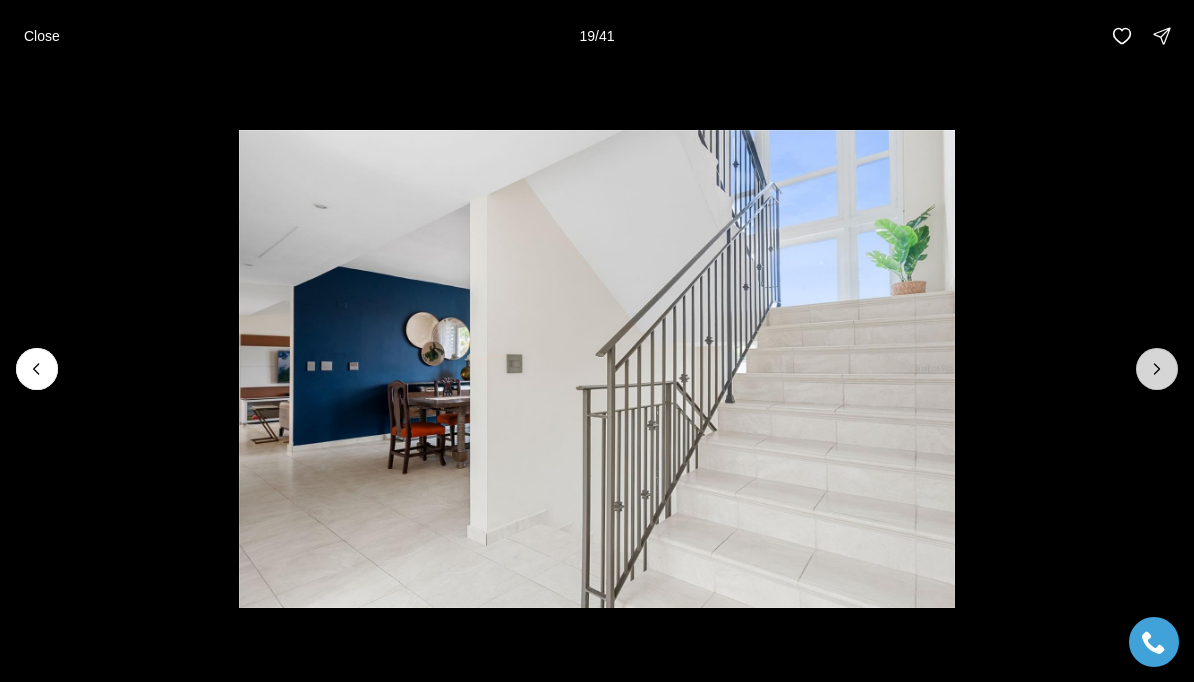 click 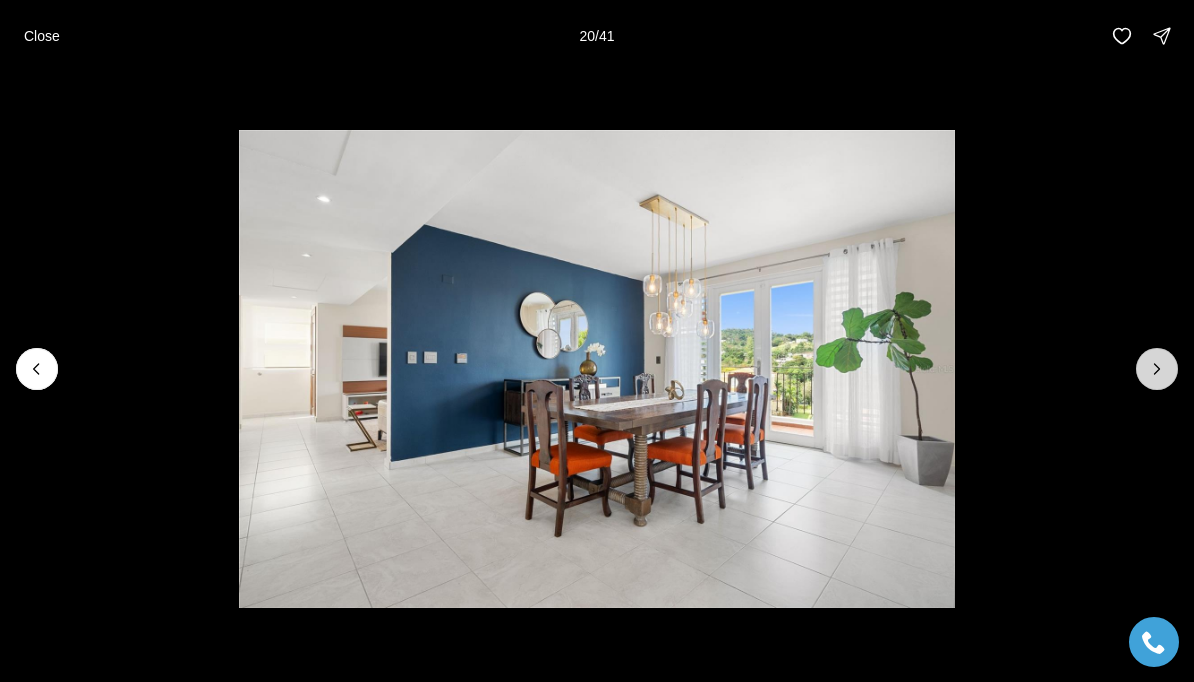 click 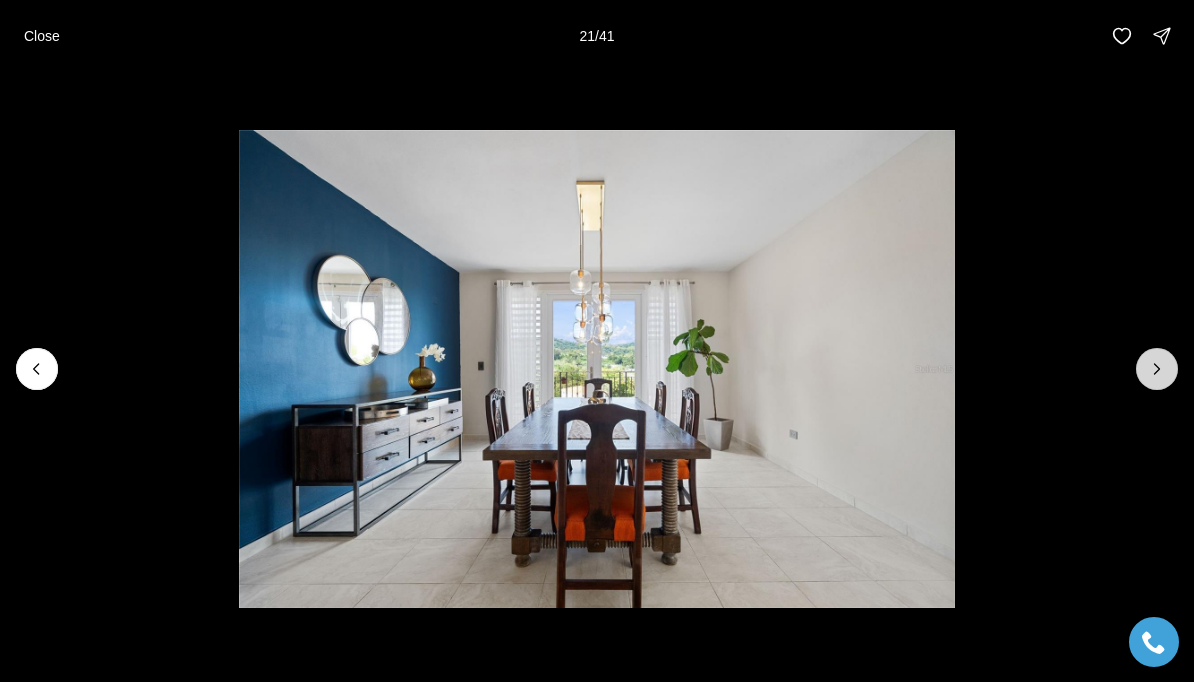click 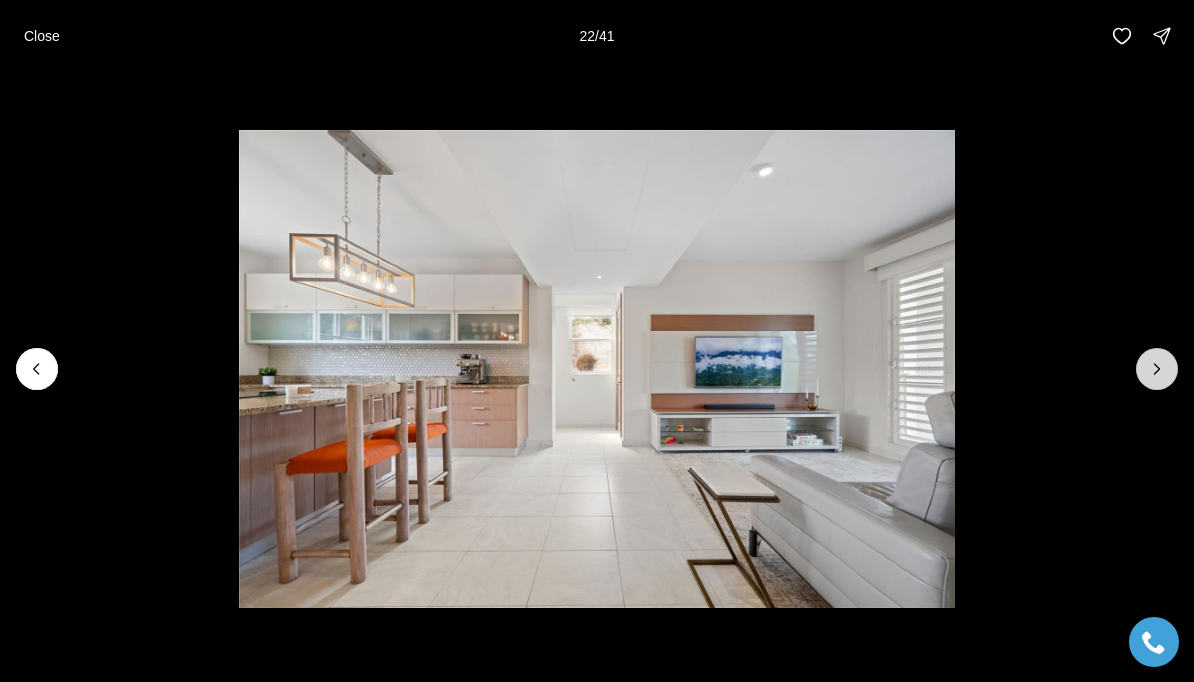 click 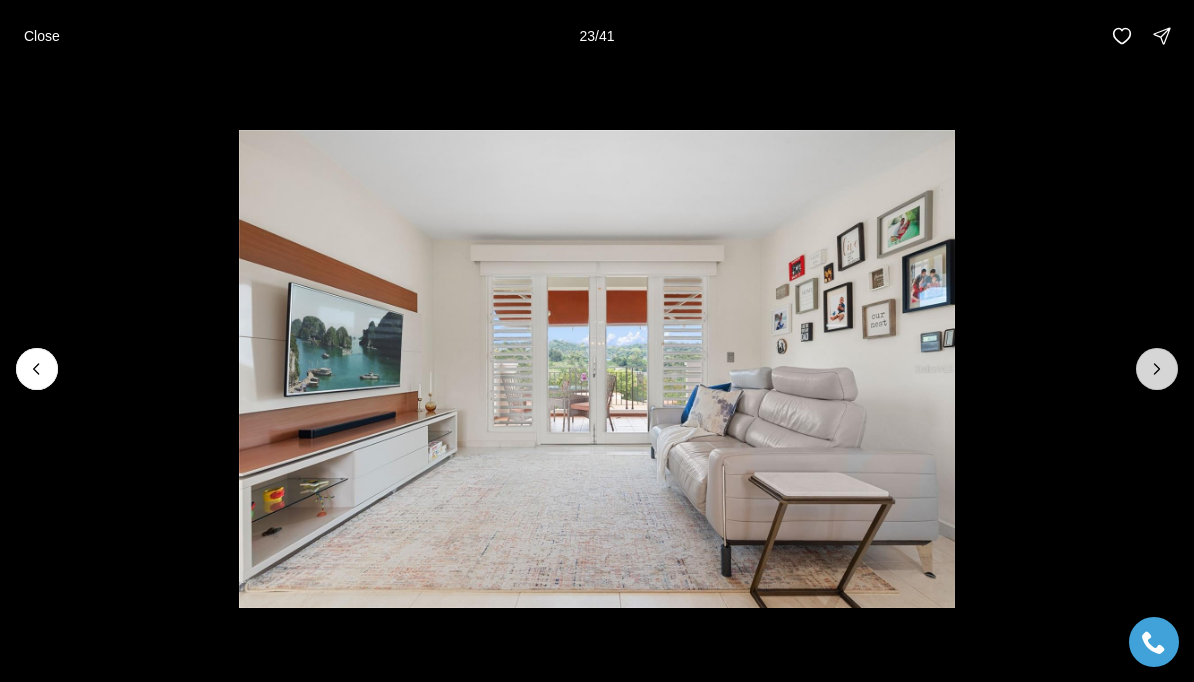 click 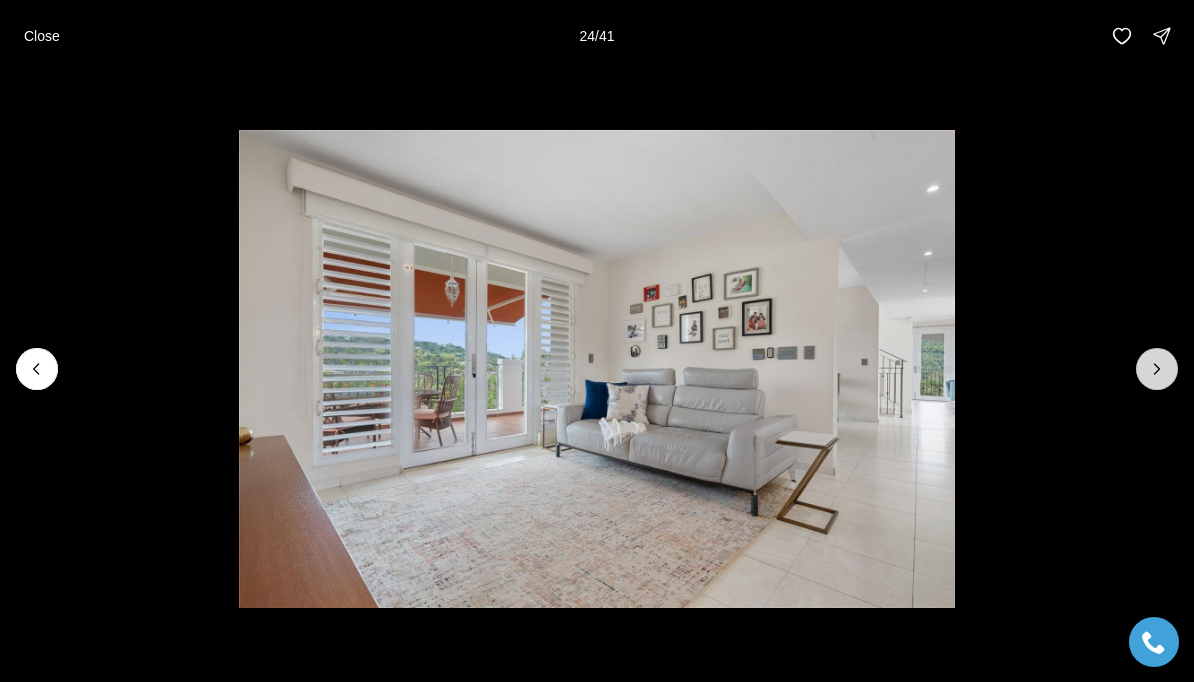 click 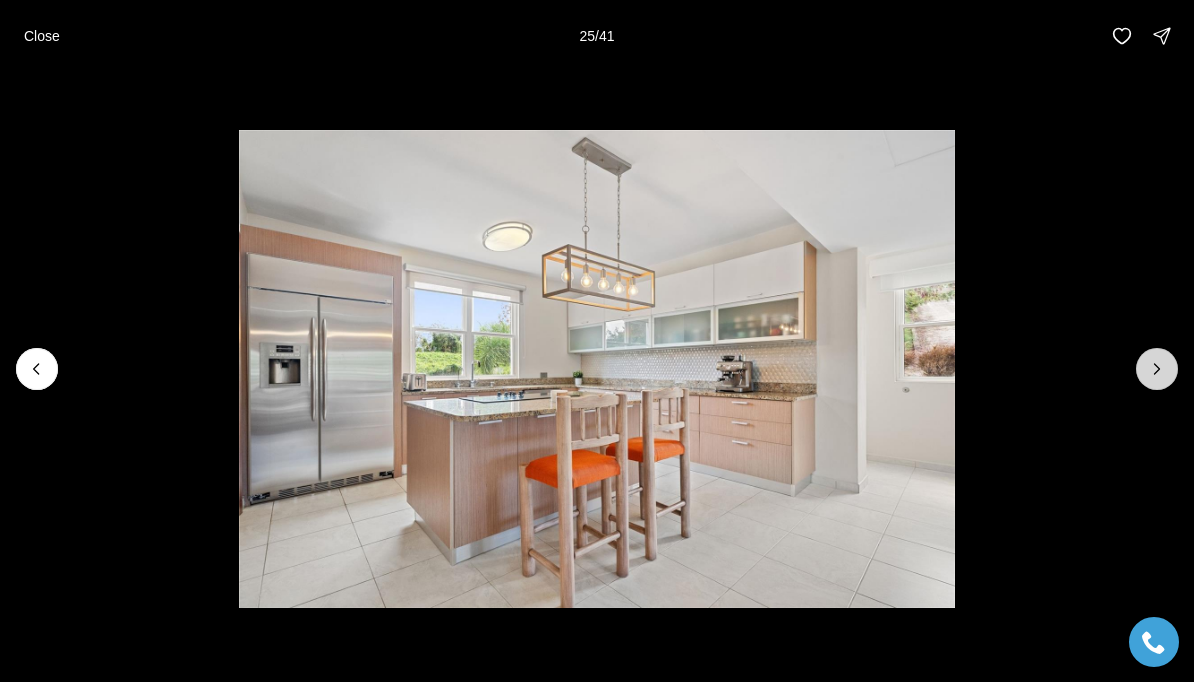 click 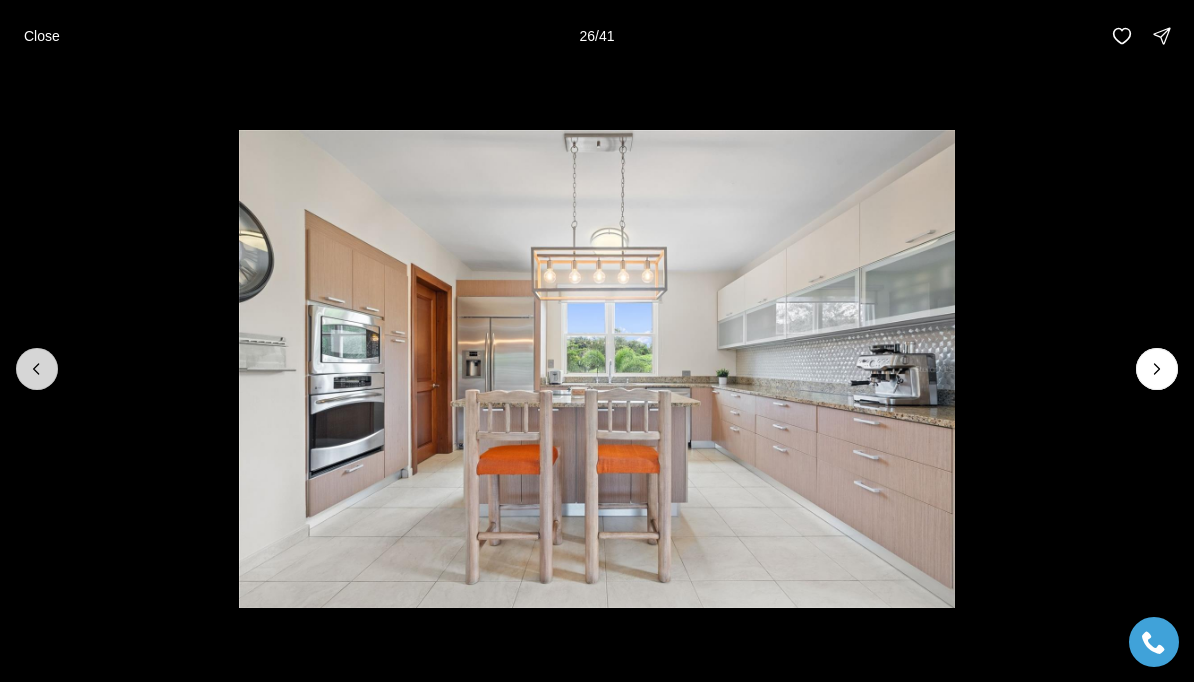 click 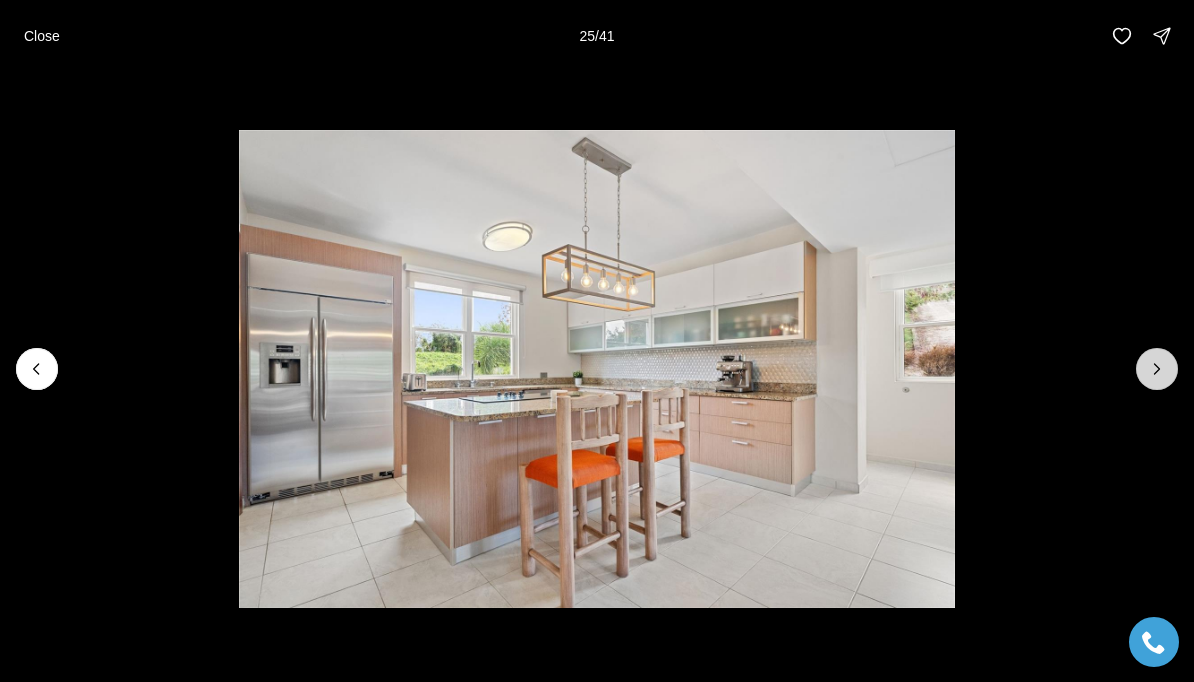 click 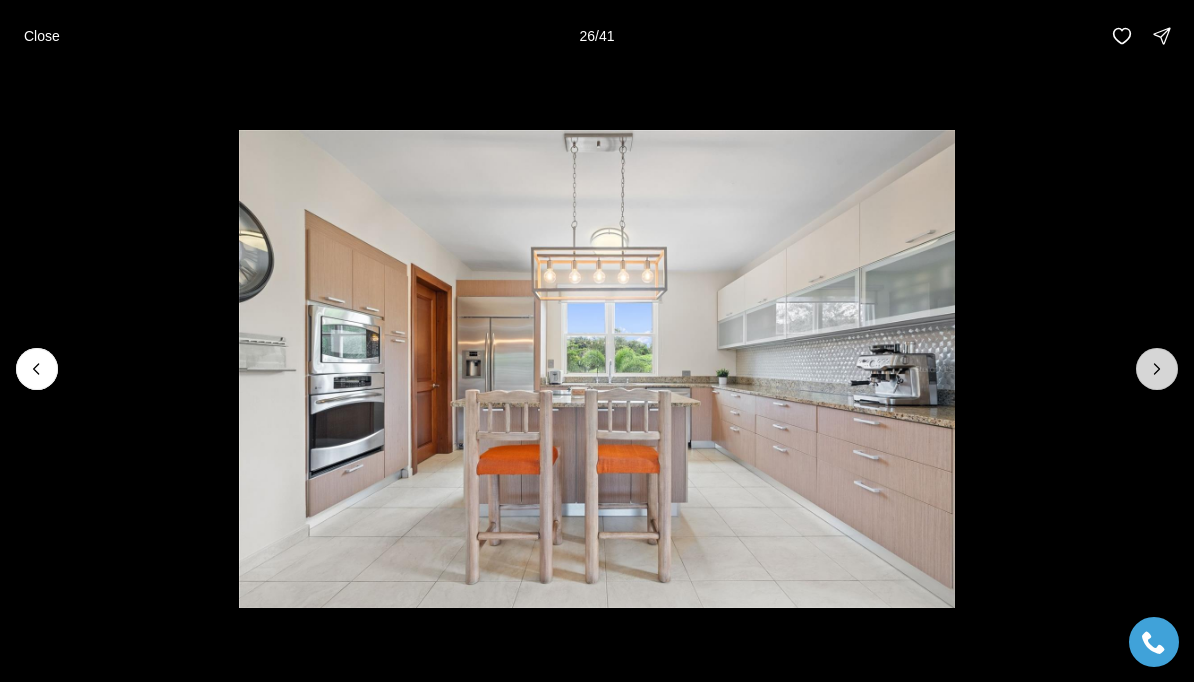 click 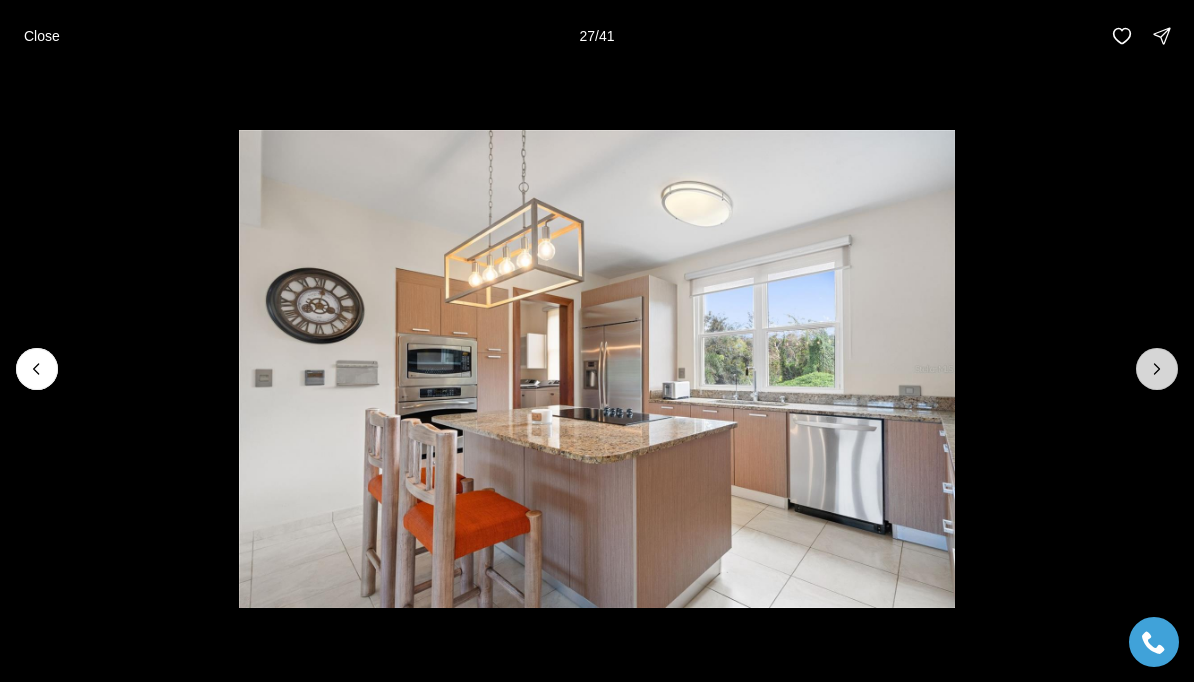 click 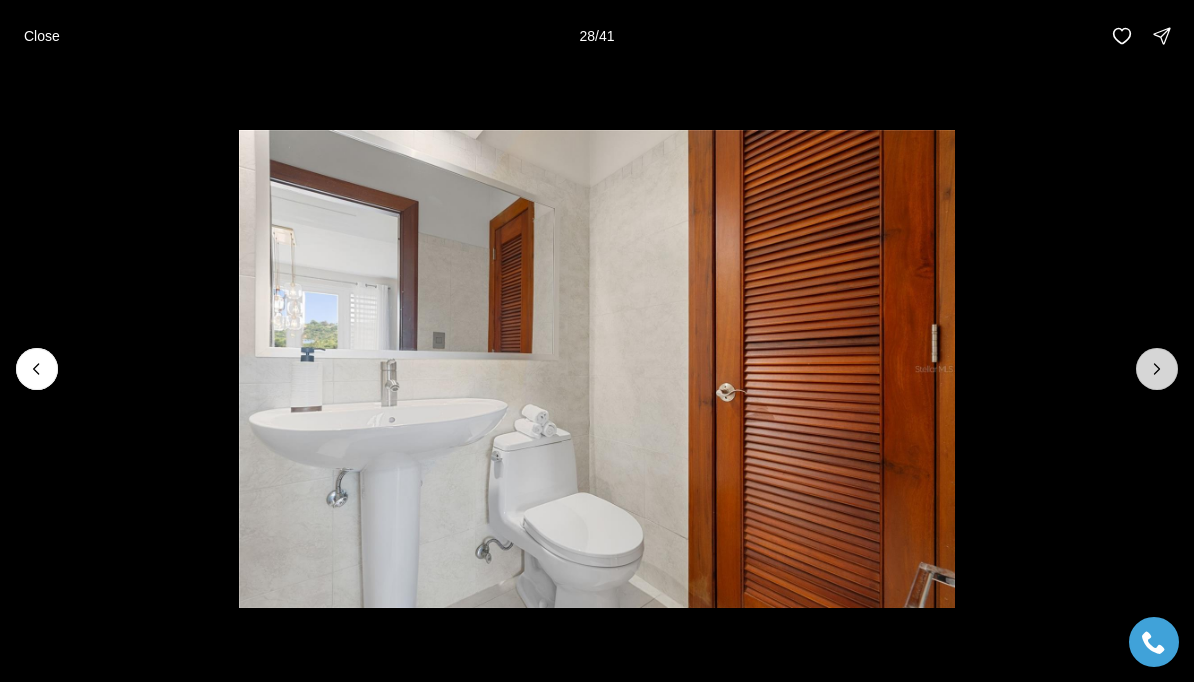 click 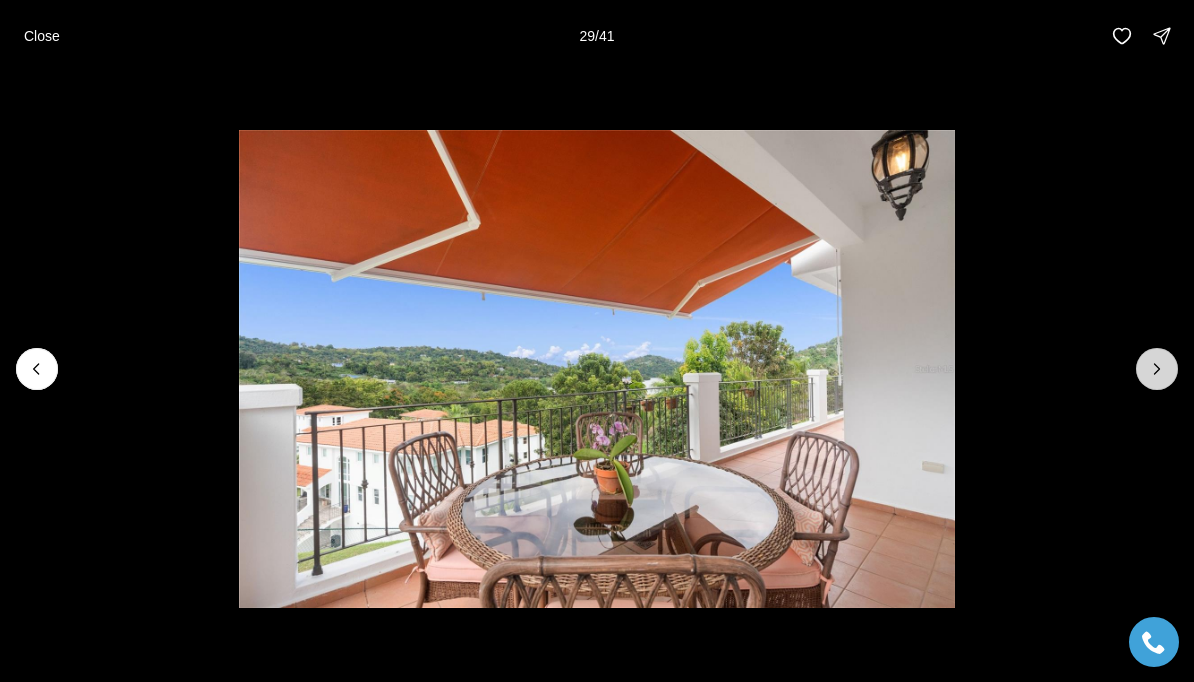 click 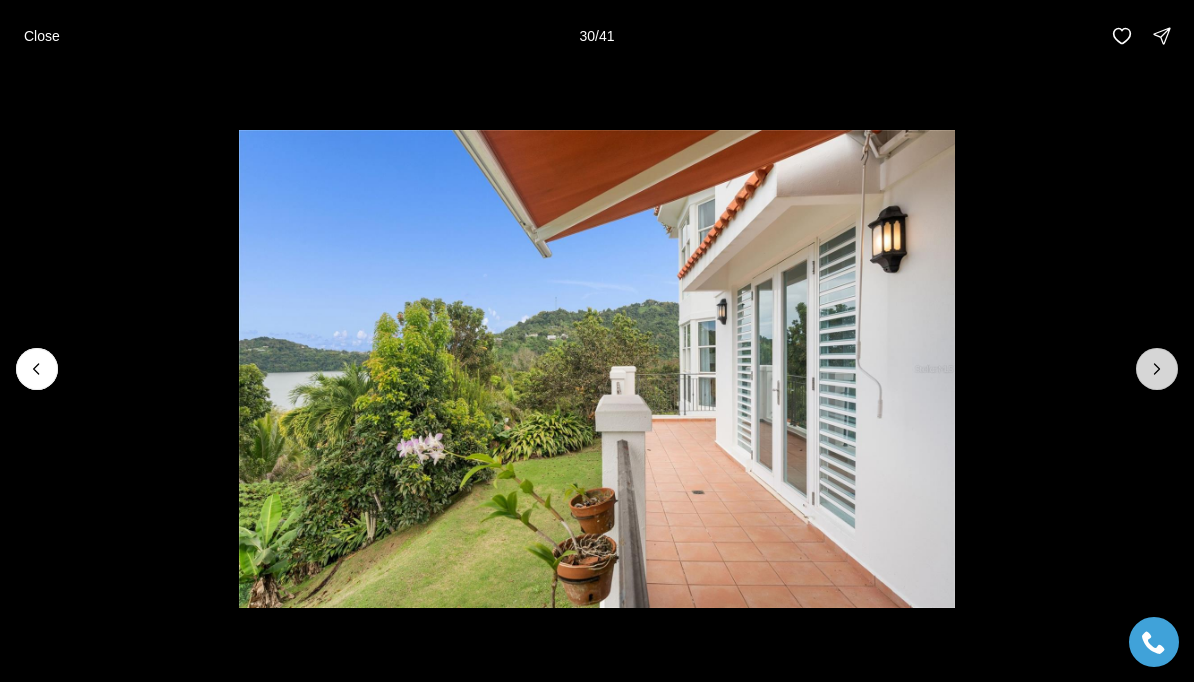 click 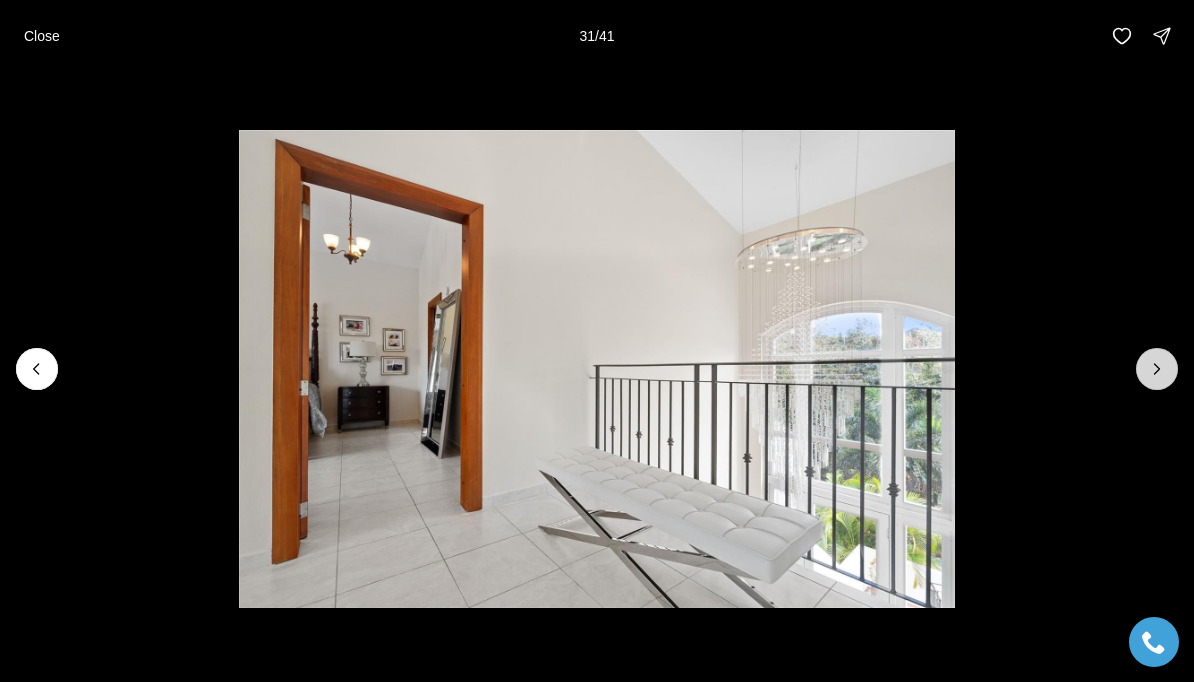 click 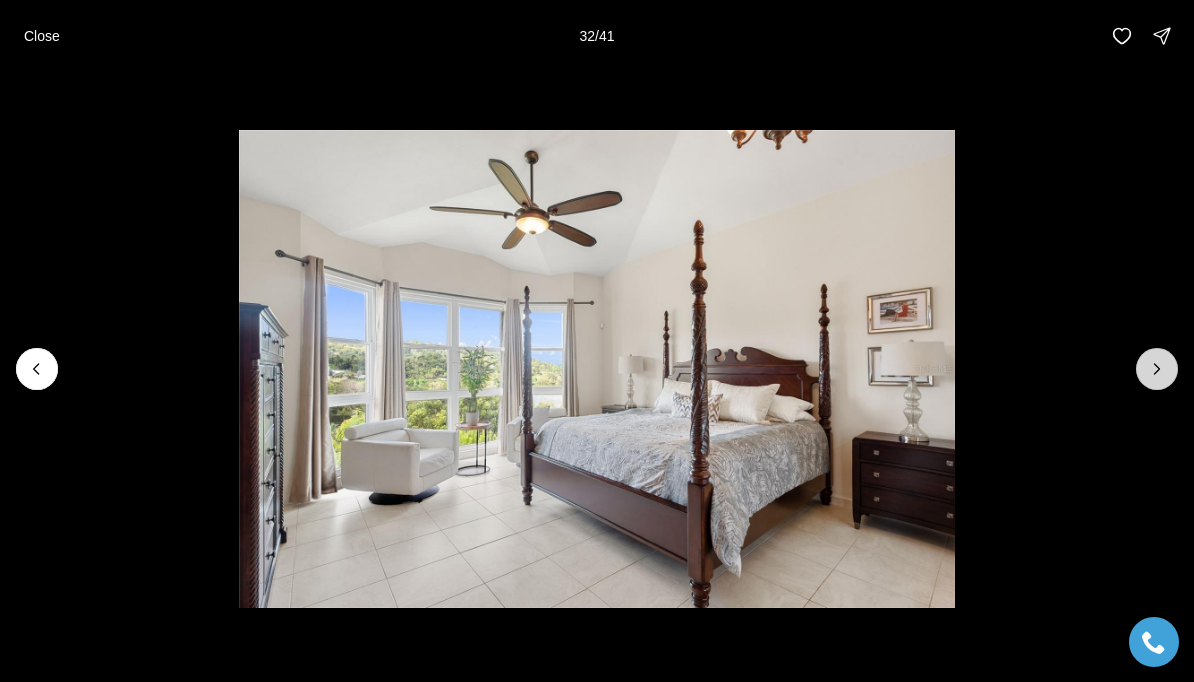 click 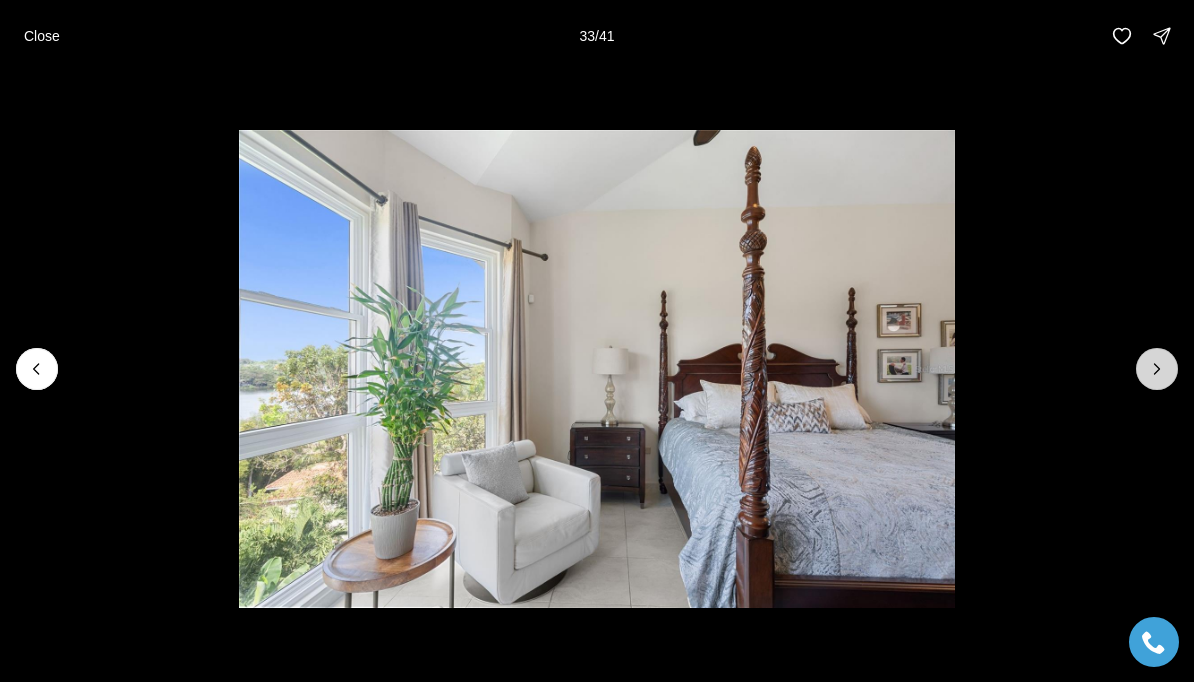 click 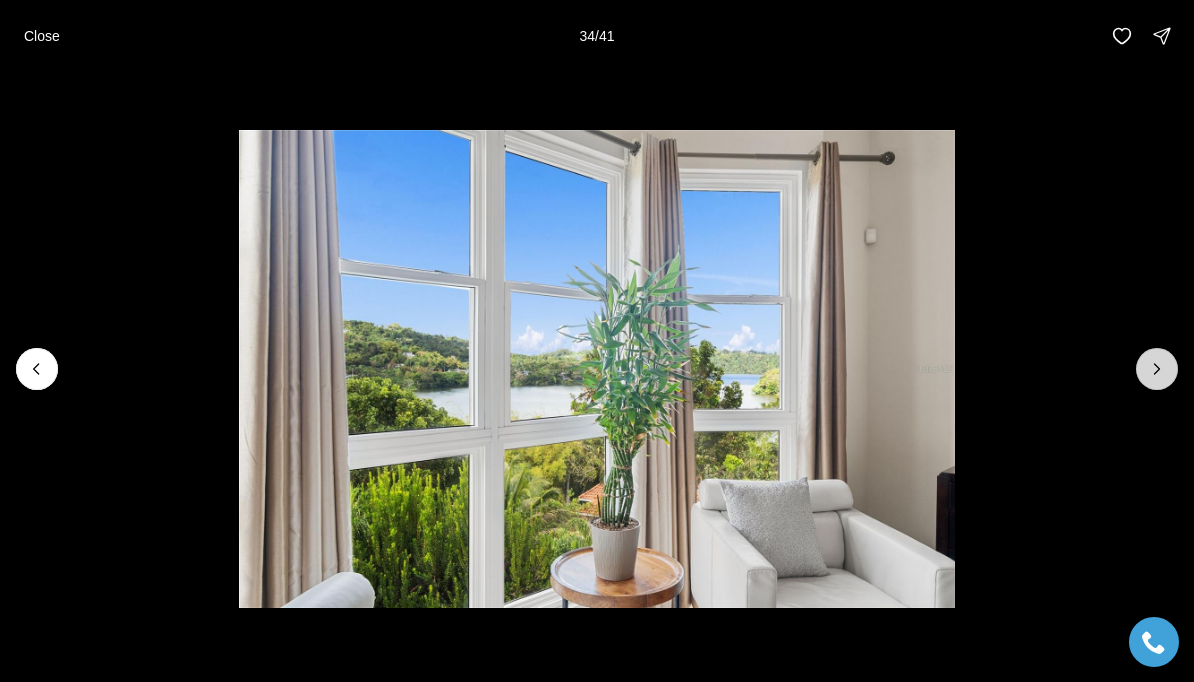 click 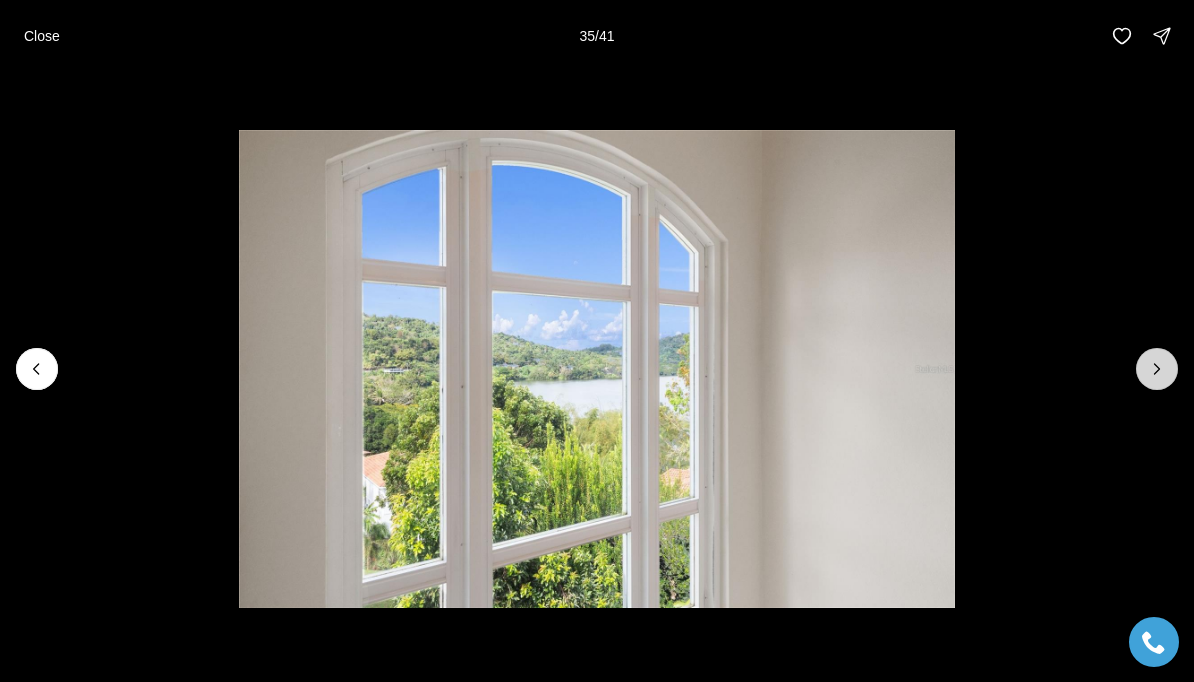 click at bounding box center [1157, 369] 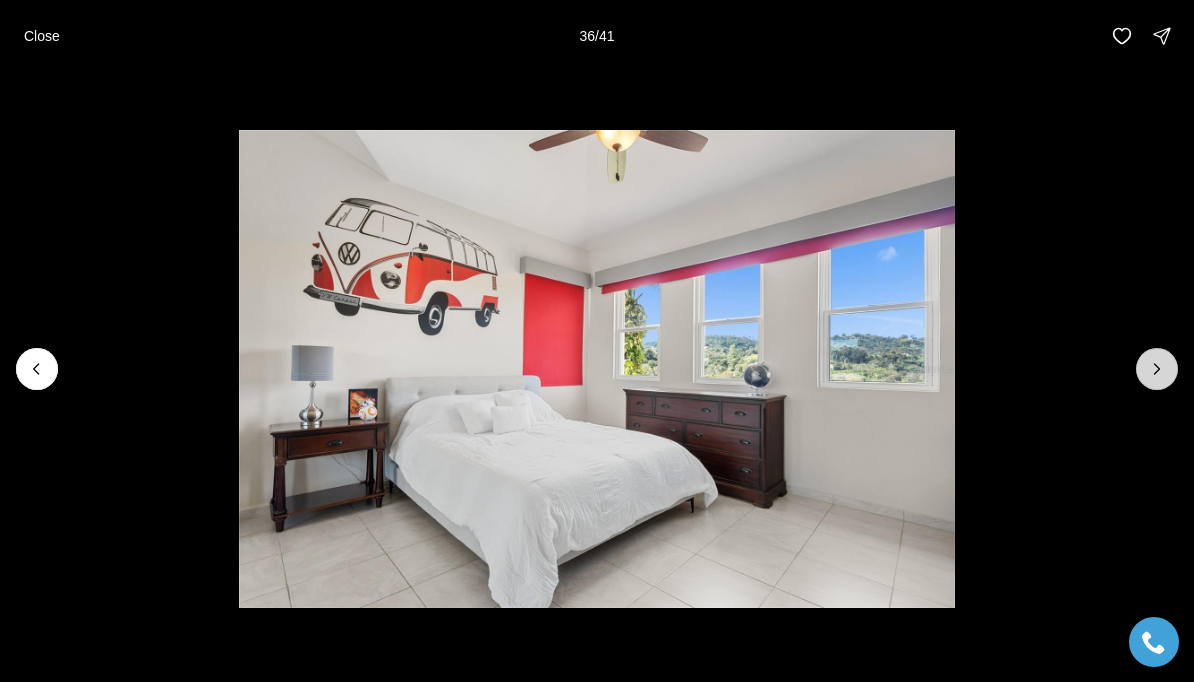 click 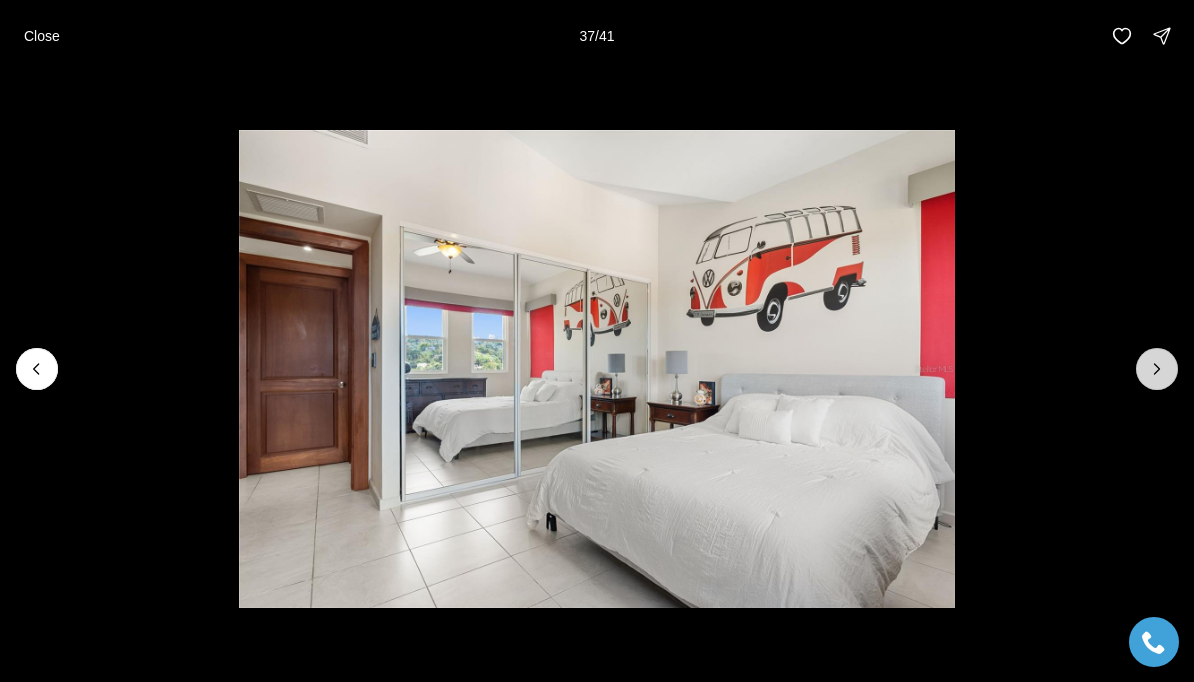 click at bounding box center (1157, 369) 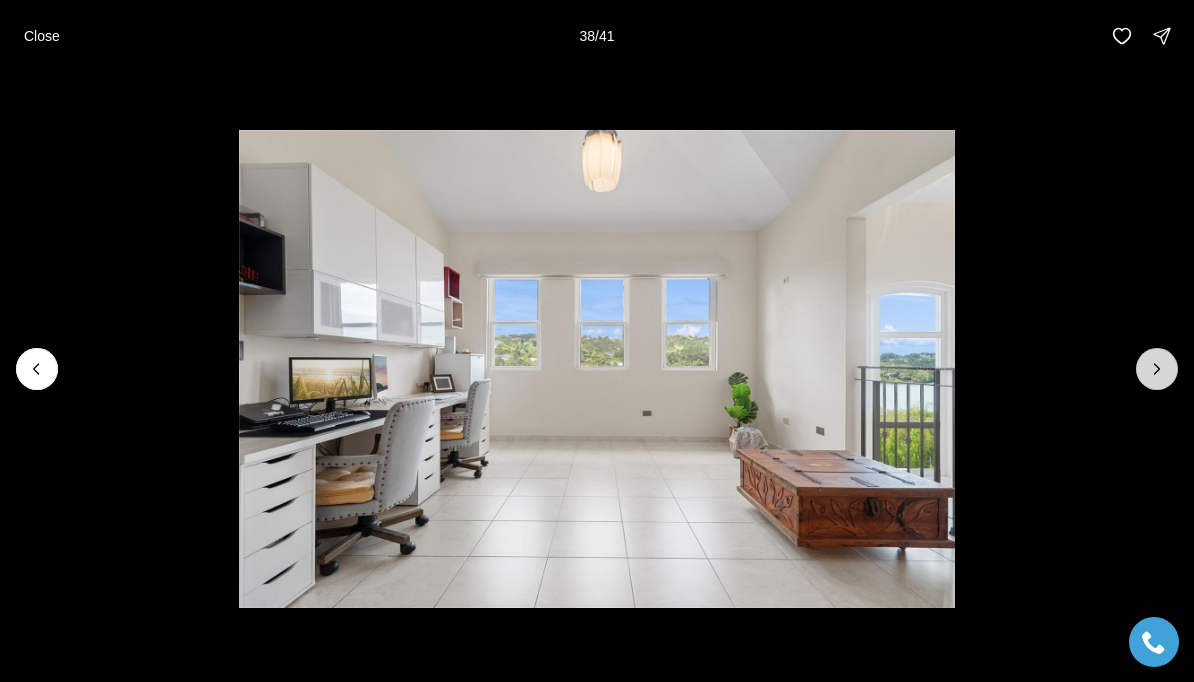 click 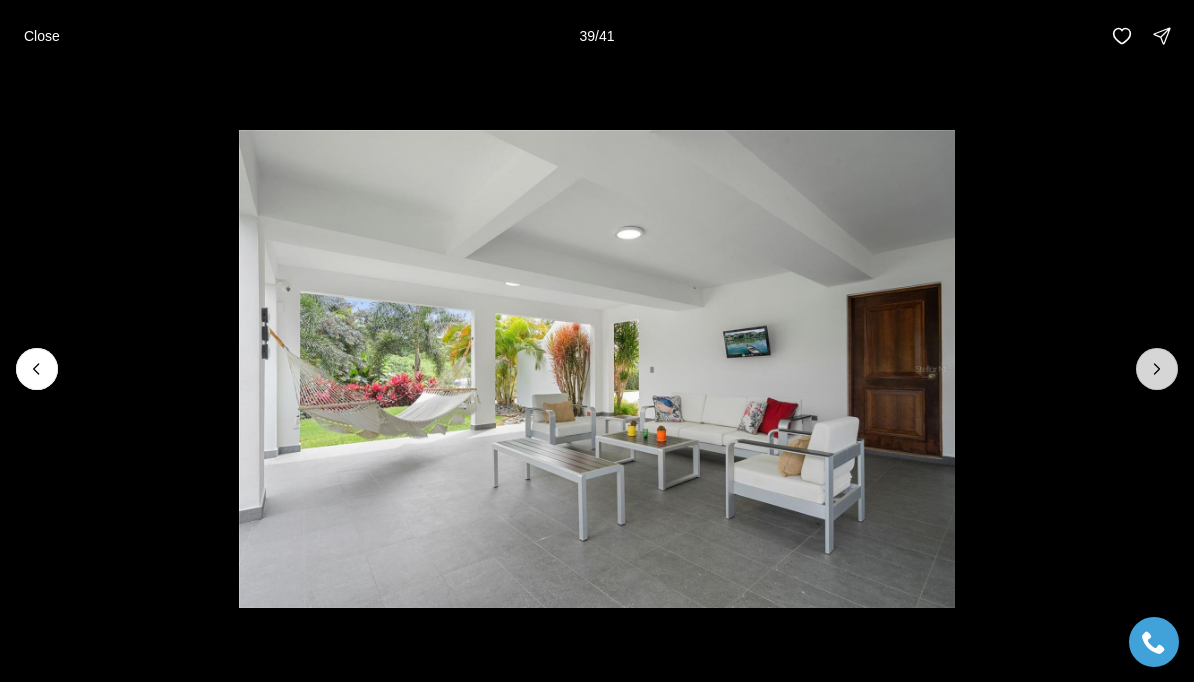 click 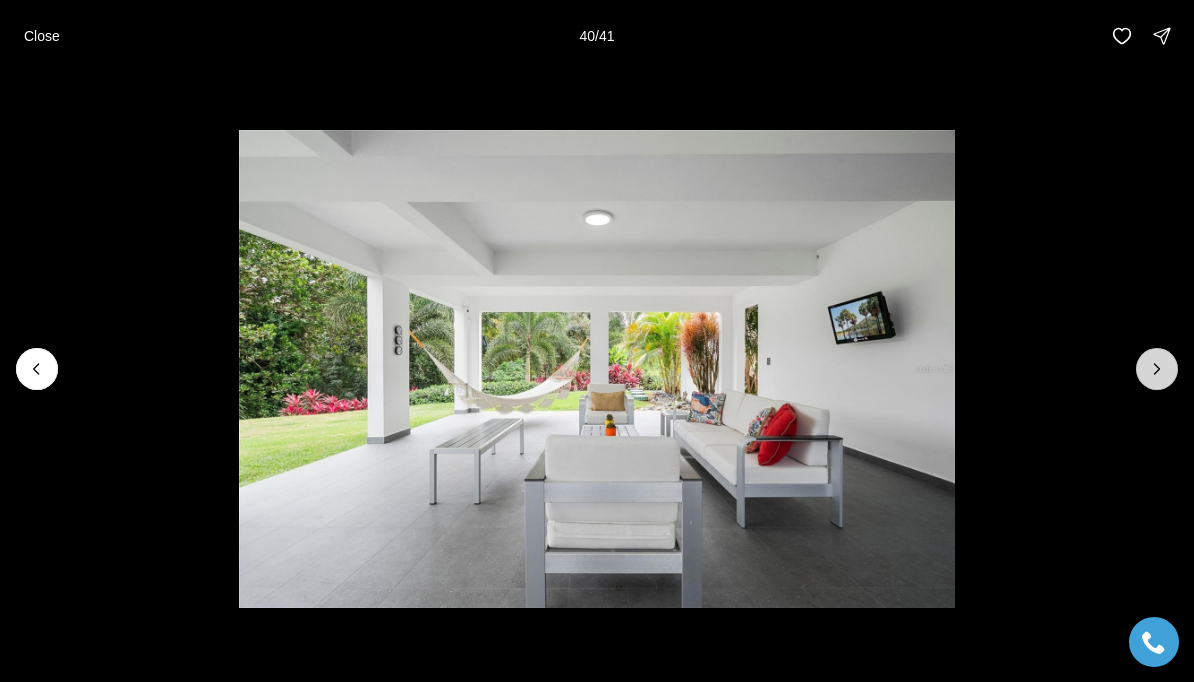 click 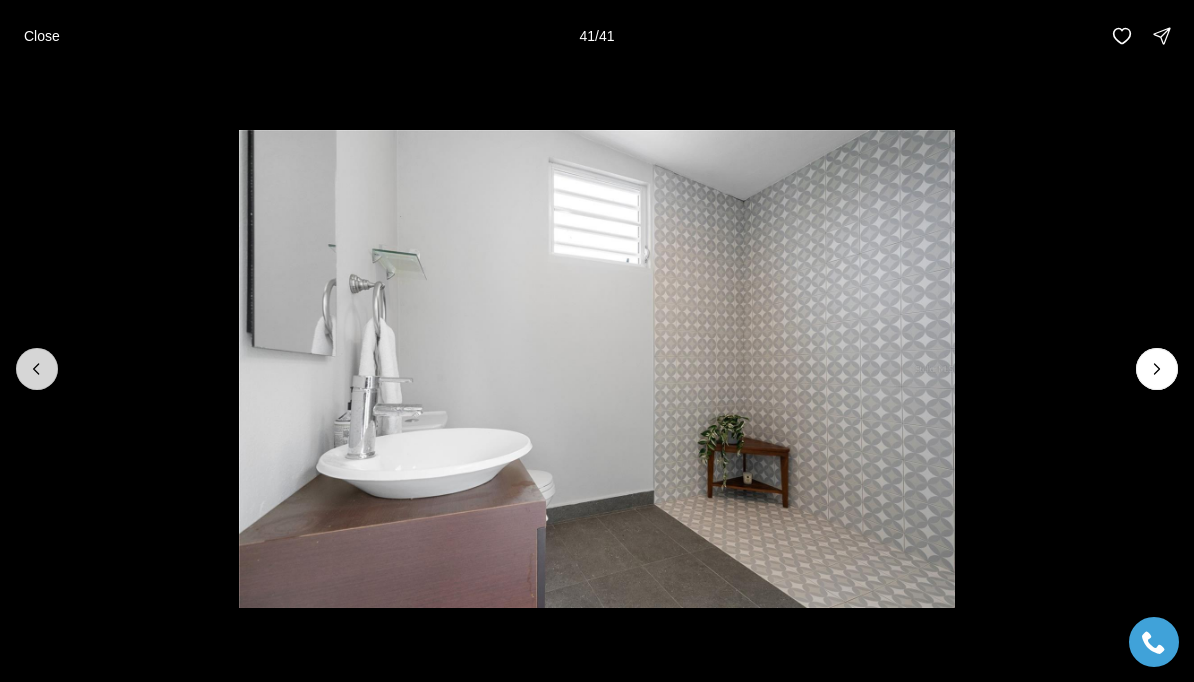 click 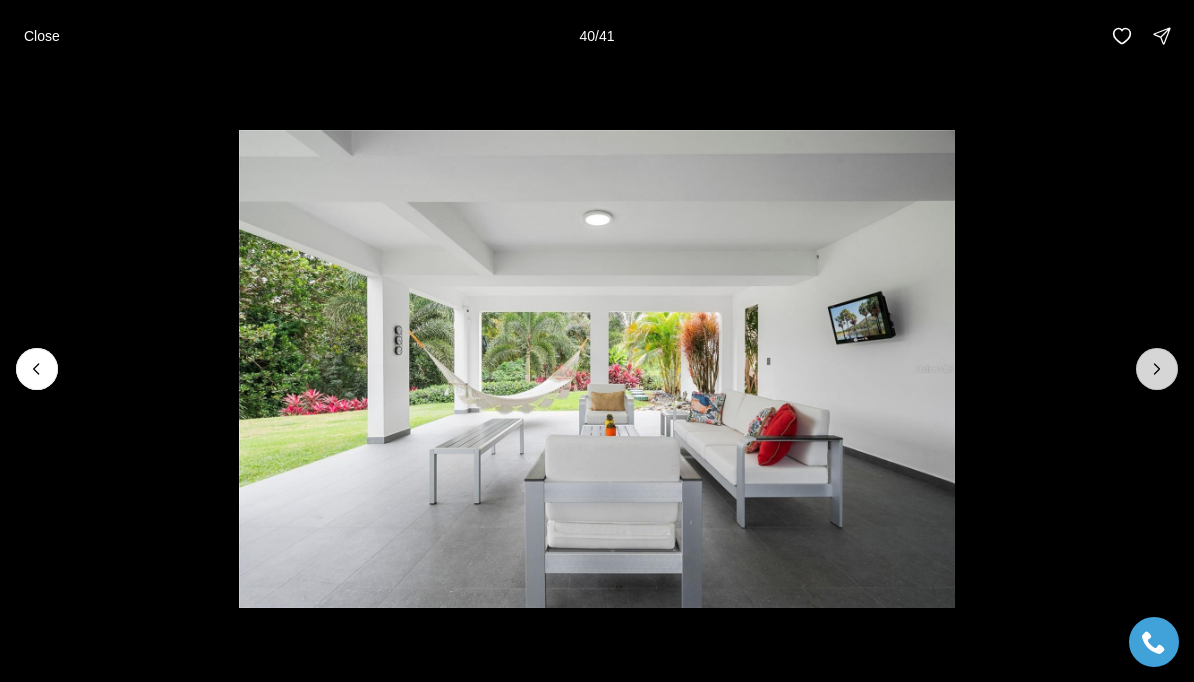 click 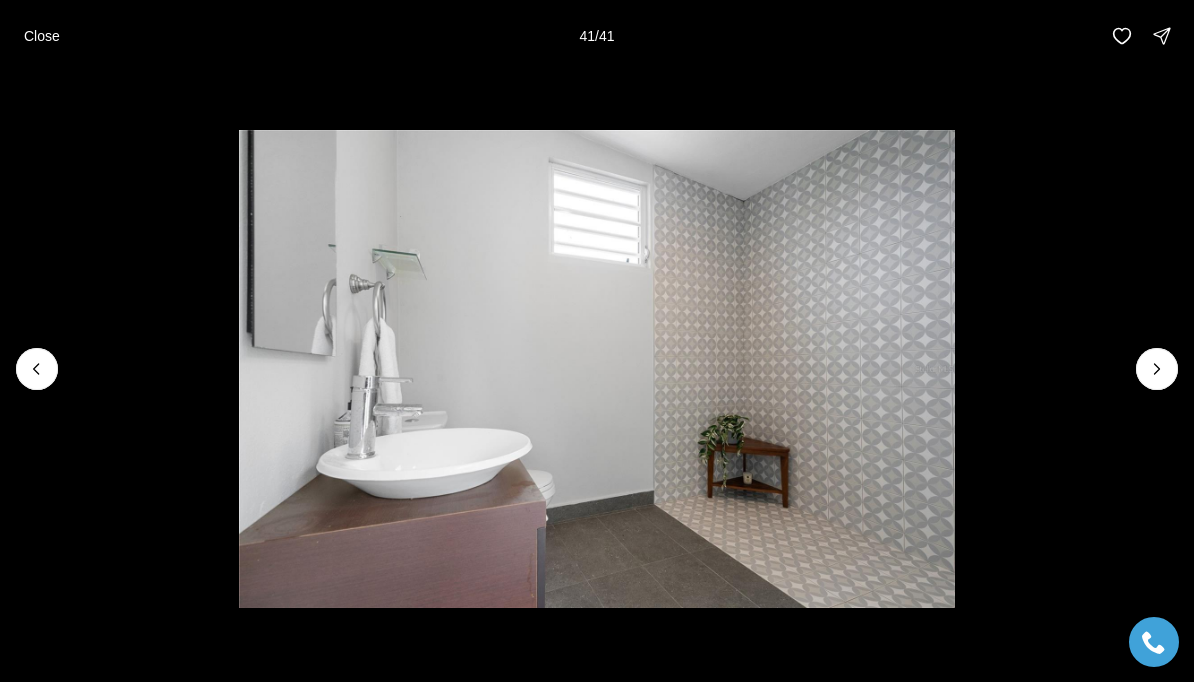 click at bounding box center (597, 368) 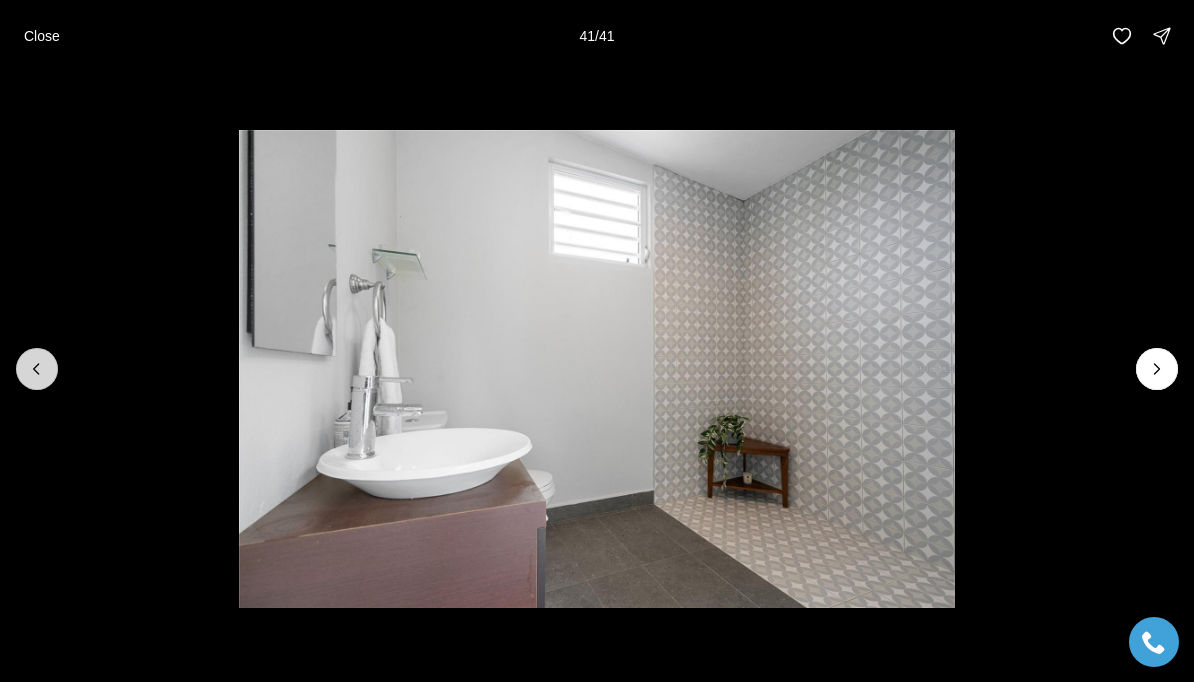 click at bounding box center [37, 369] 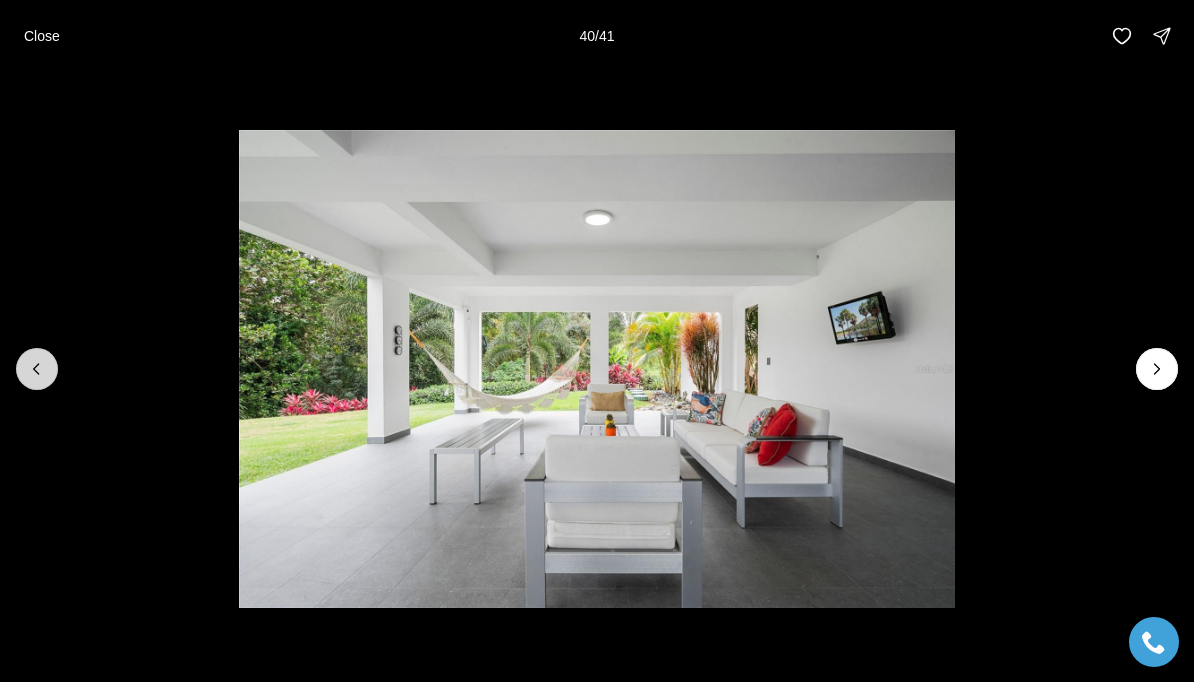 click 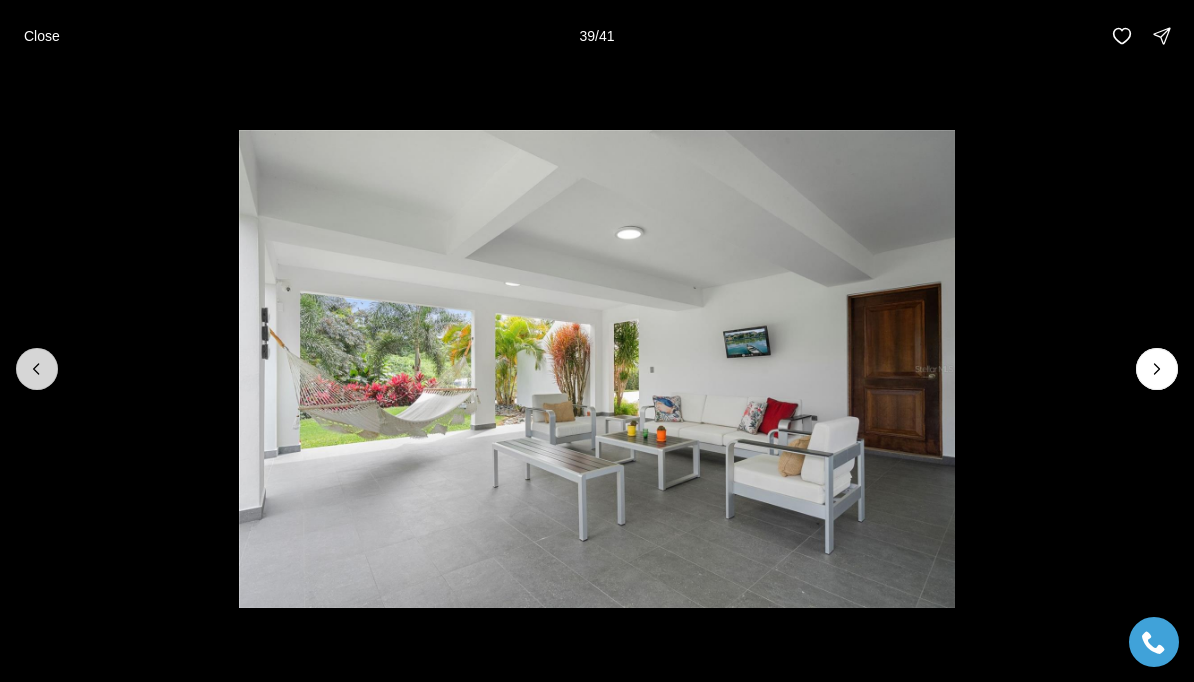 click 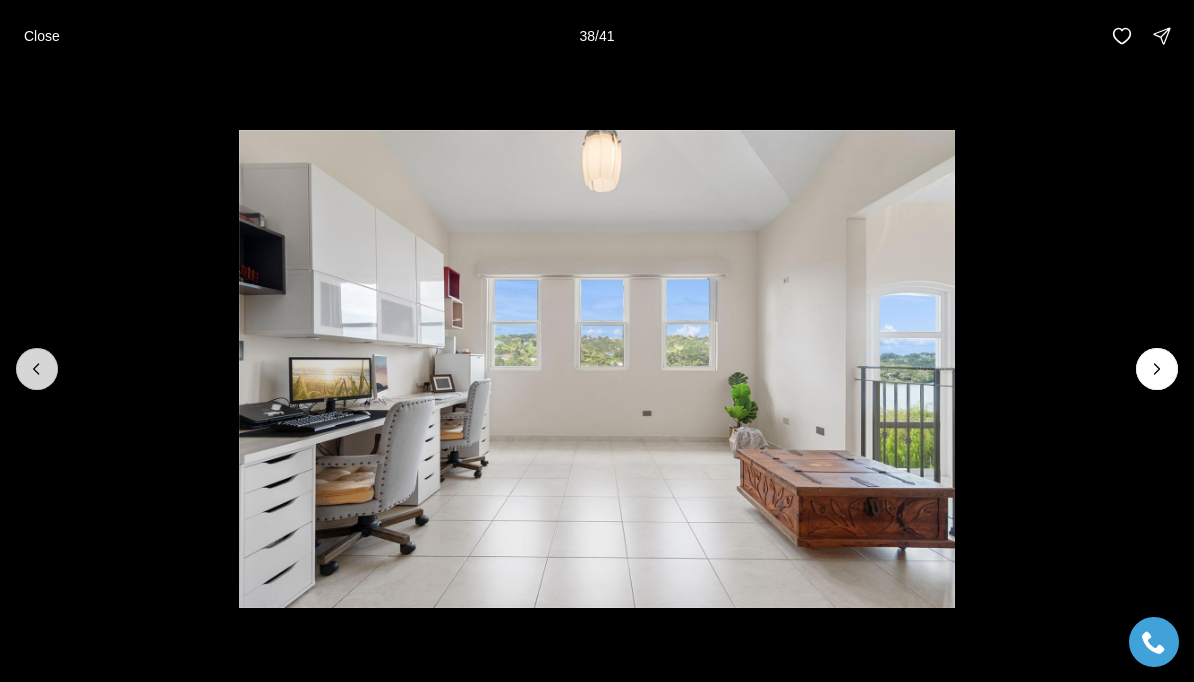 click 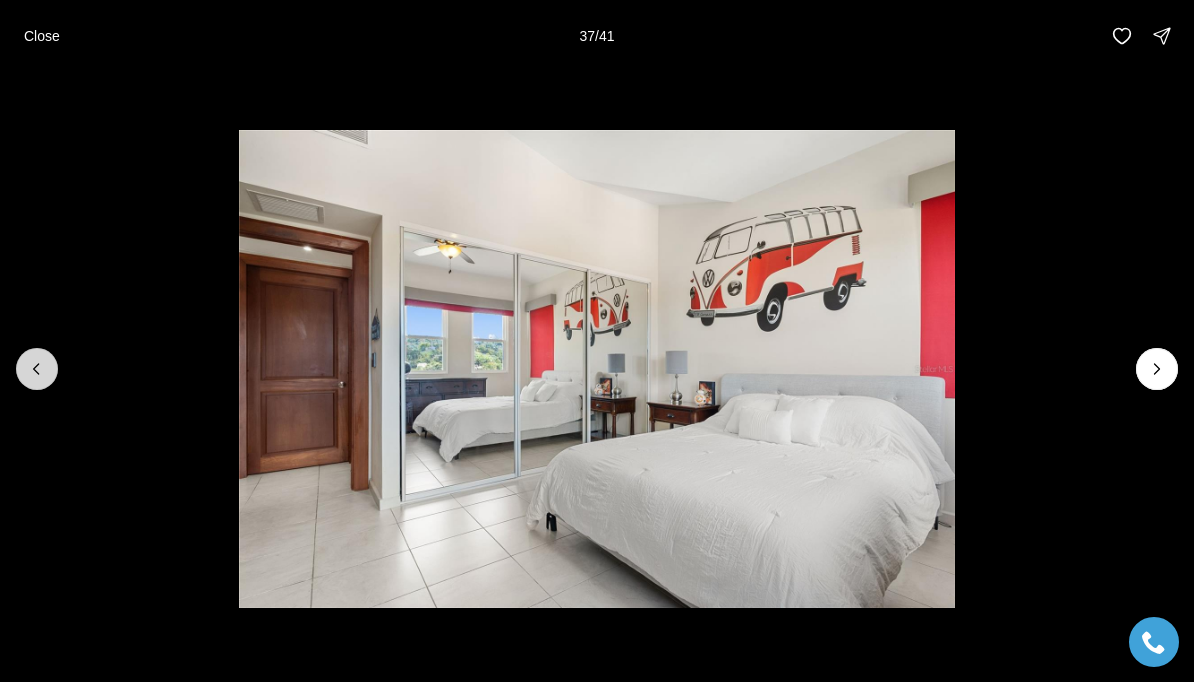click 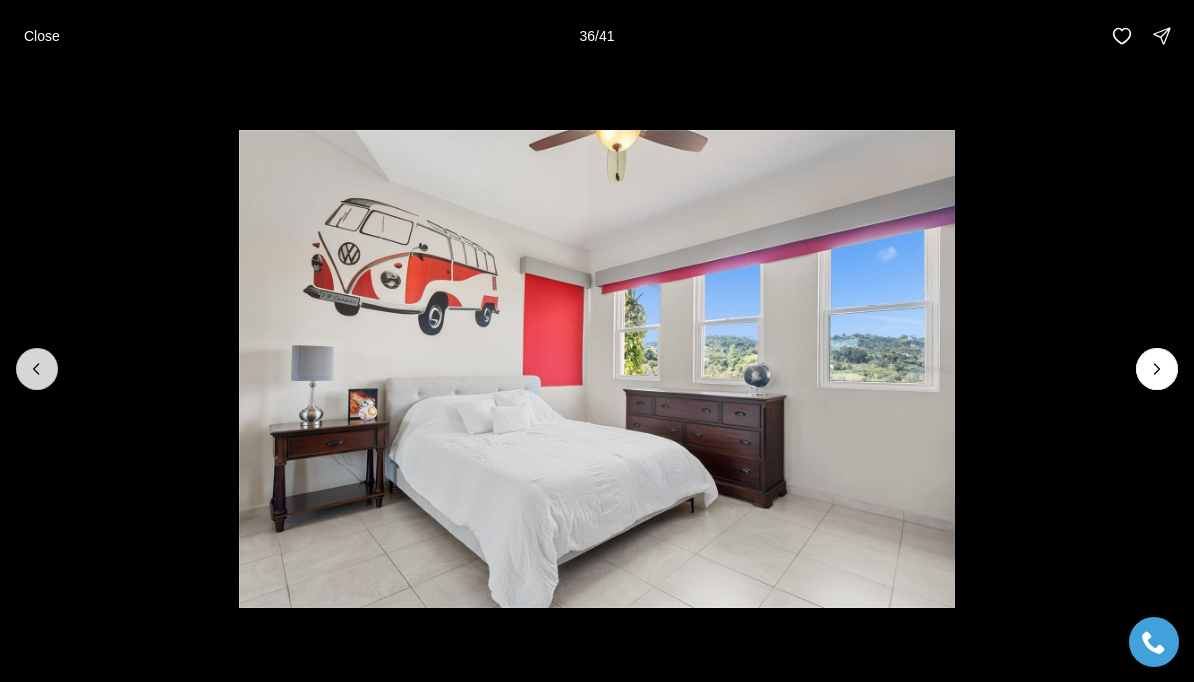 click 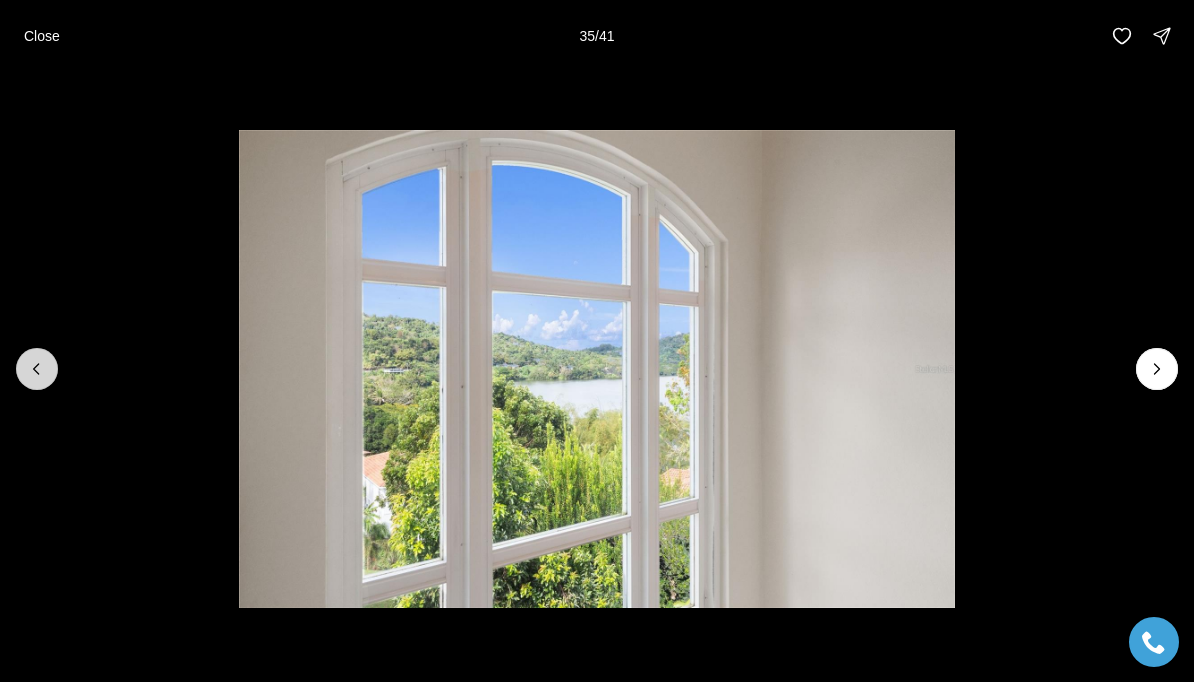 click 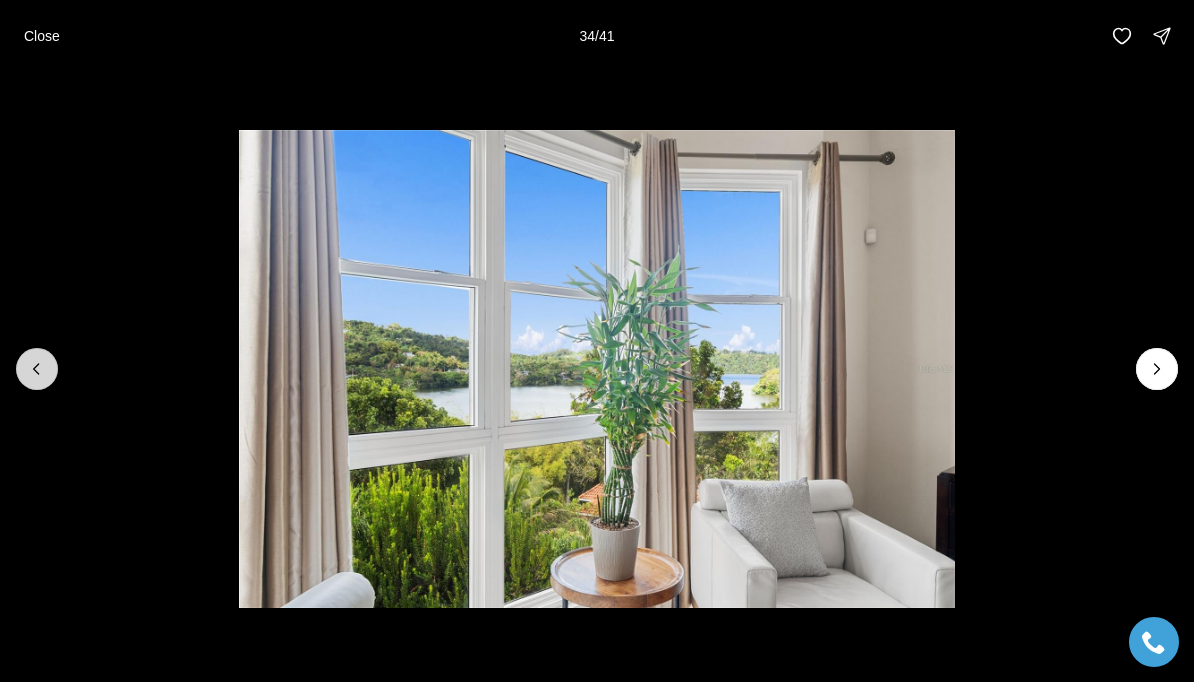 click 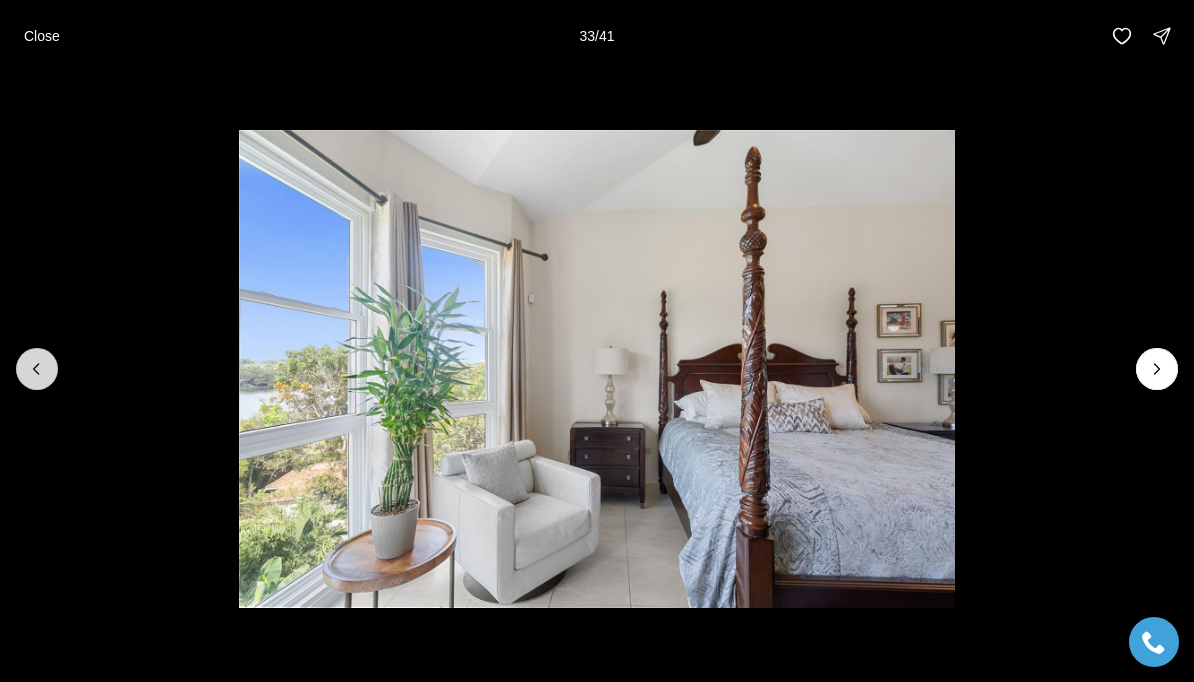 click at bounding box center [37, 369] 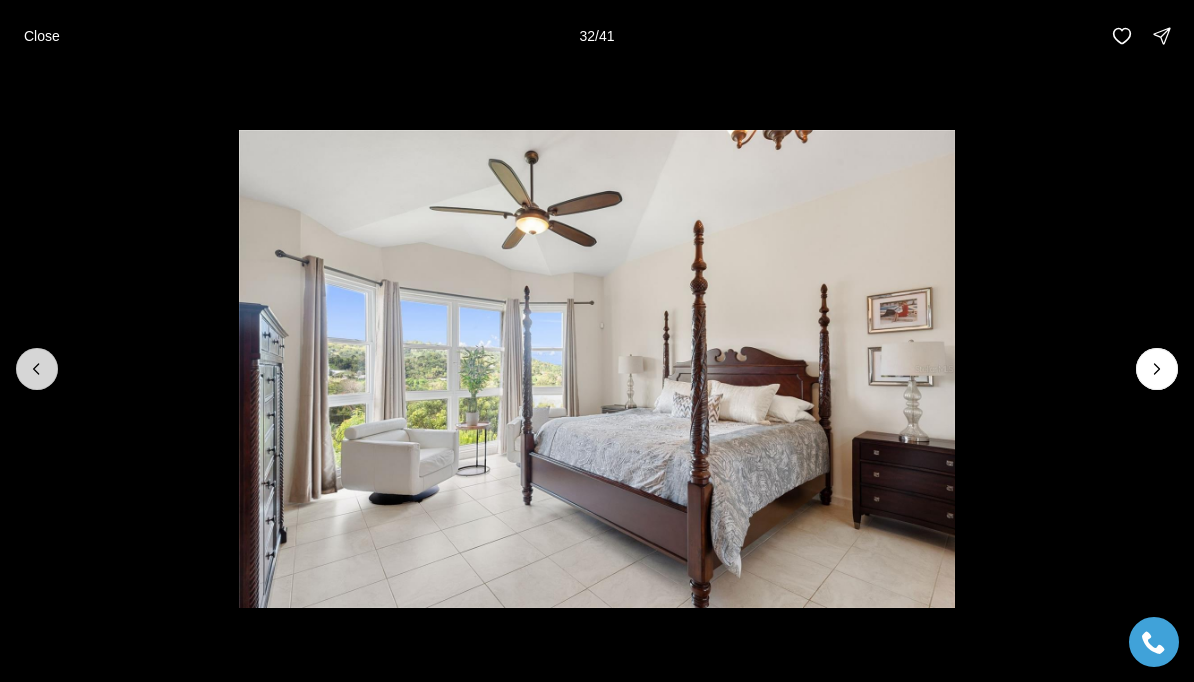 click at bounding box center (37, 369) 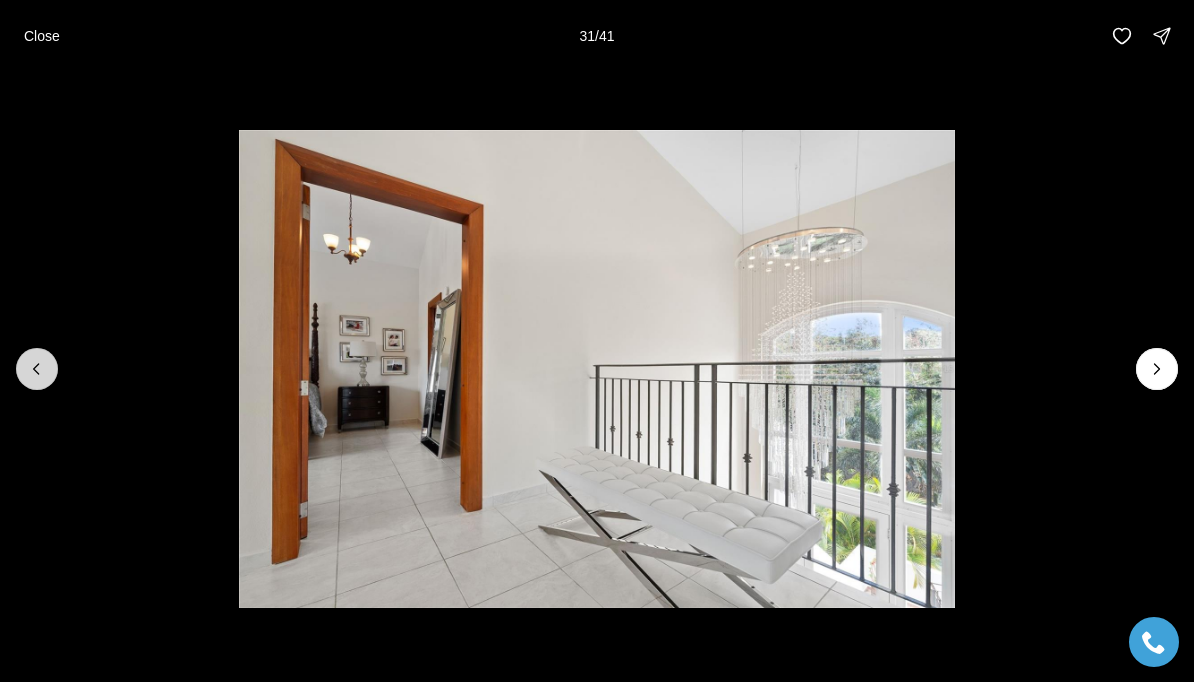 click at bounding box center [37, 369] 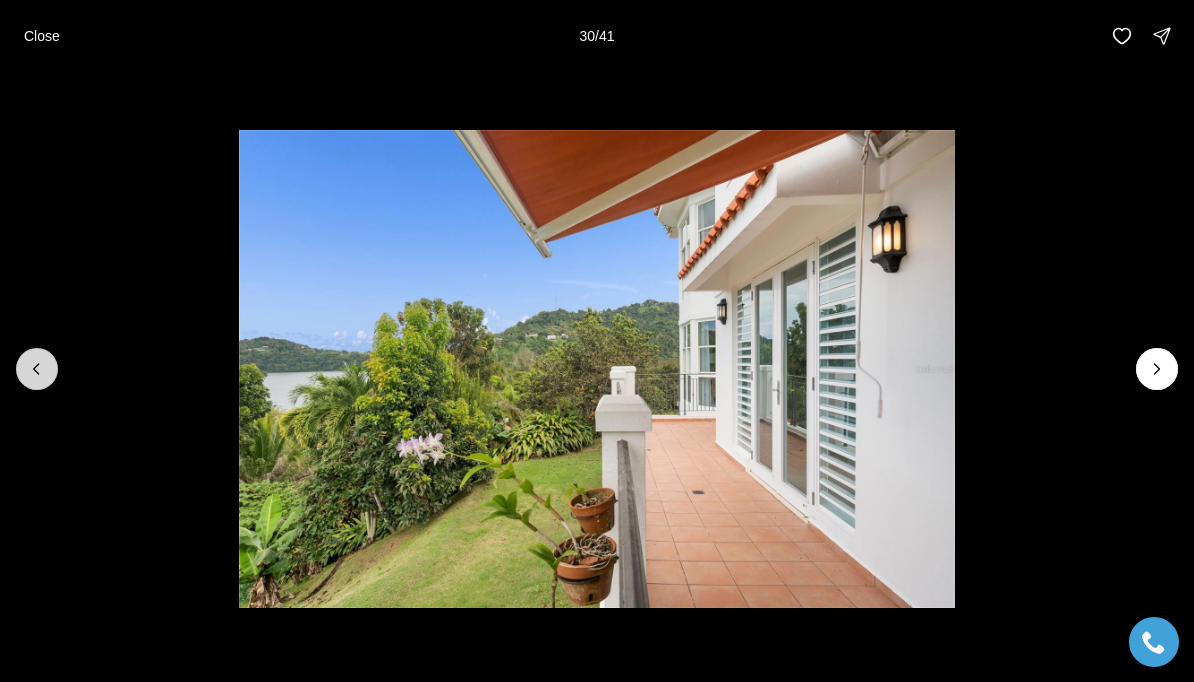 click 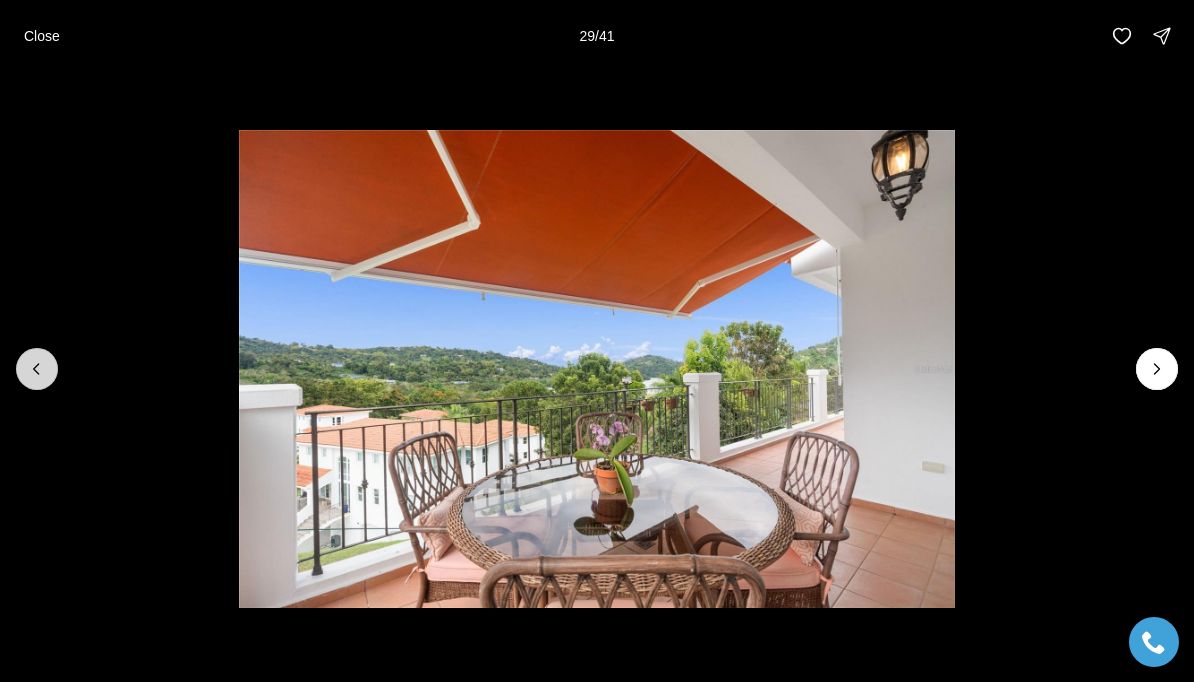 click at bounding box center (37, 369) 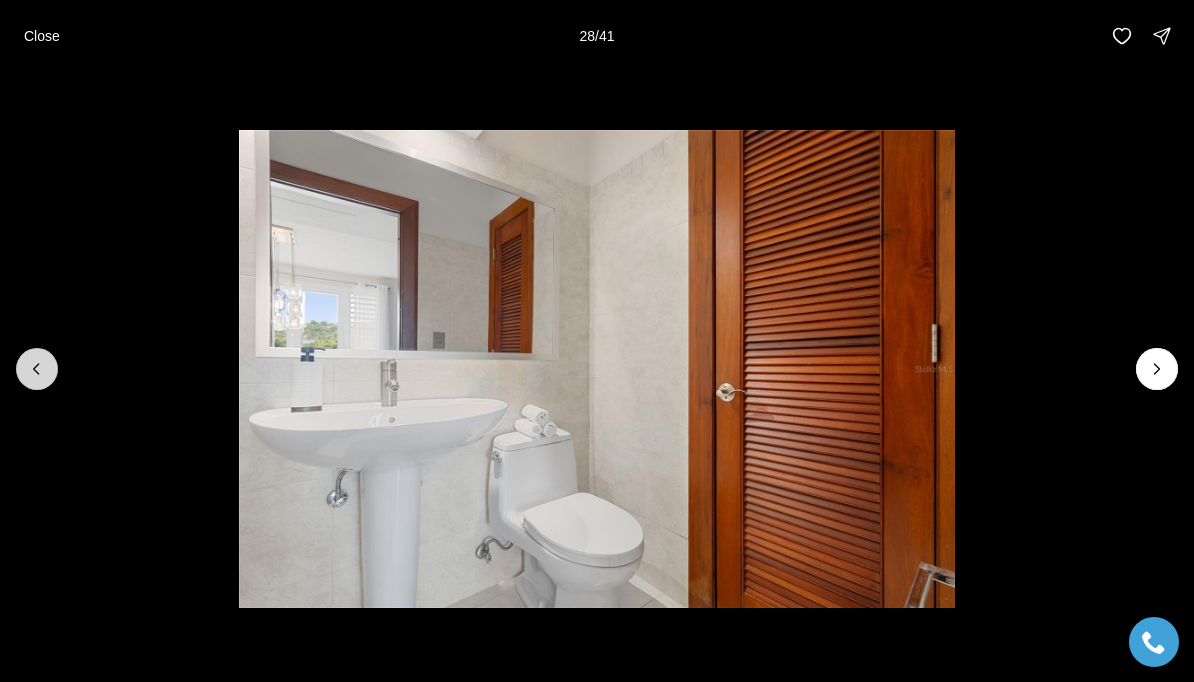 click 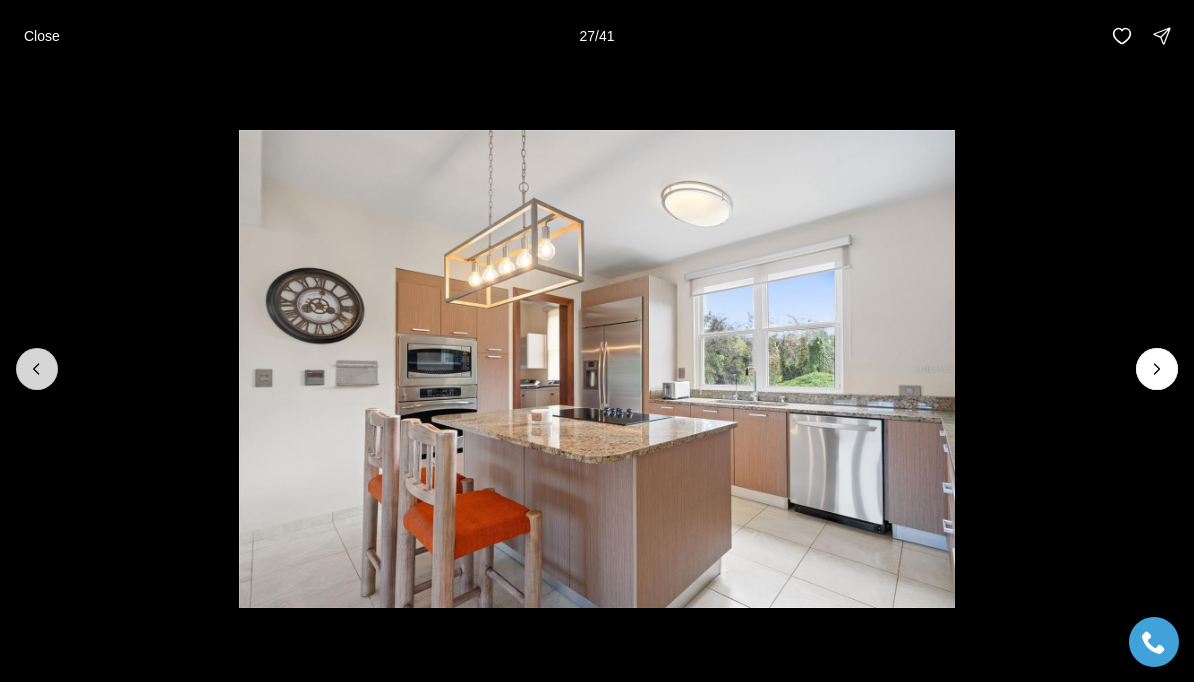 click 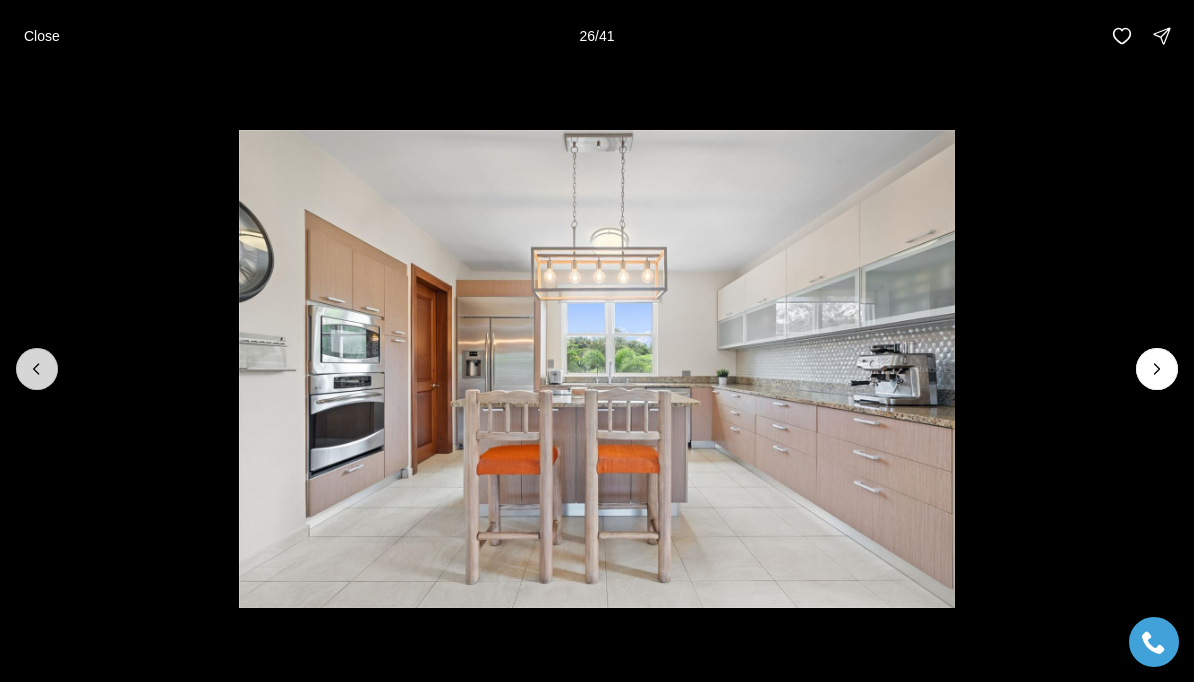 click 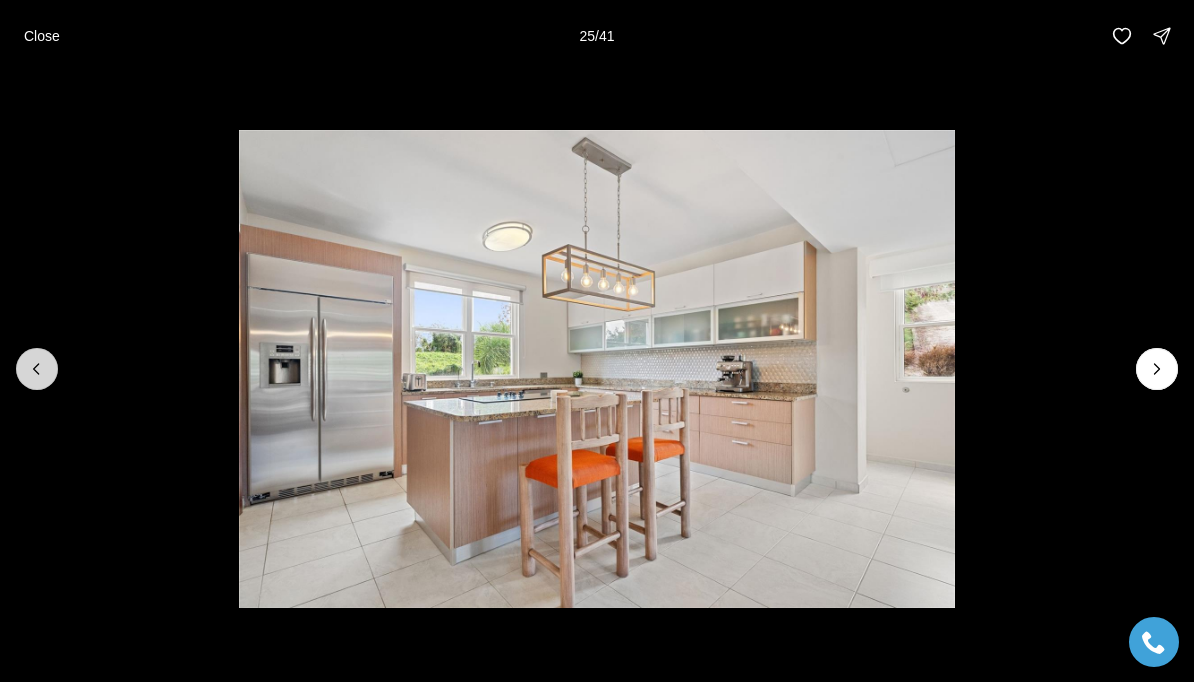 click 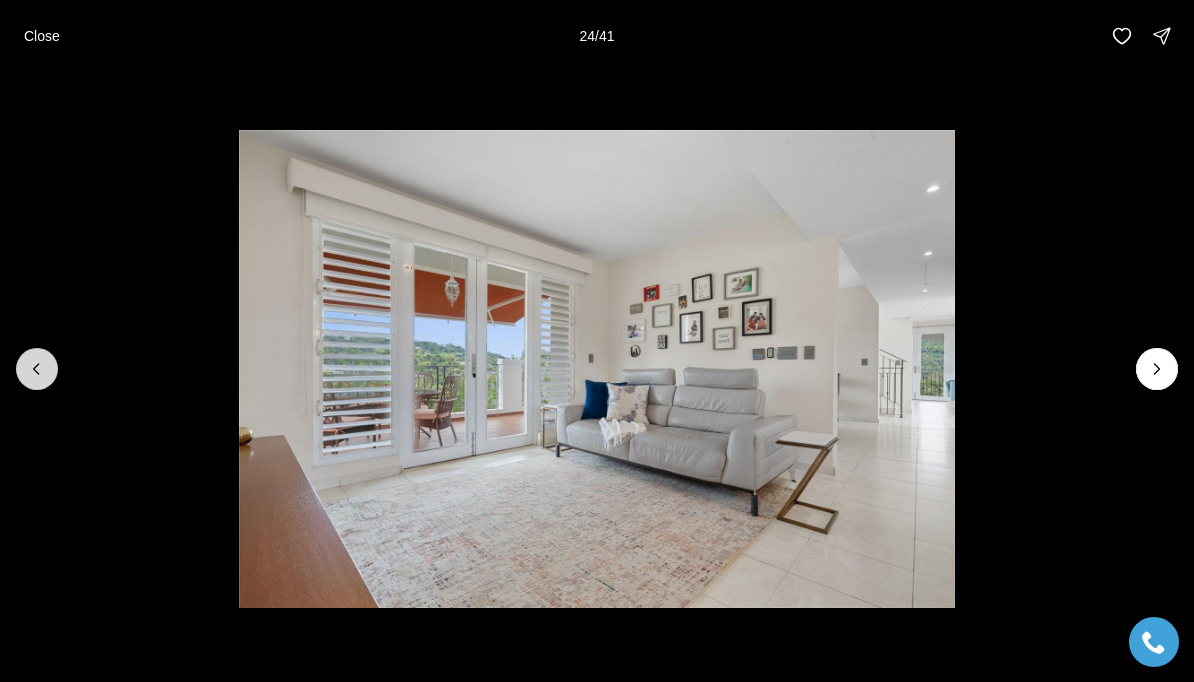 click 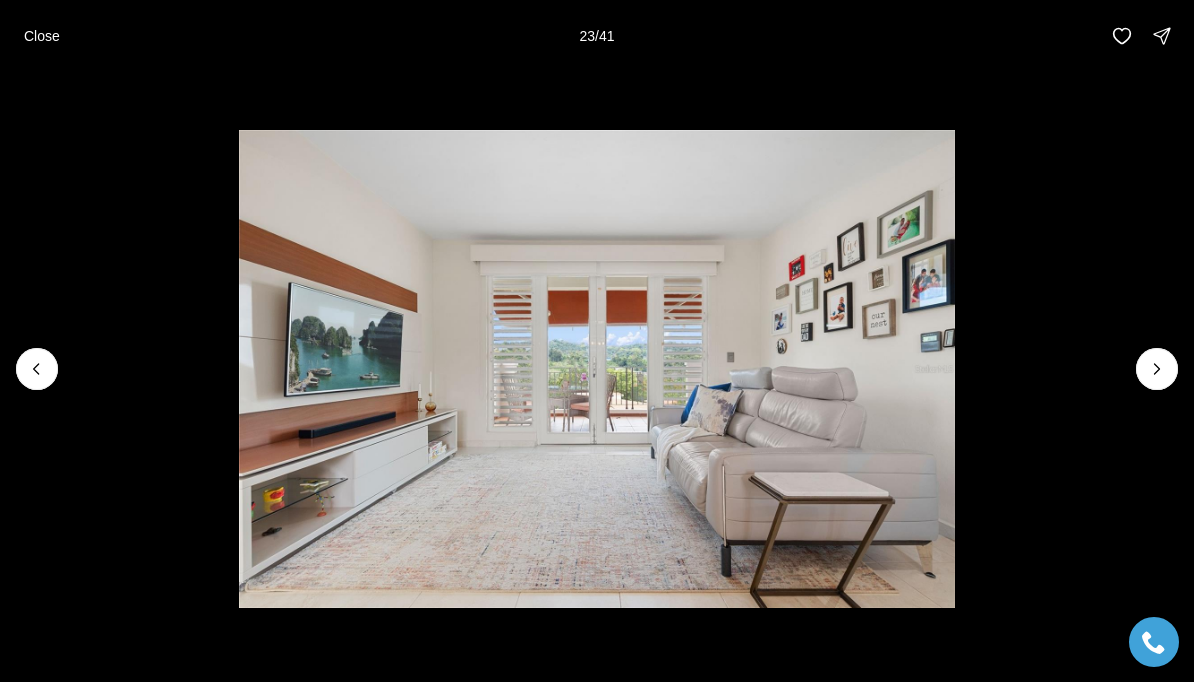 click at bounding box center (597, 368) 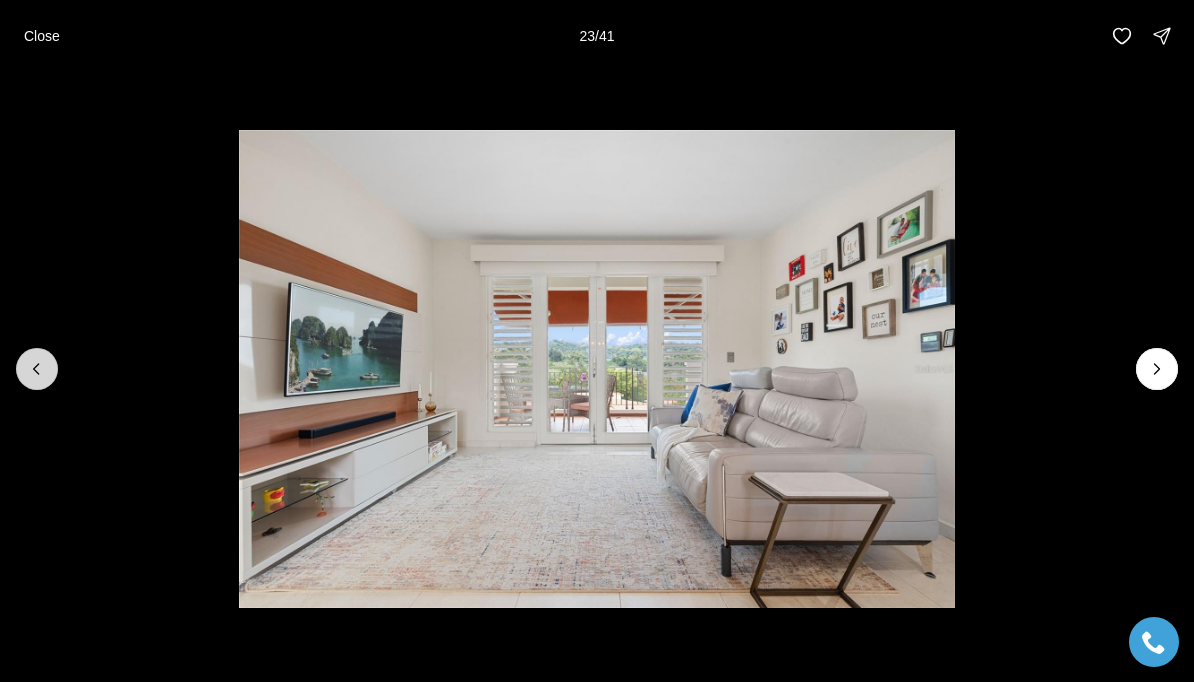 click 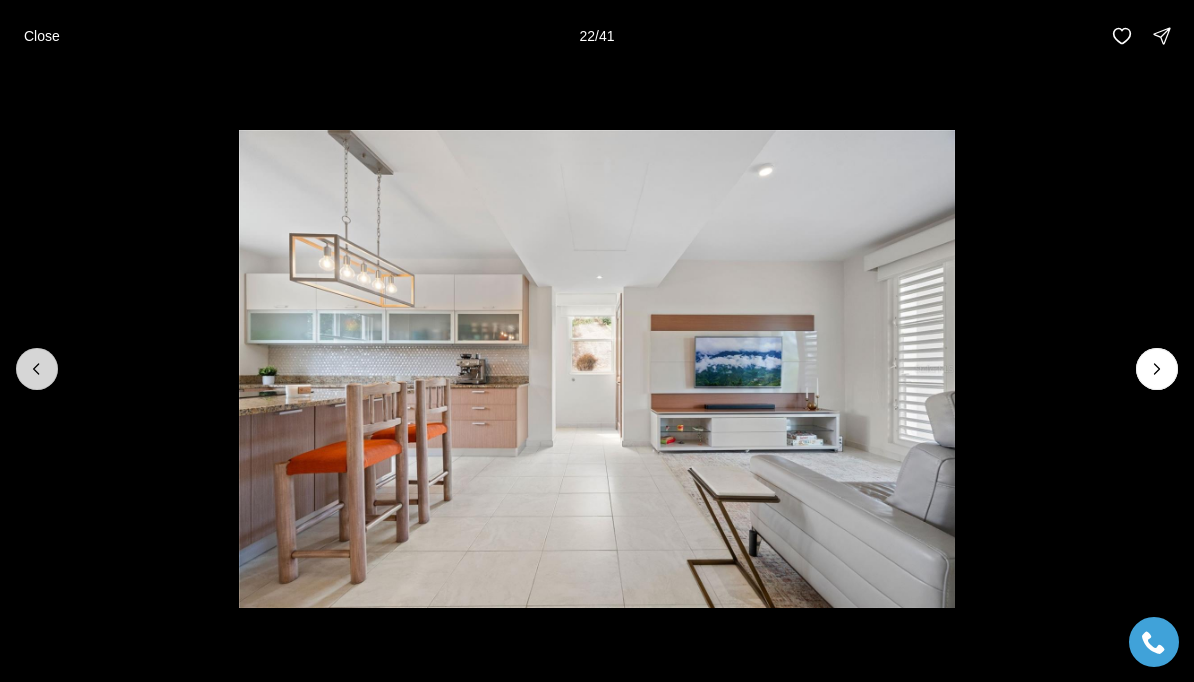 click at bounding box center (37, 369) 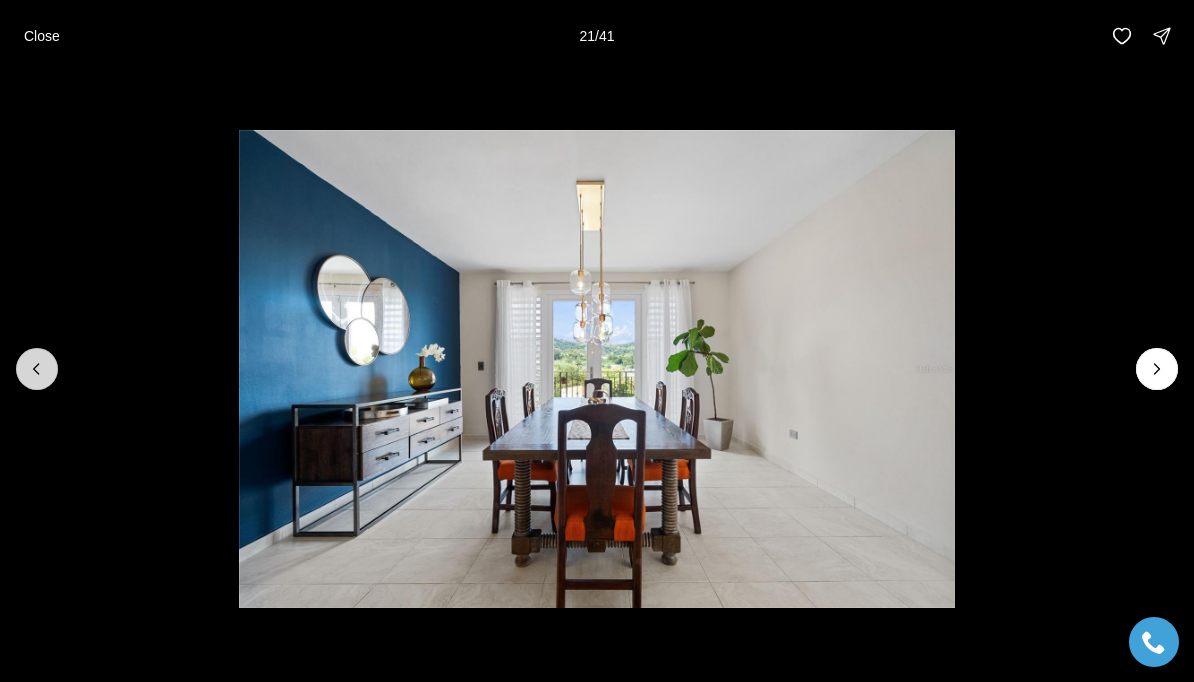 click 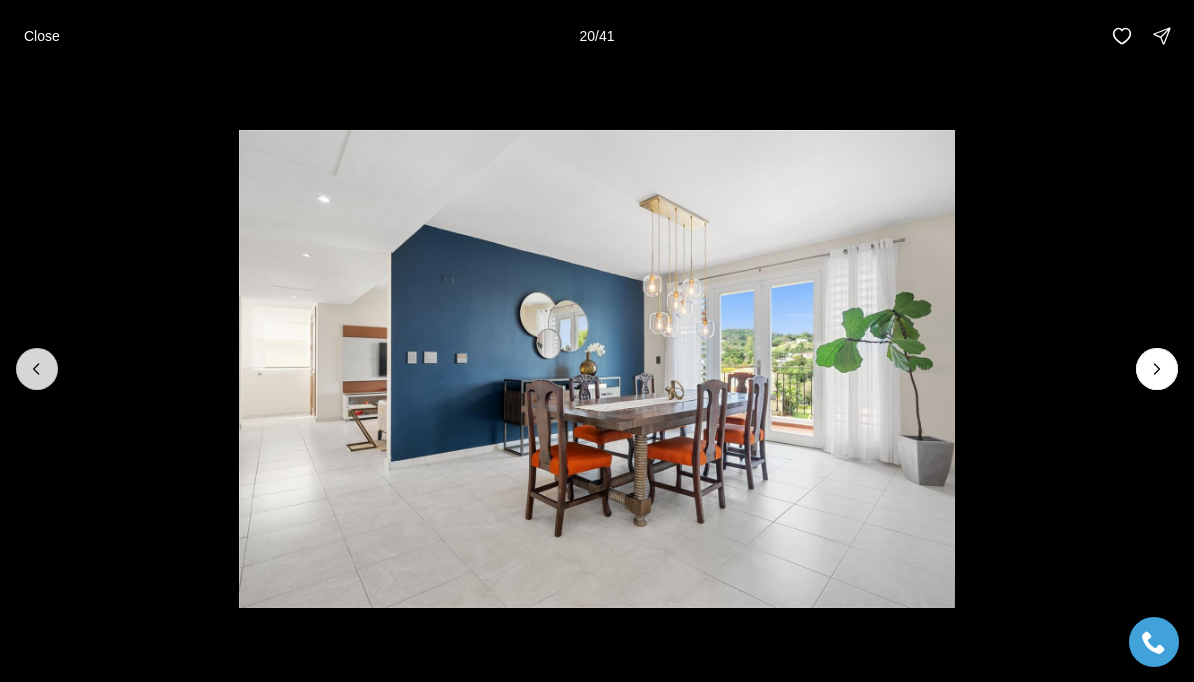 click 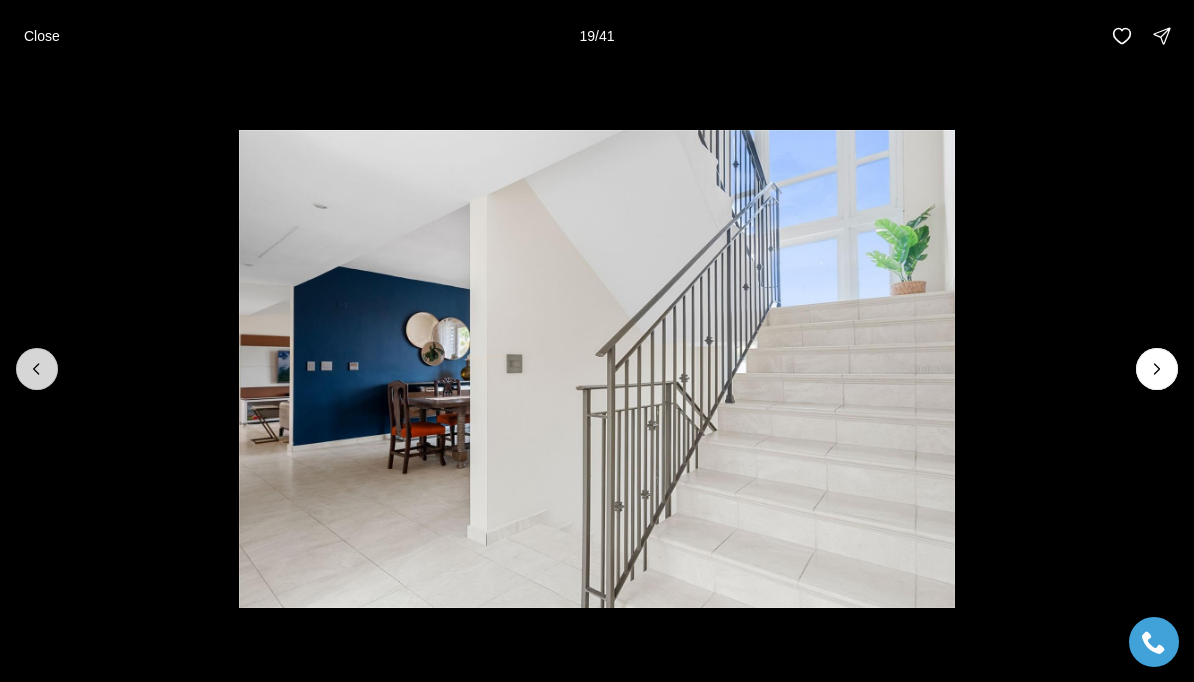 click 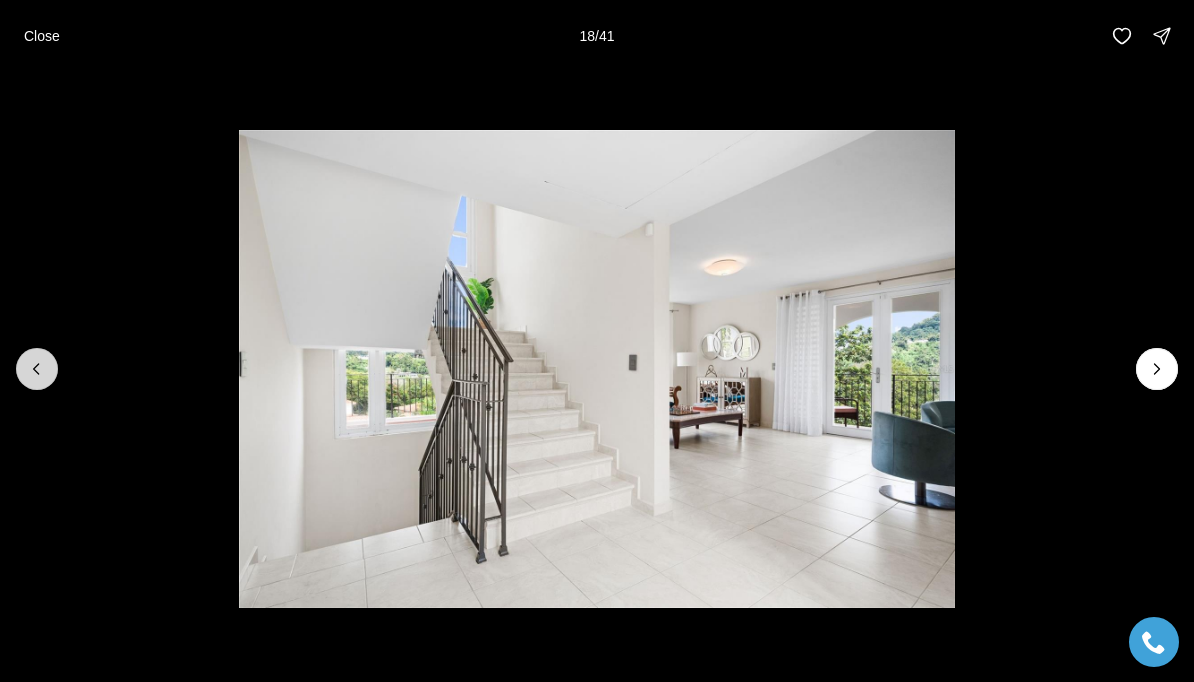 click 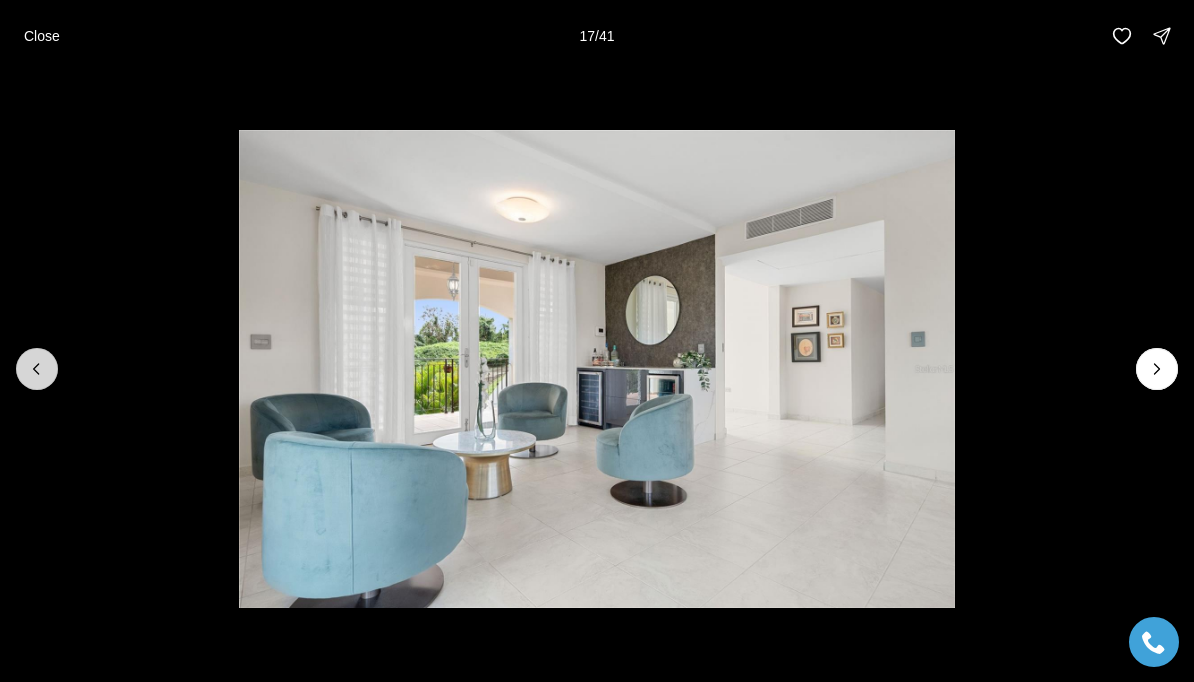 click 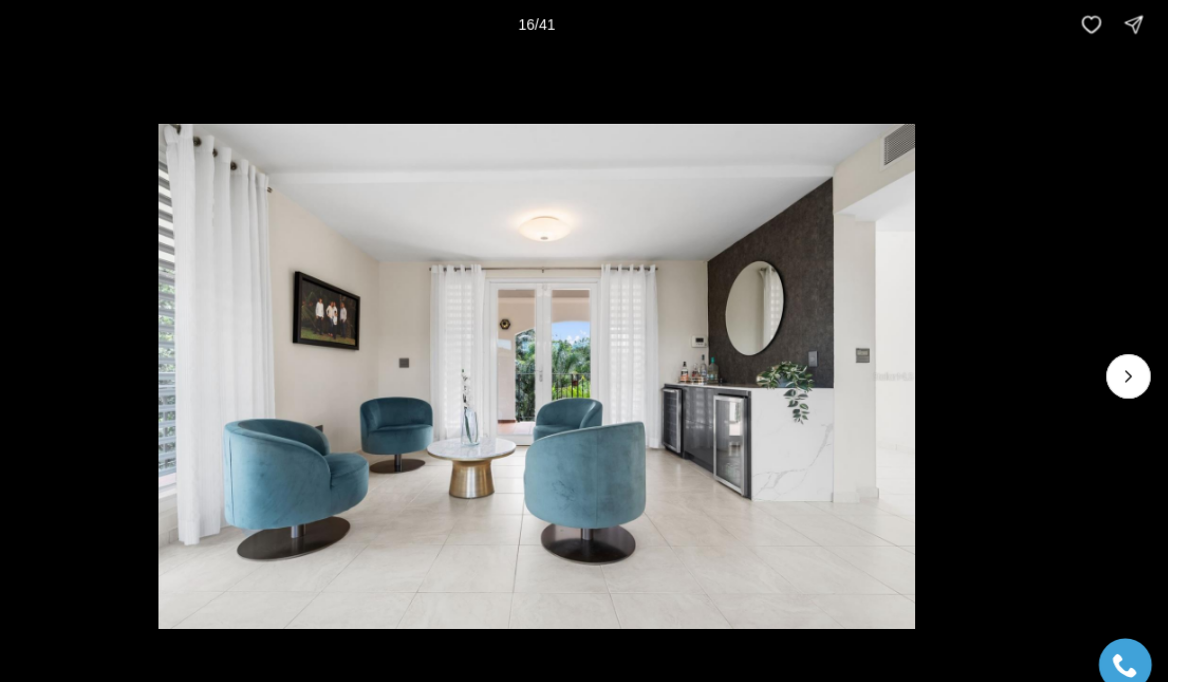 scroll, scrollTop: 0, scrollLeft: 0, axis: both 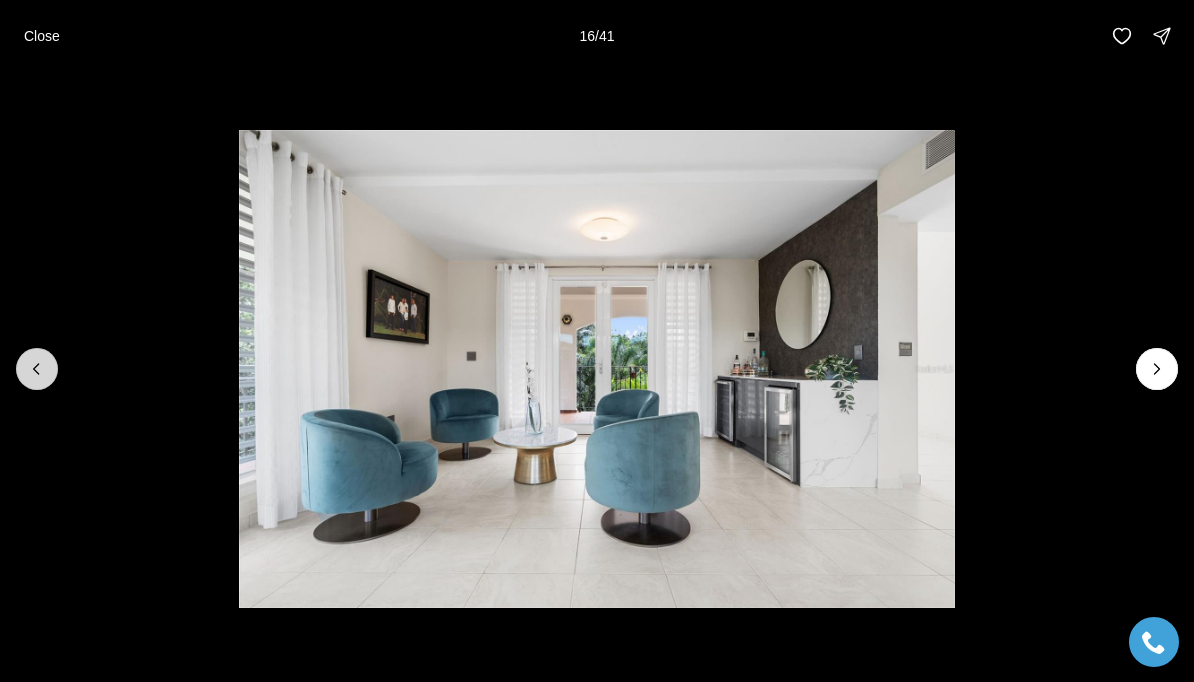 click 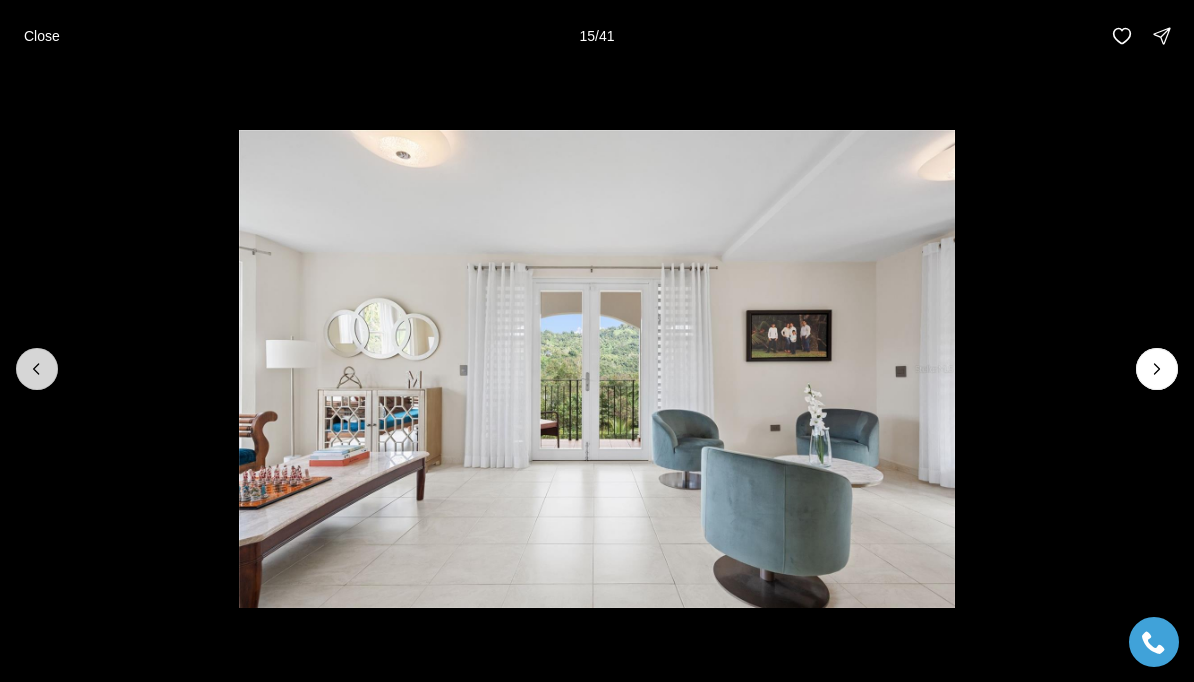 click 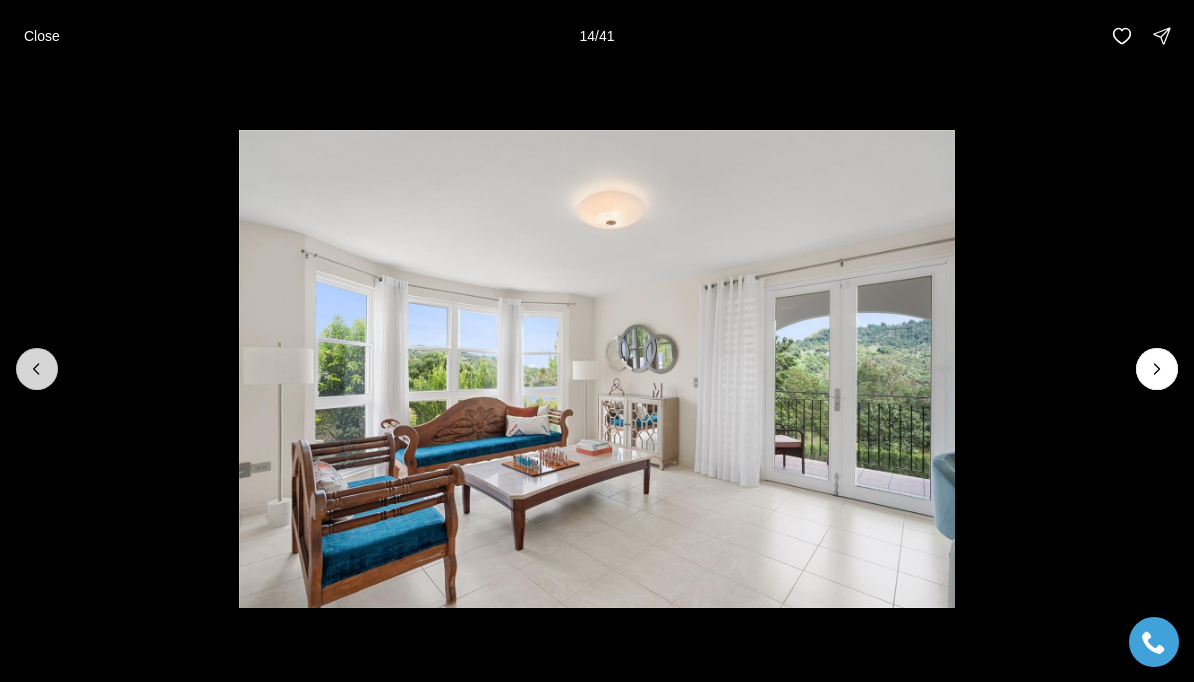 click 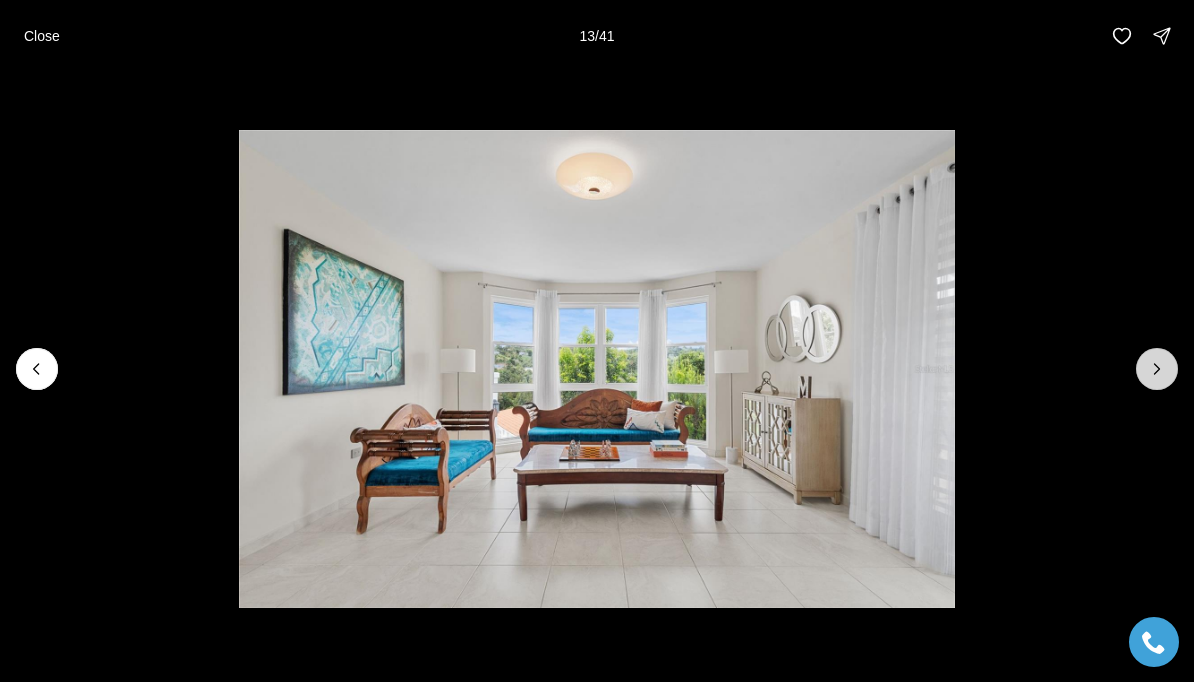 click 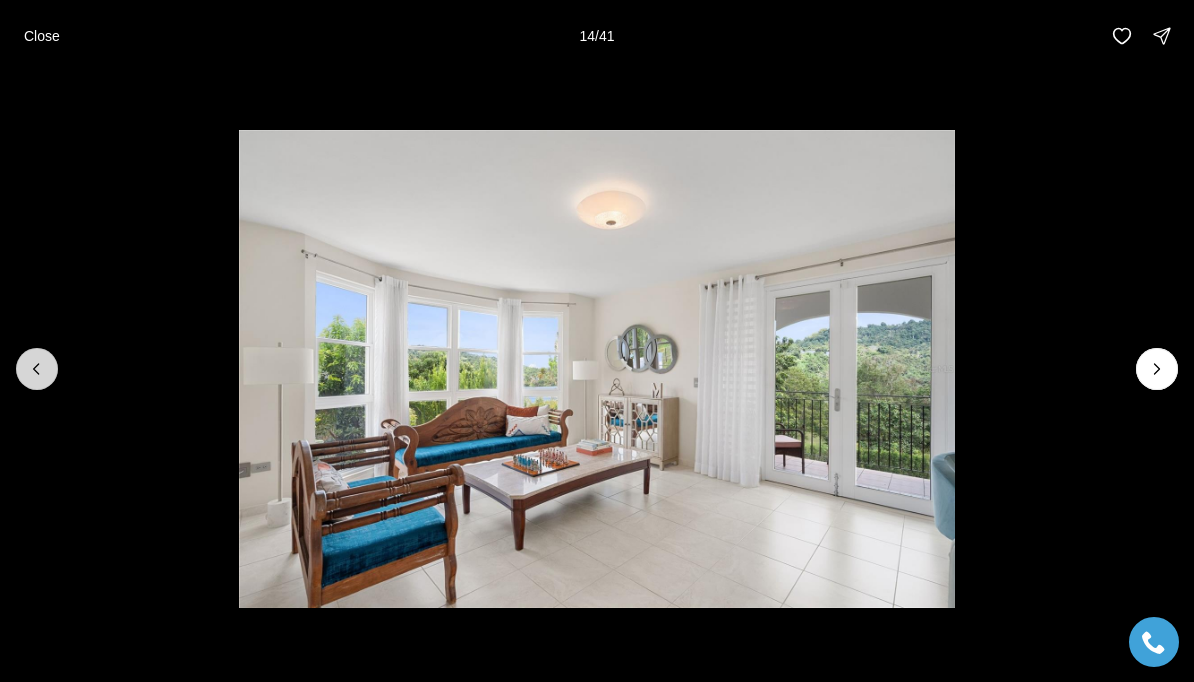 click 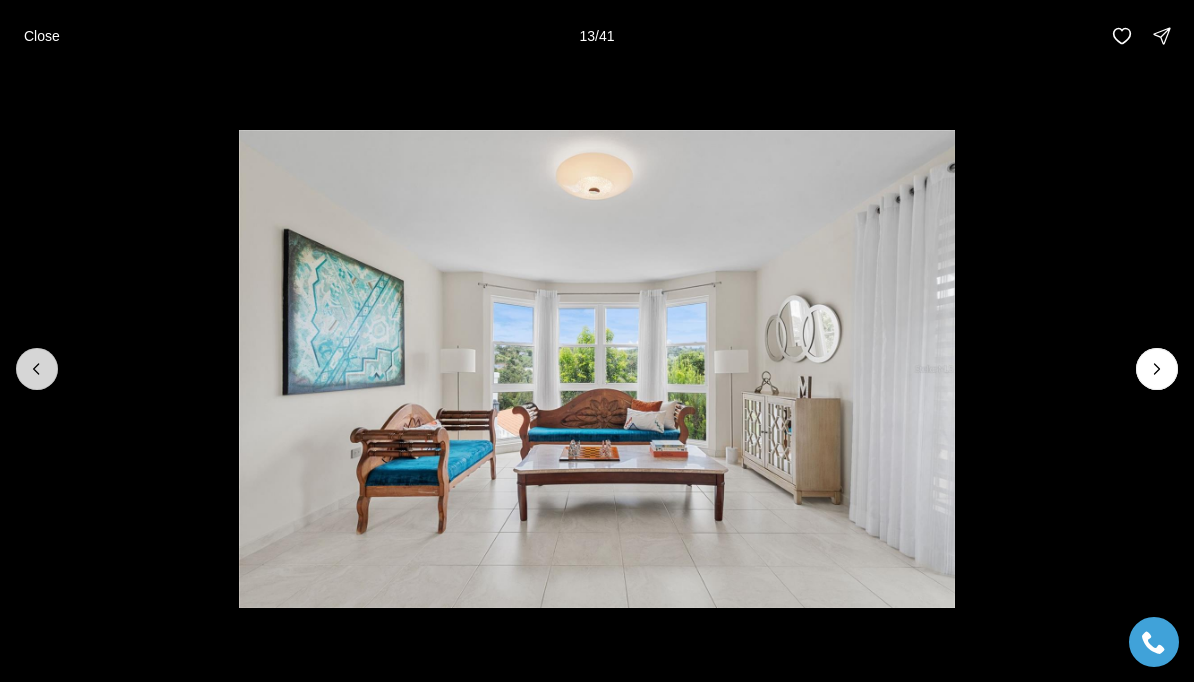 click 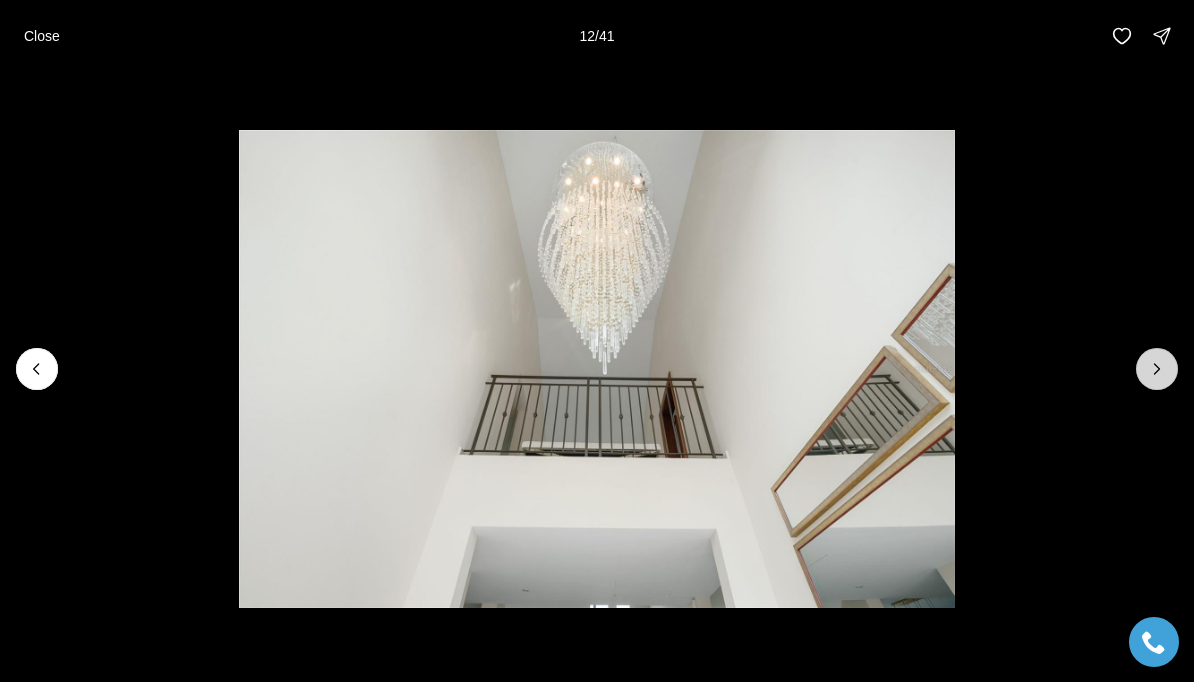 click at bounding box center (1157, 369) 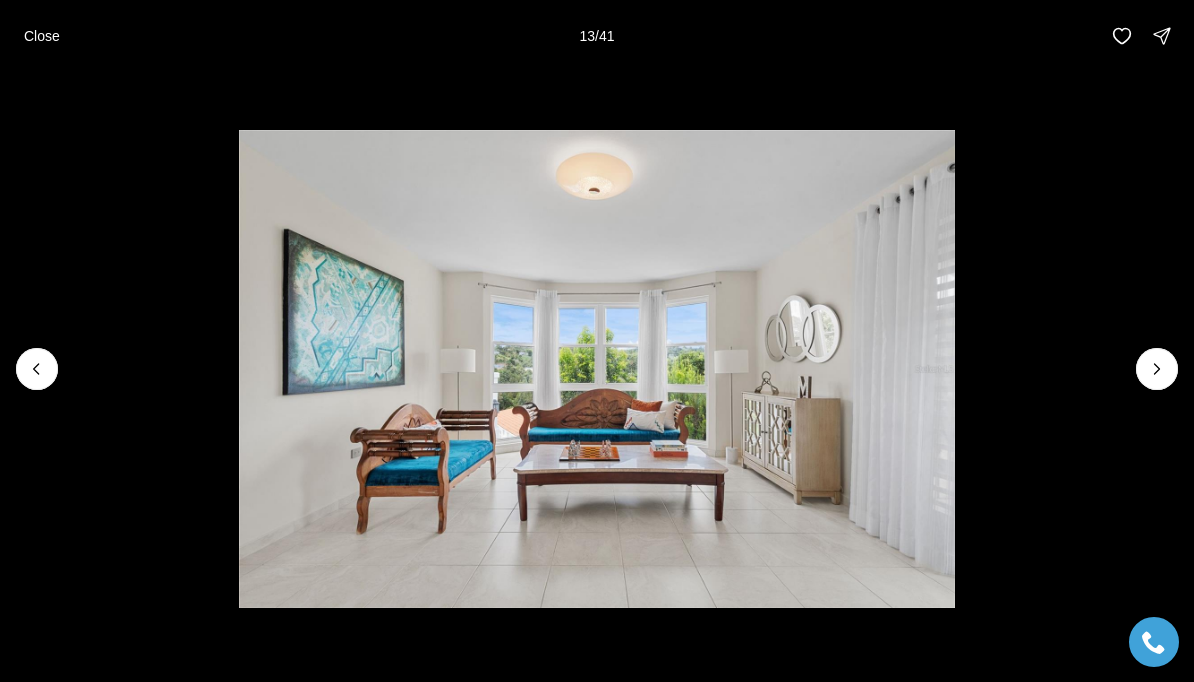click at bounding box center [597, 368] 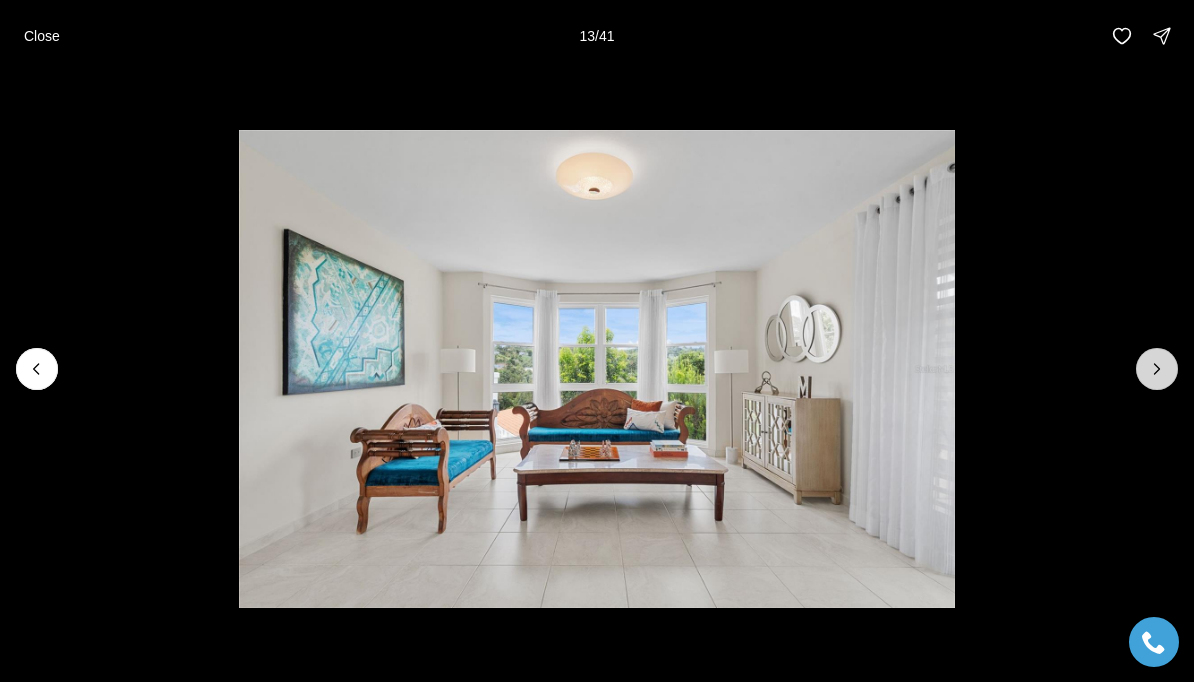 click 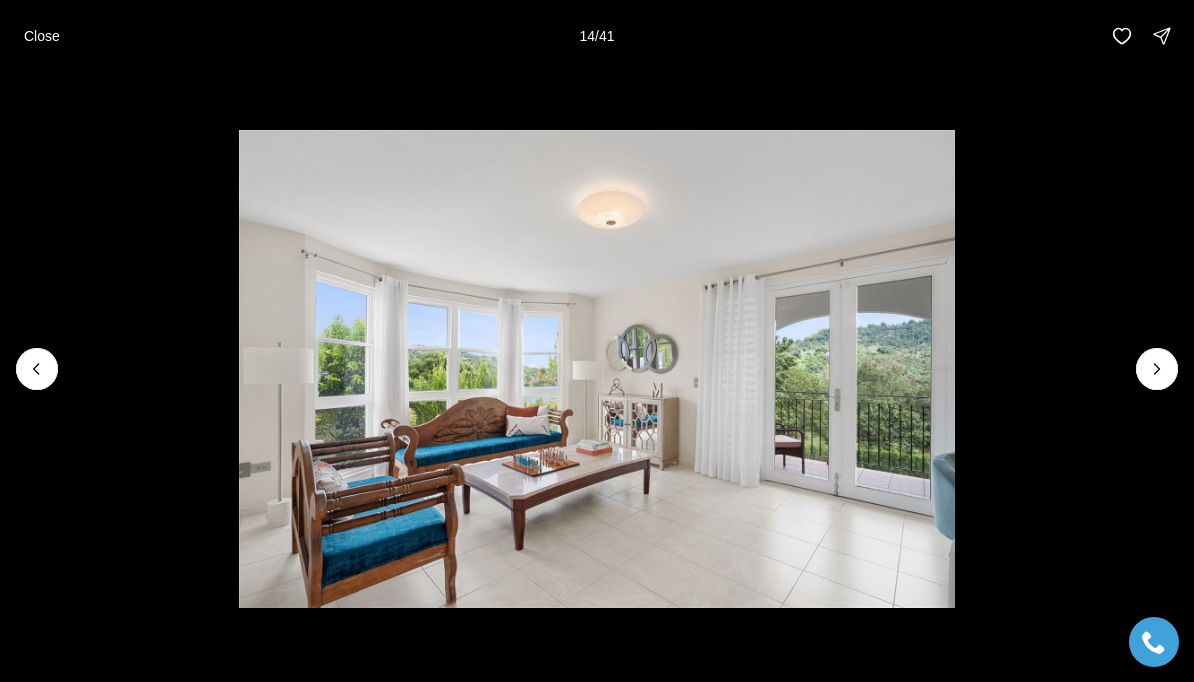 click at bounding box center [597, 368] 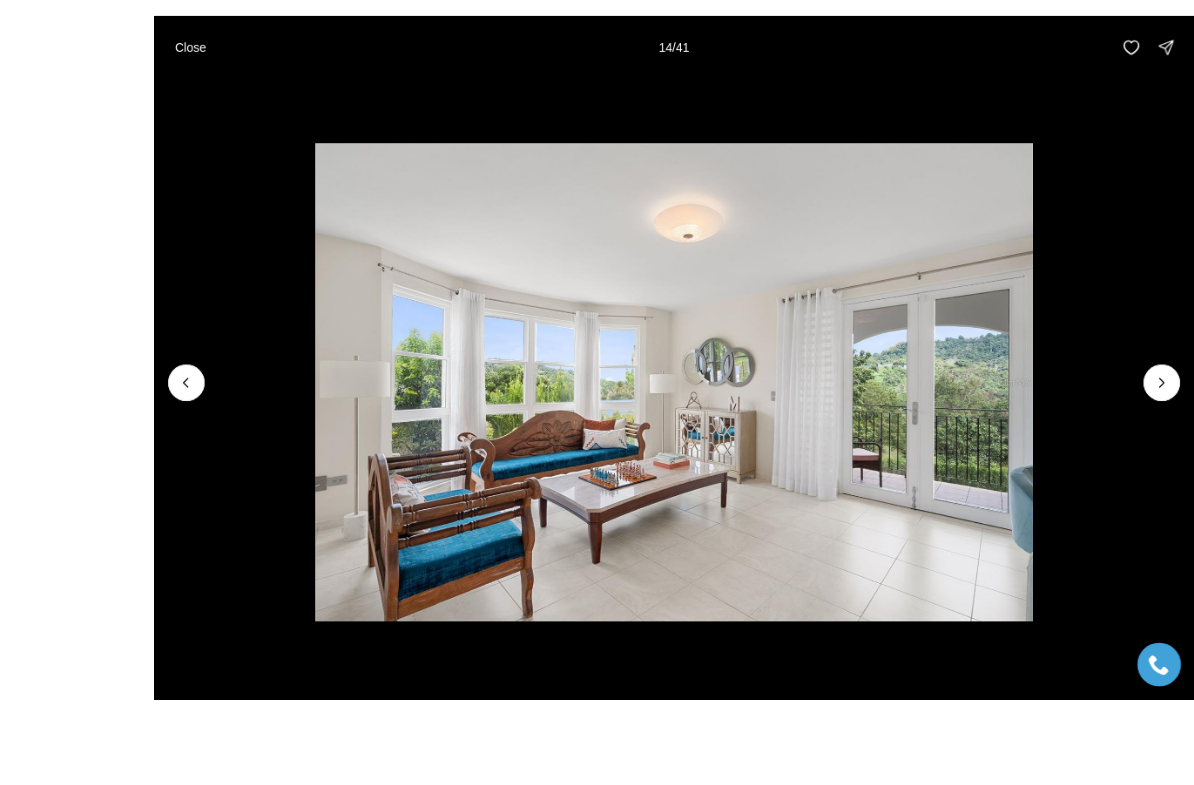 scroll, scrollTop: 80, scrollLeft: 0, axis: vertical 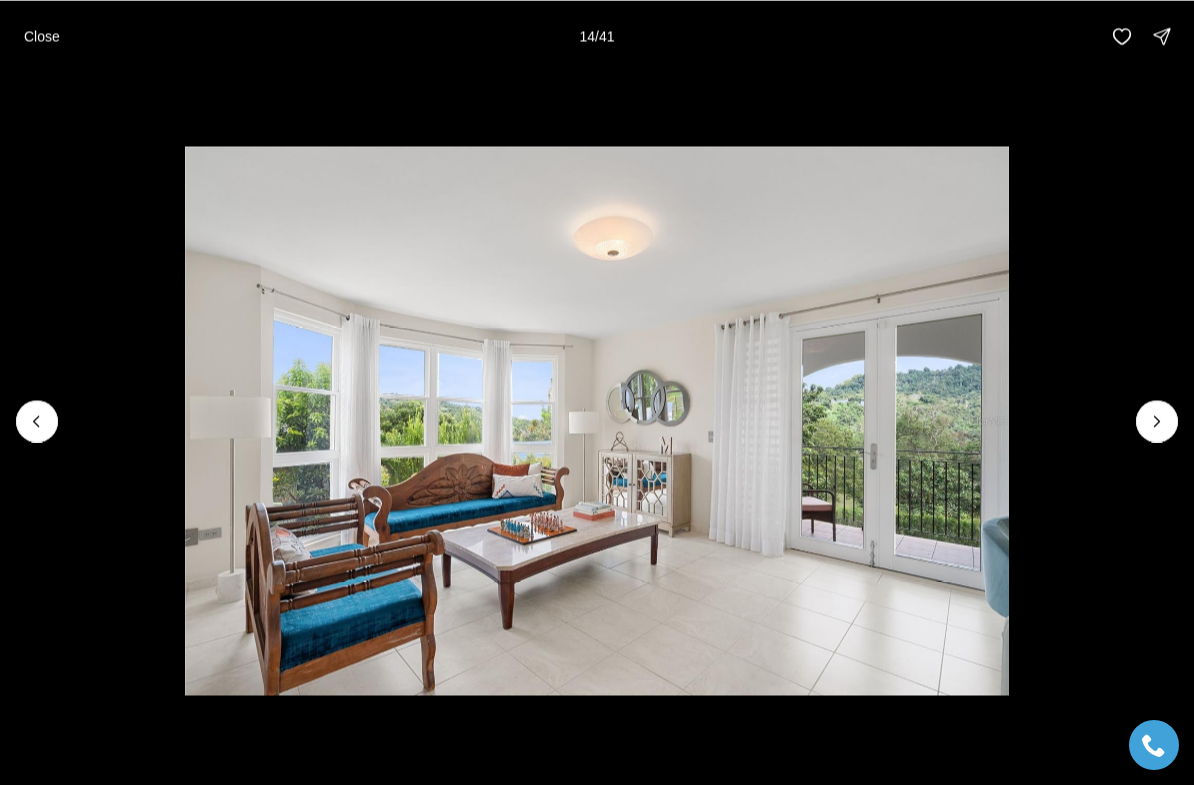 click at bounding box center (597, 421) 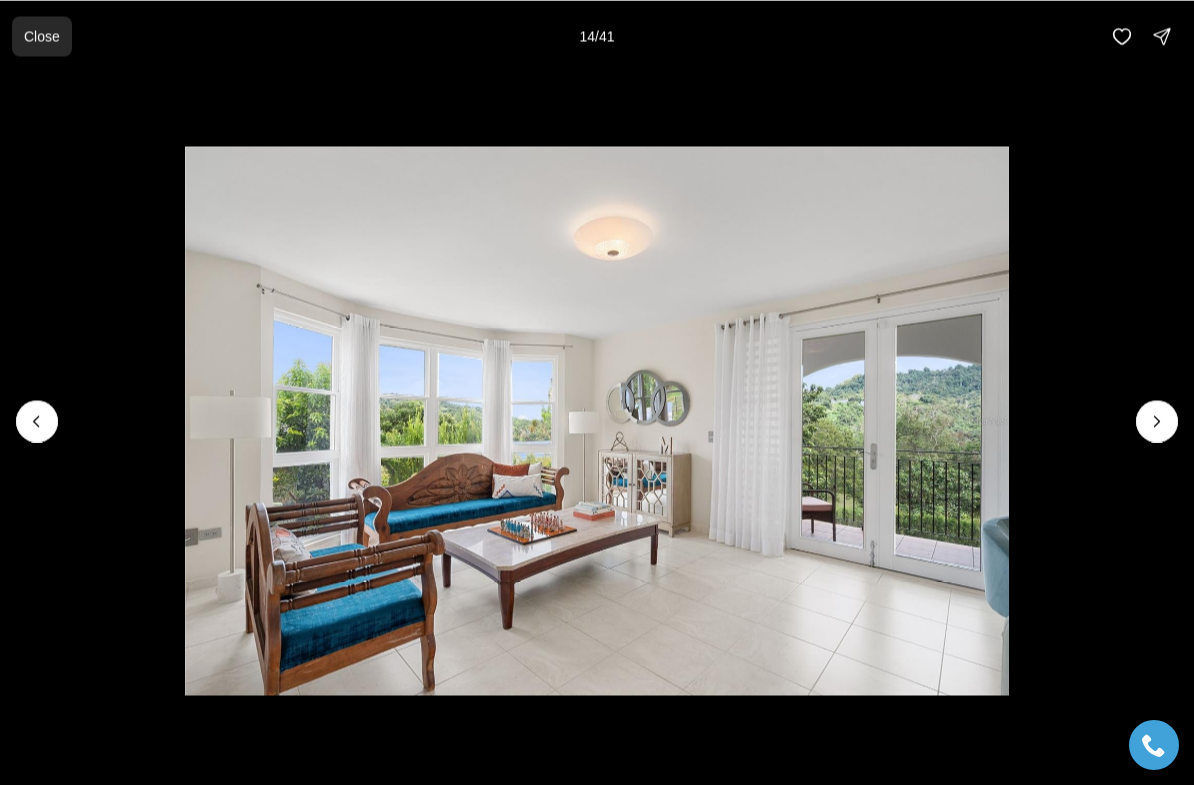 click on "Close" at bounding box center (42, 36) 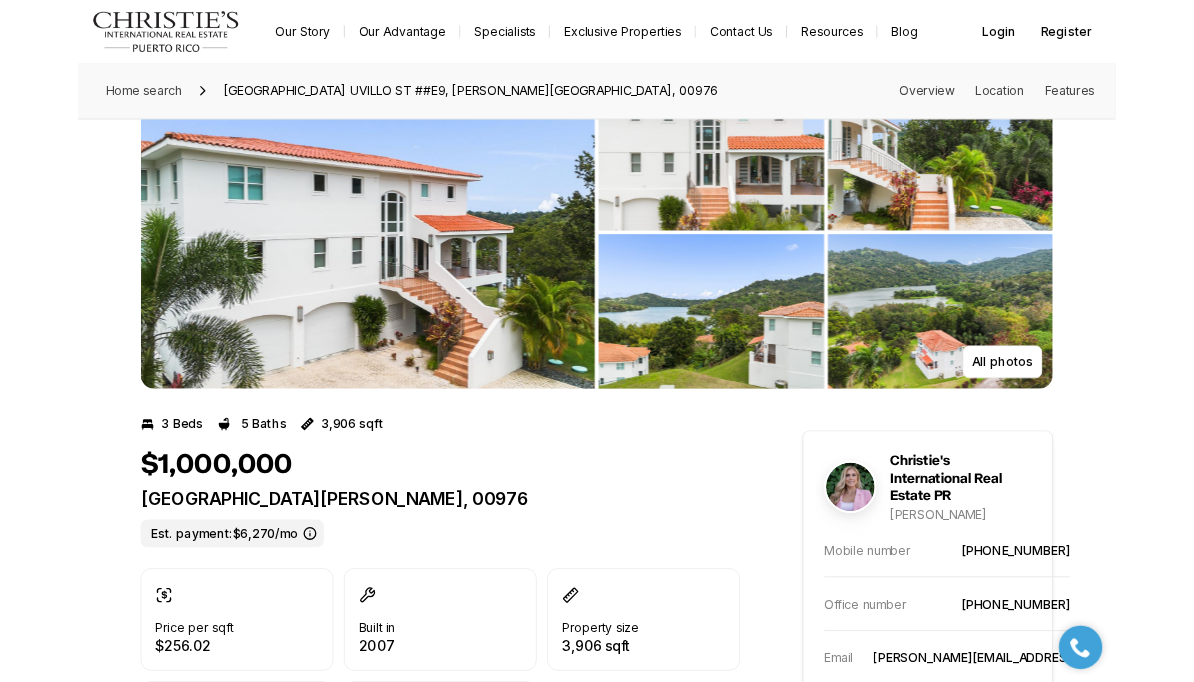 scroll, scrollTop: 0, scrollLeft: 0, axis: both 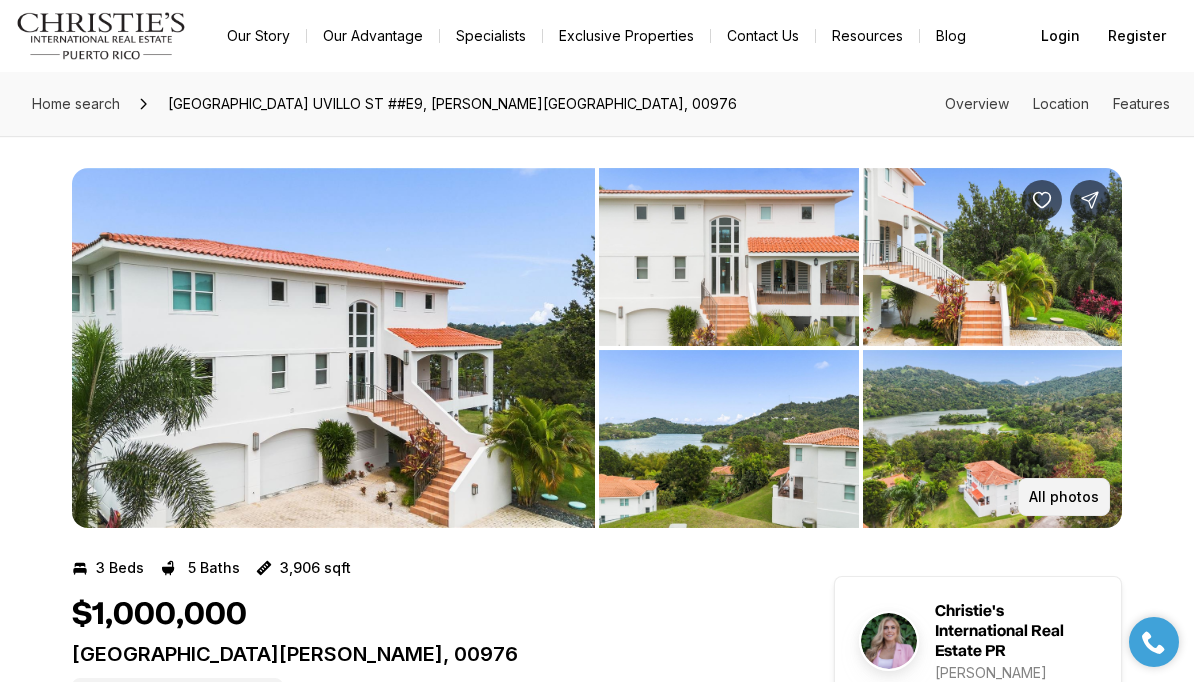 click on "All photos" at bounding box center [1064, 497] 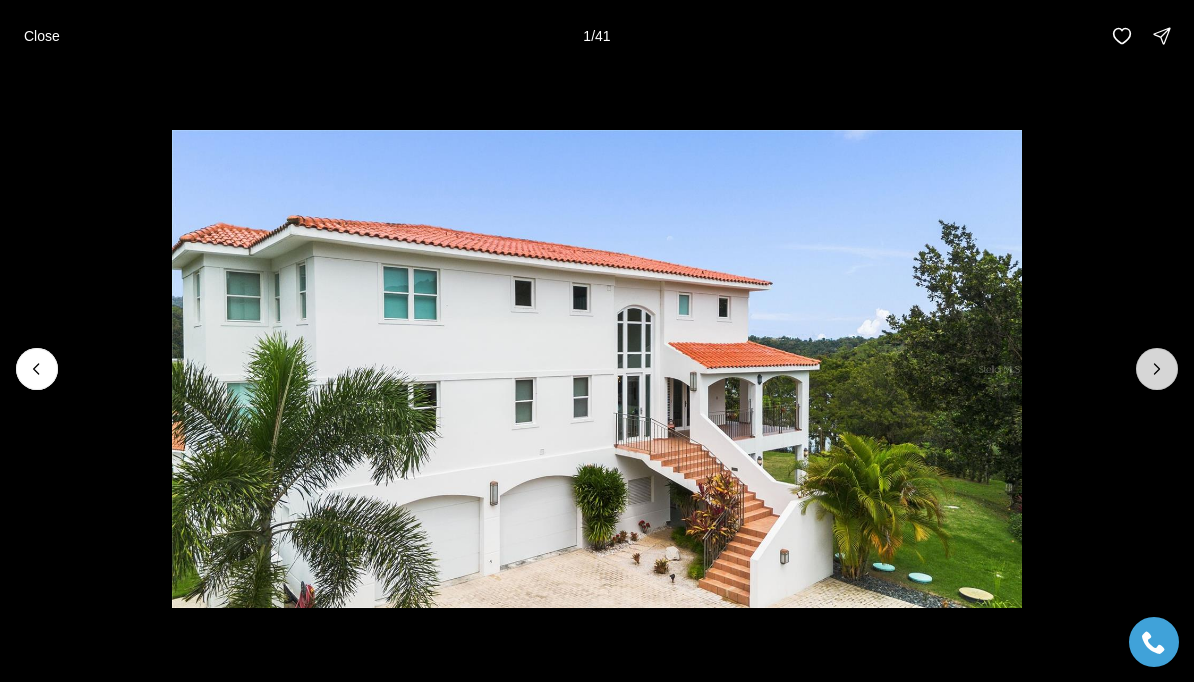 click 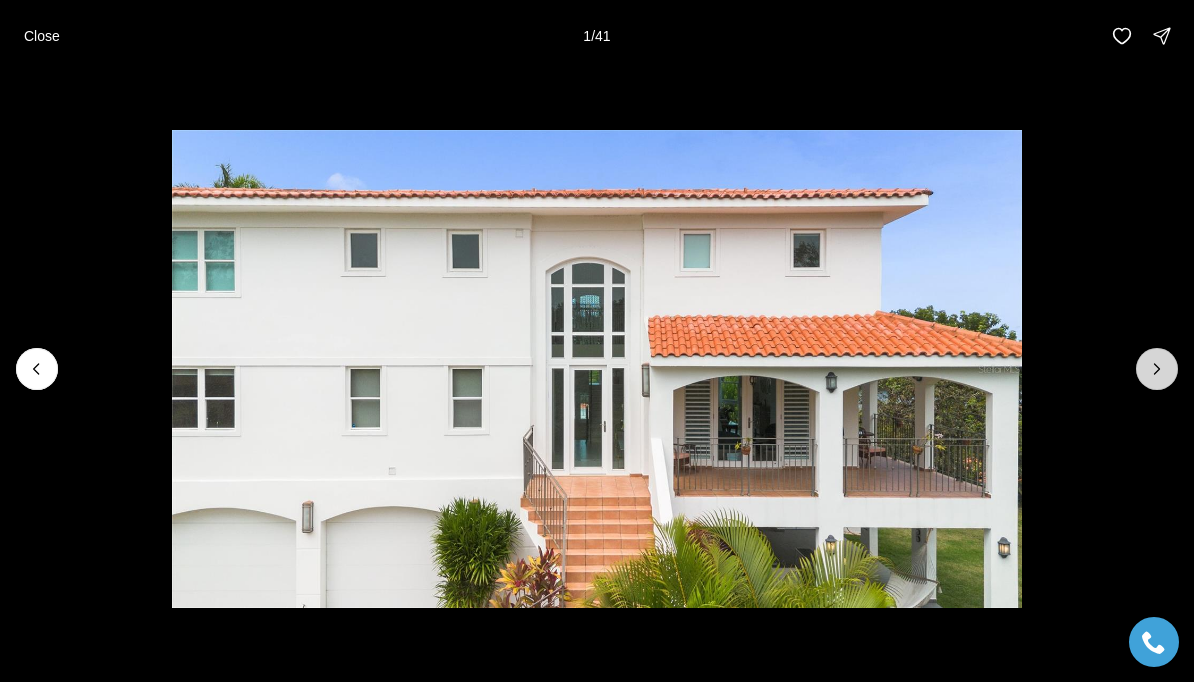 click at bounding box center [1157, 369] 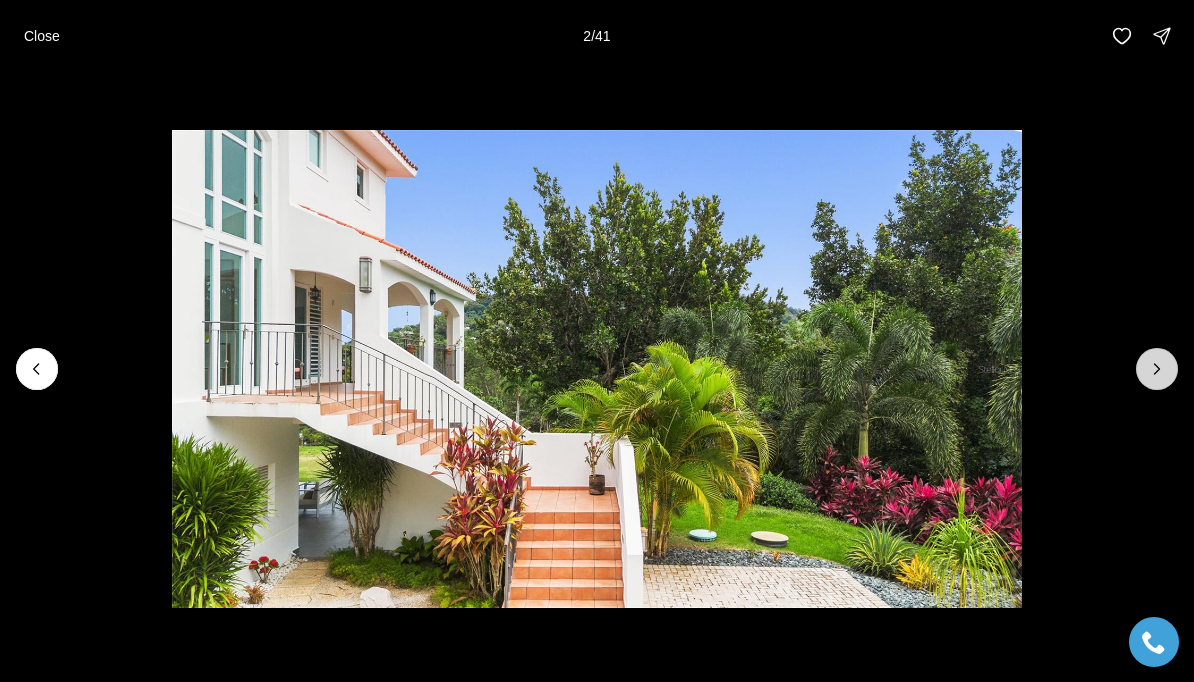 click at bounding box center [1157, 369] 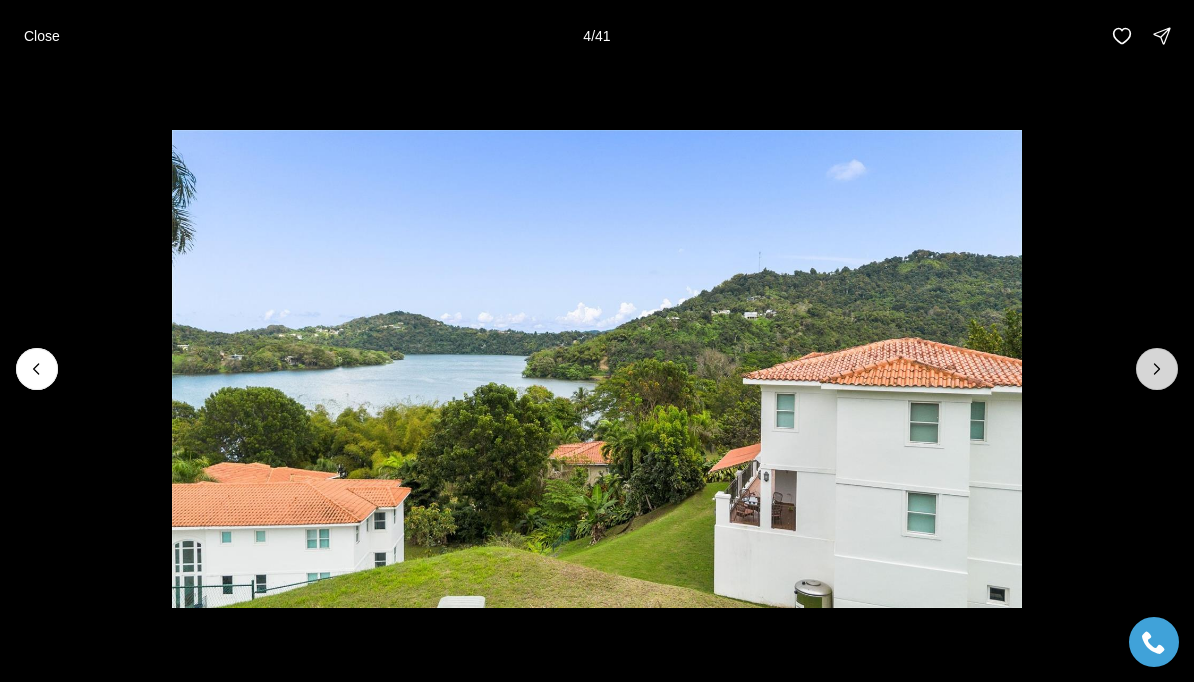 click at bounding box center (1157, 369) 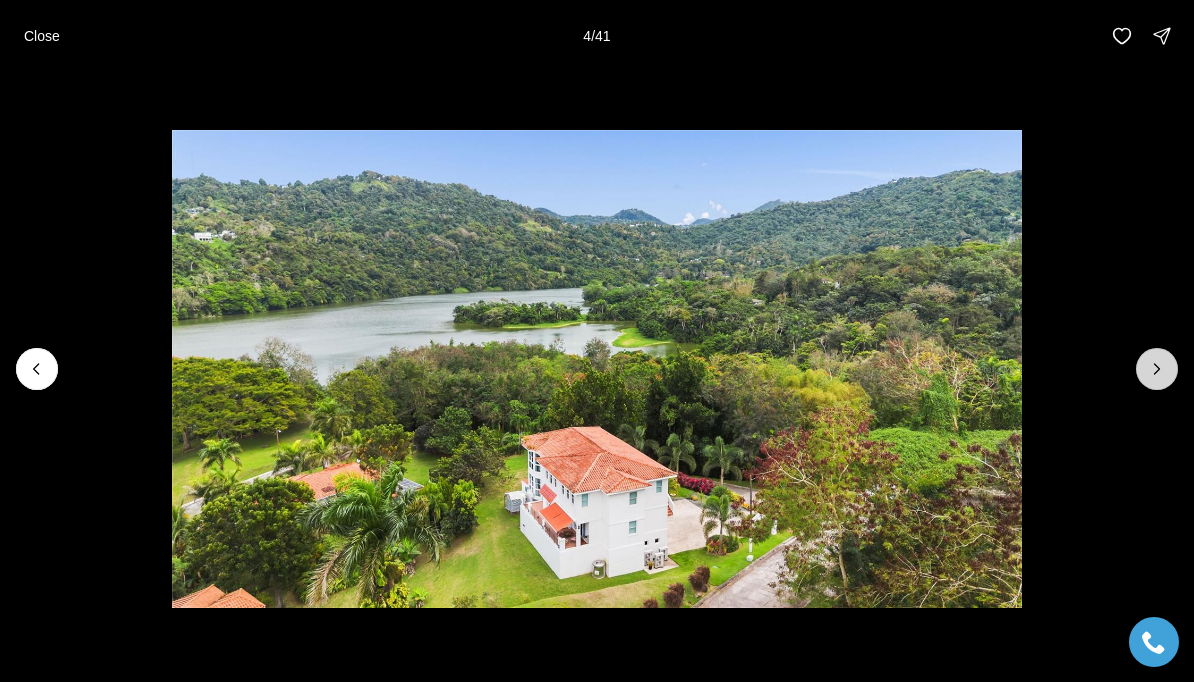 click at bounding box center (1157, 369) 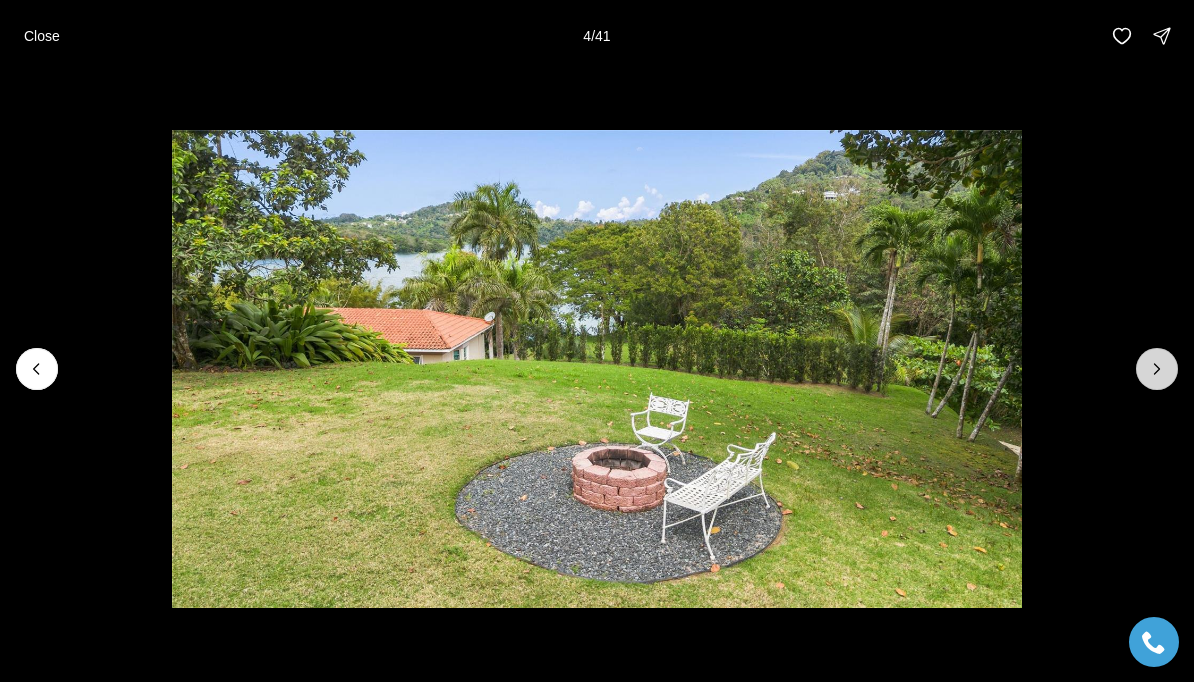 click 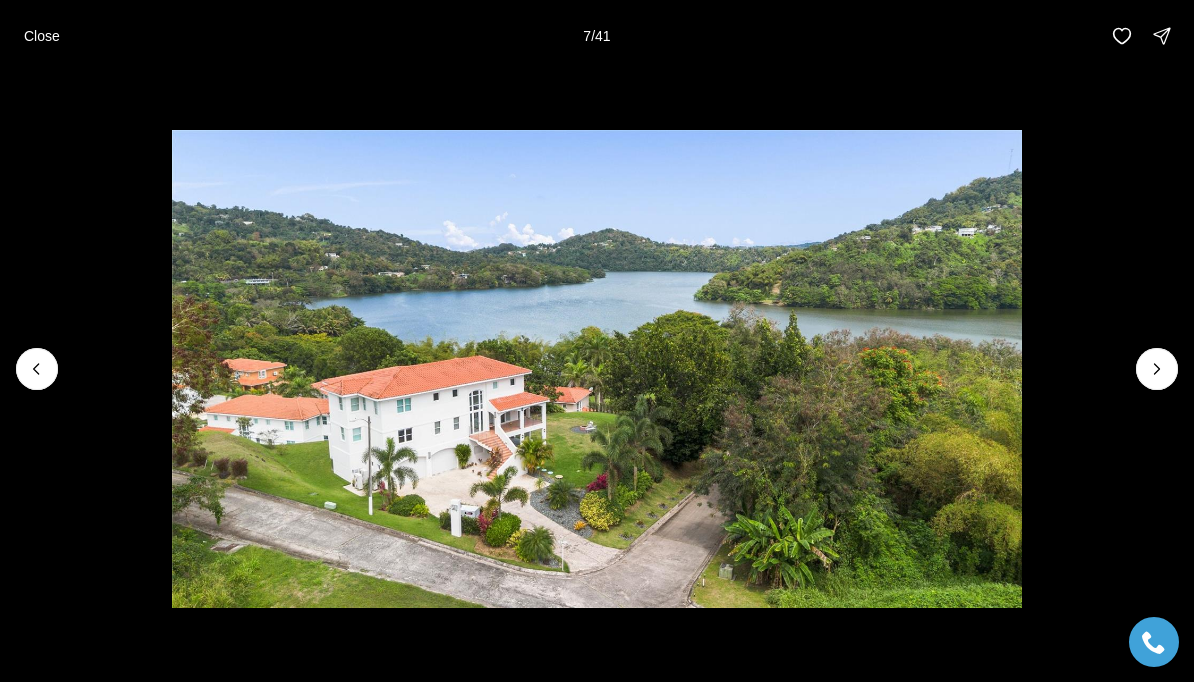 click at bounding box center (597, 368) 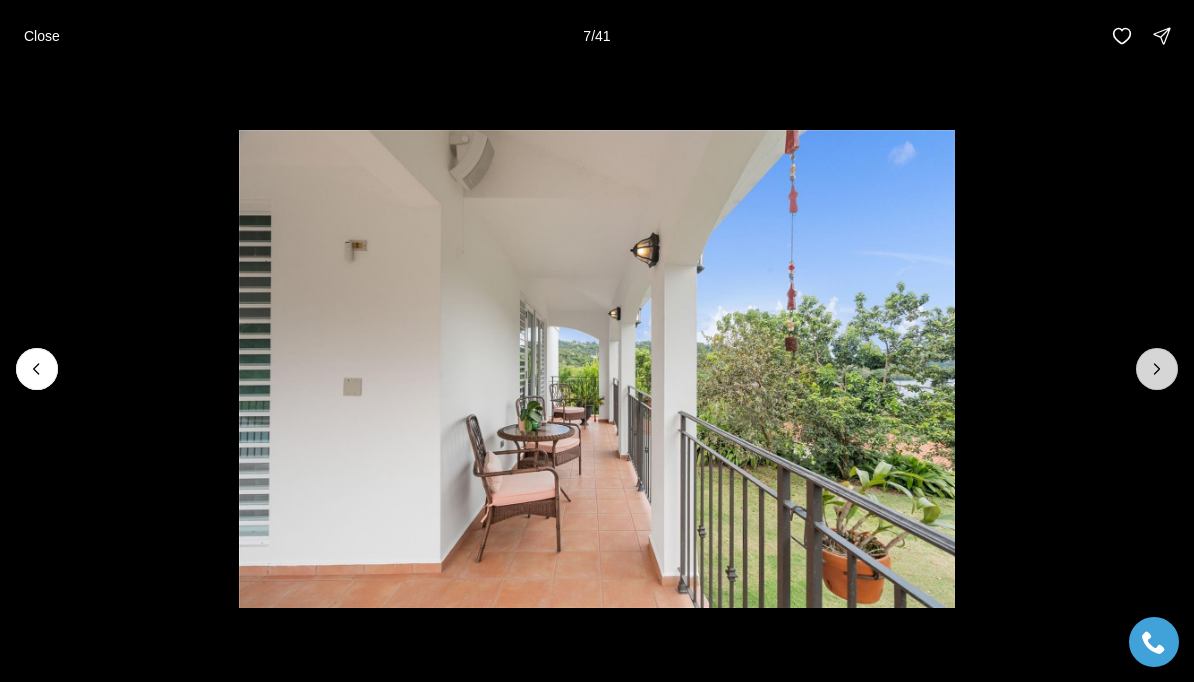 click 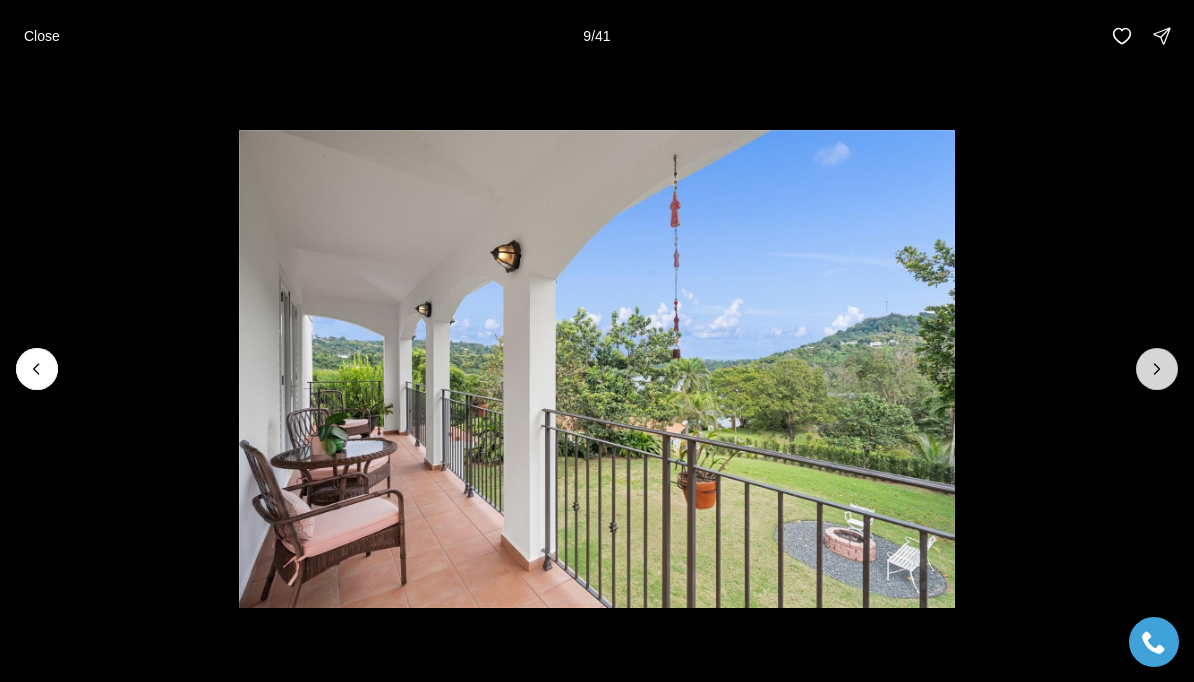 click 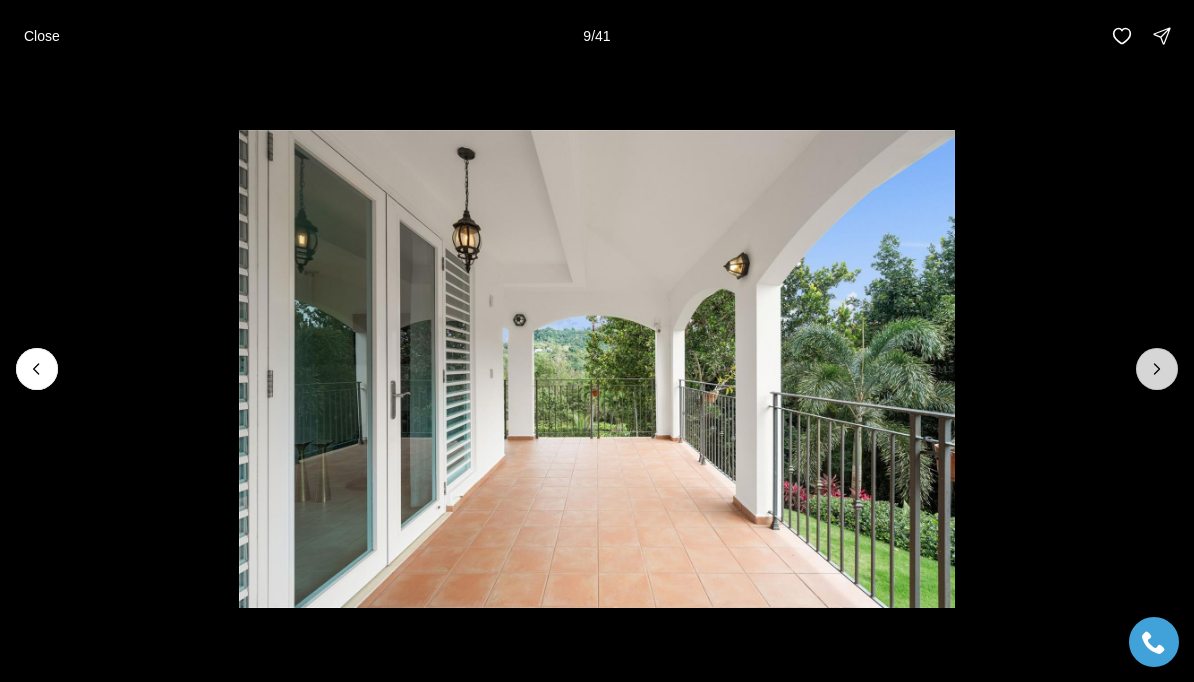 click 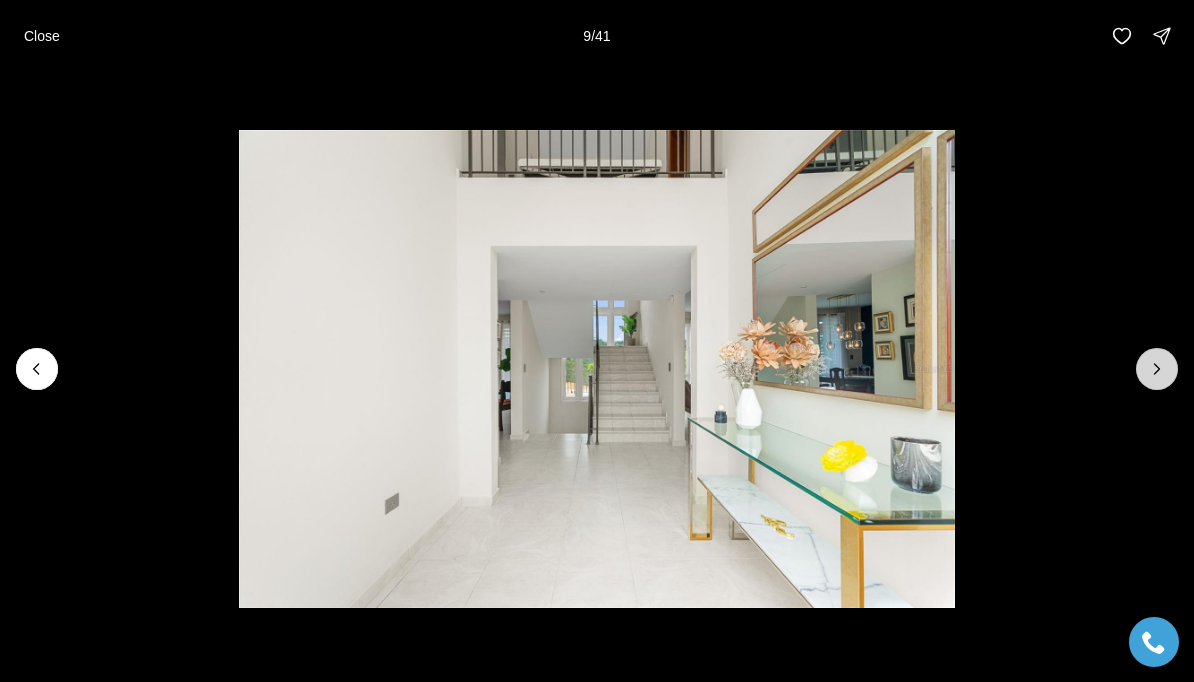 click 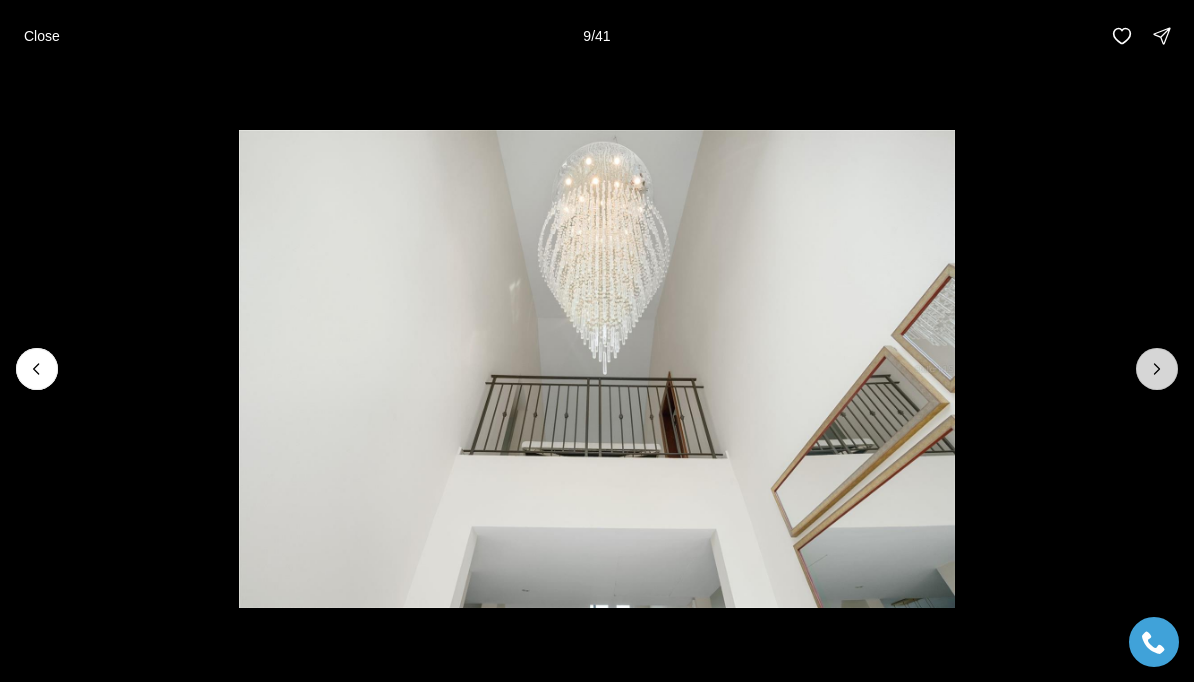 click at bounding box center (1157, 369) 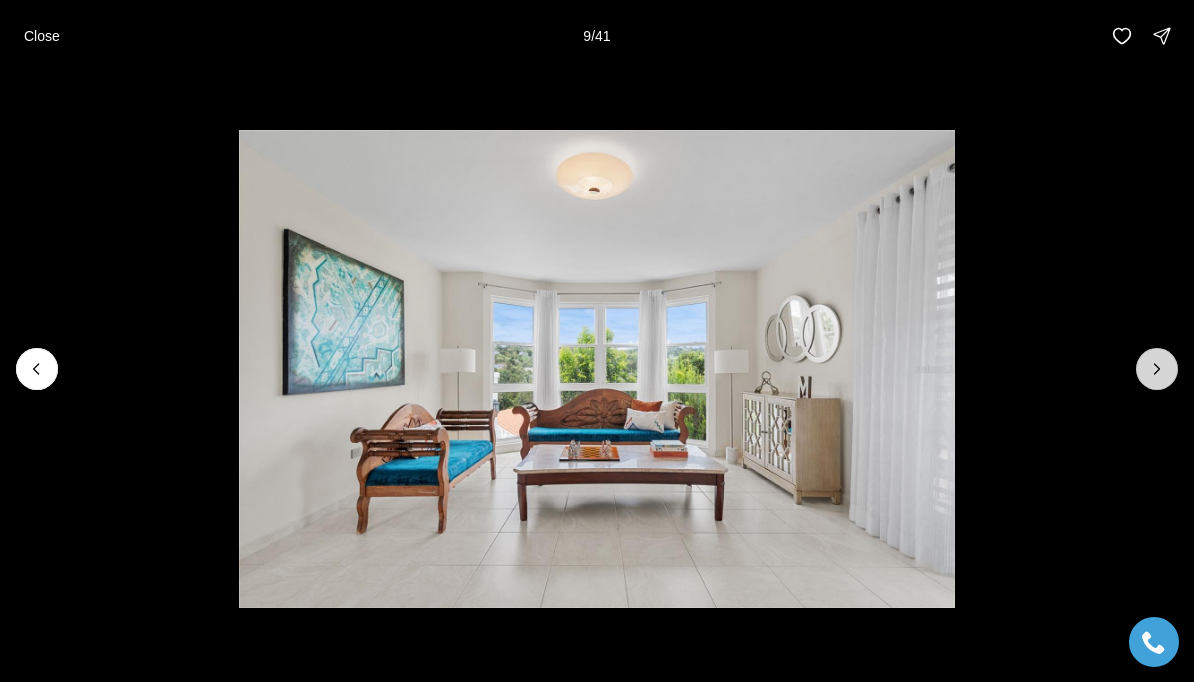 click at bounding box center (1157, 369) 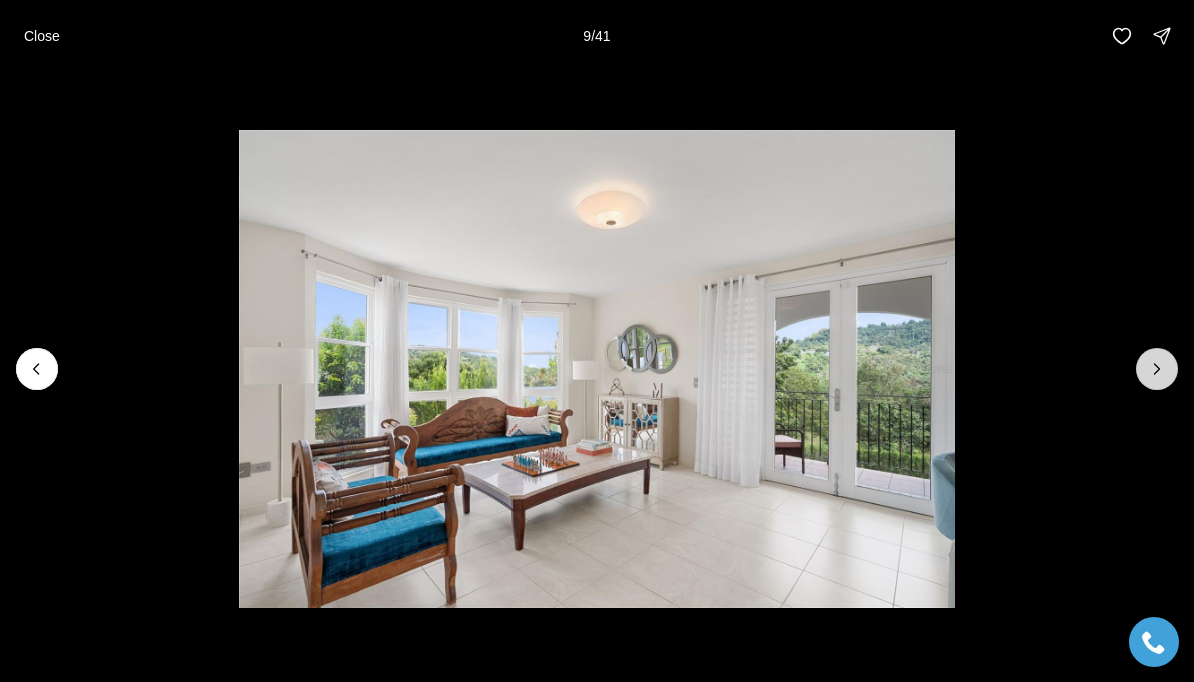 click at bounding box center (1157, 369) 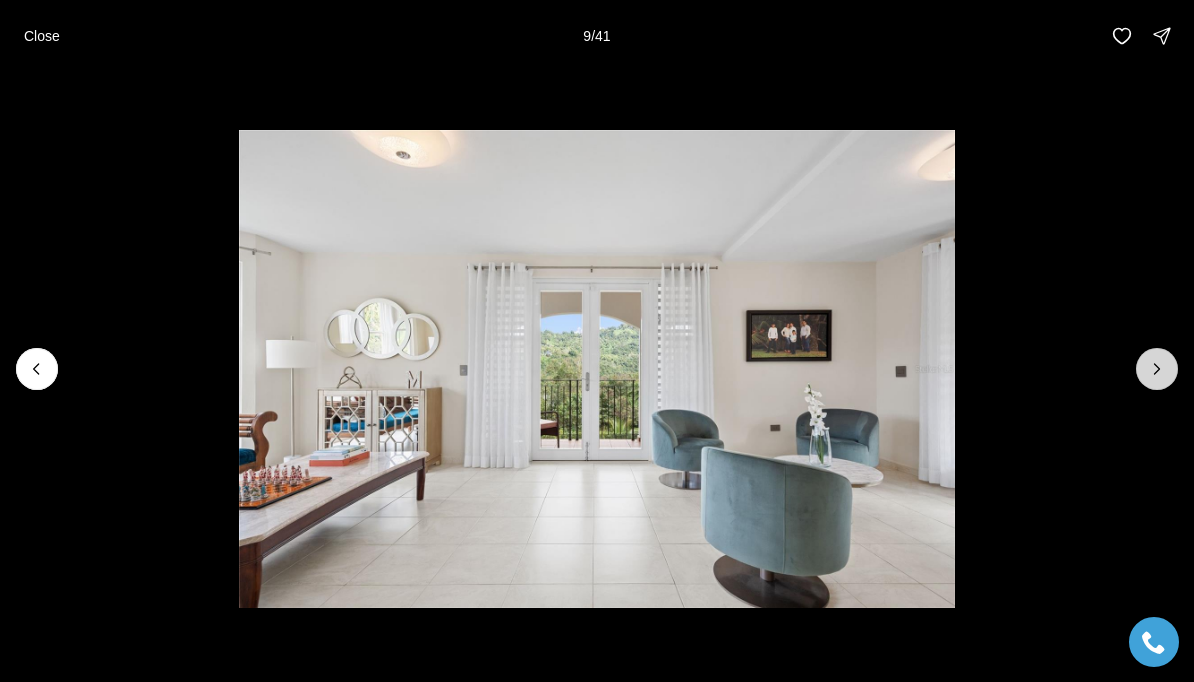 click at bounding box center (1157, 369) 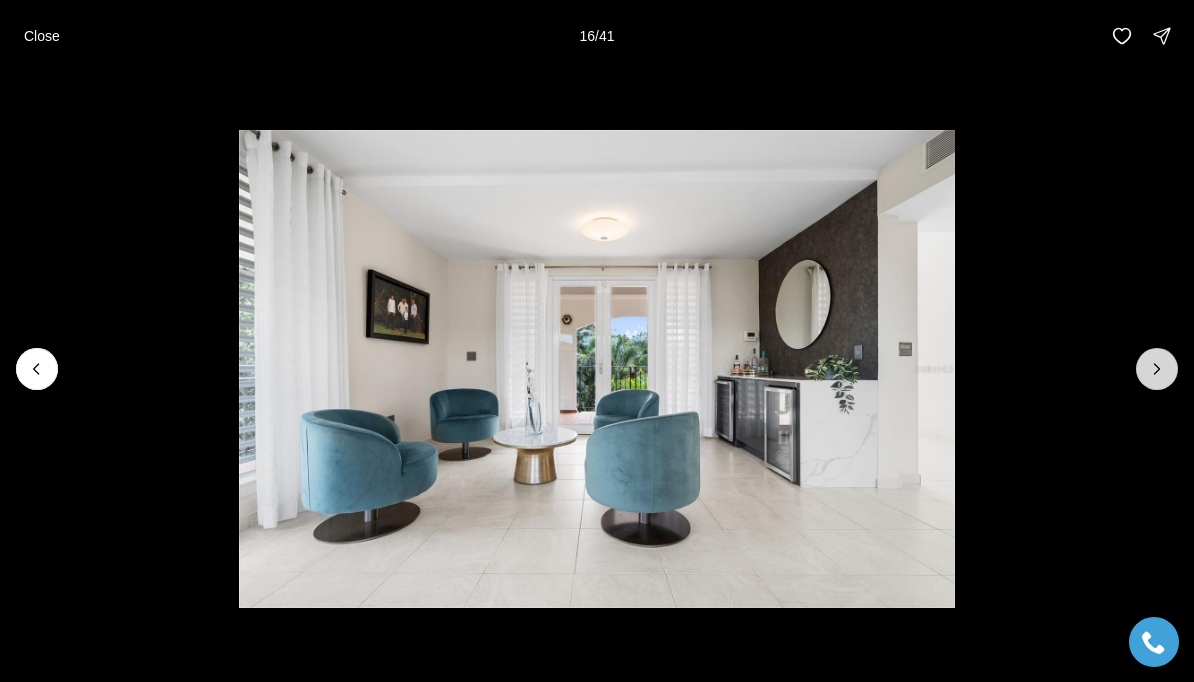 click at bounding box center [1157, 369] 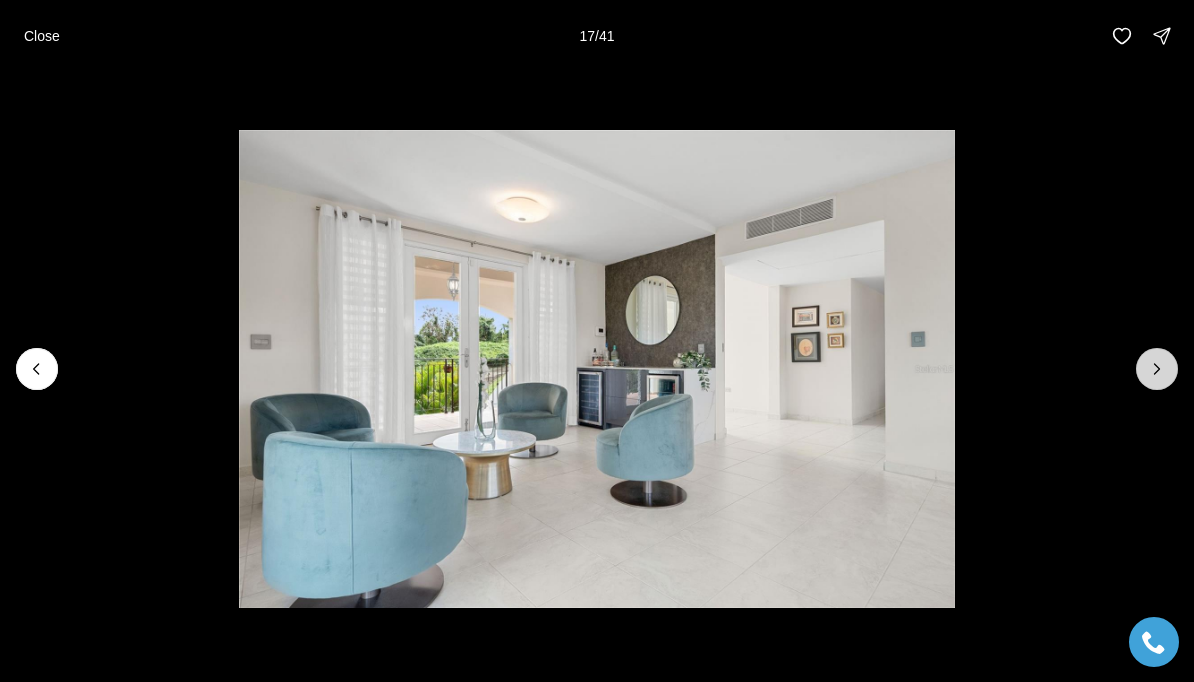 click at bounding box center (1157, 369) 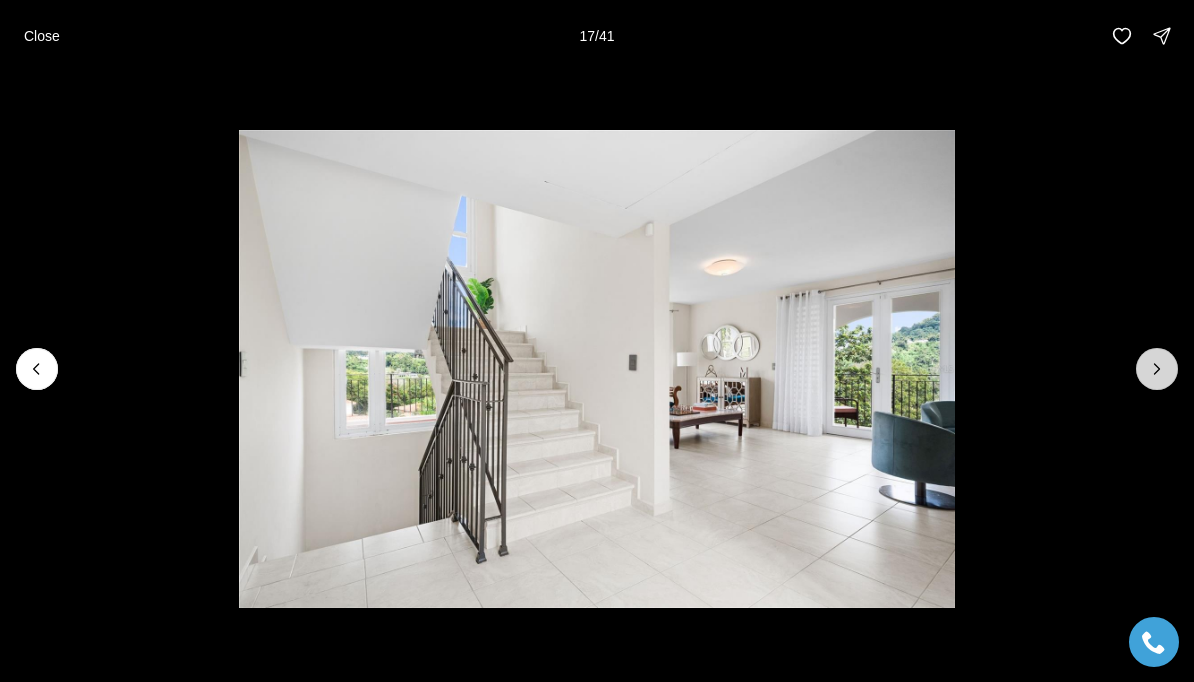 click at bounding box center (1157, 369) 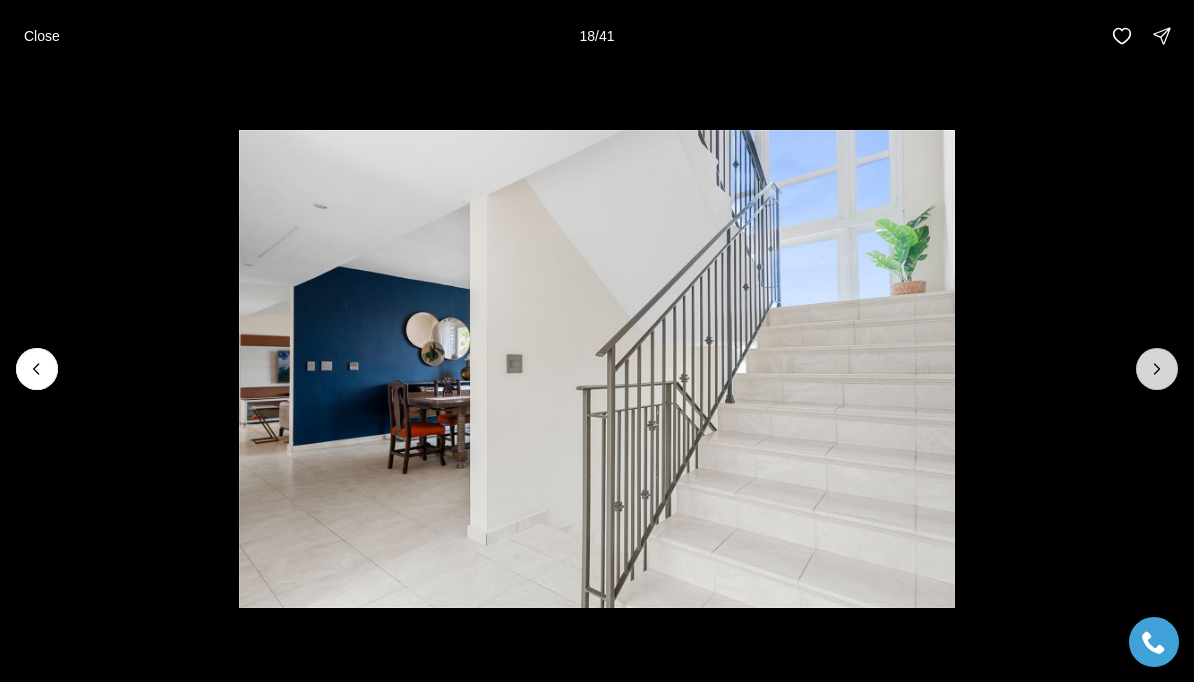 click at bounding box center (1157, 369) 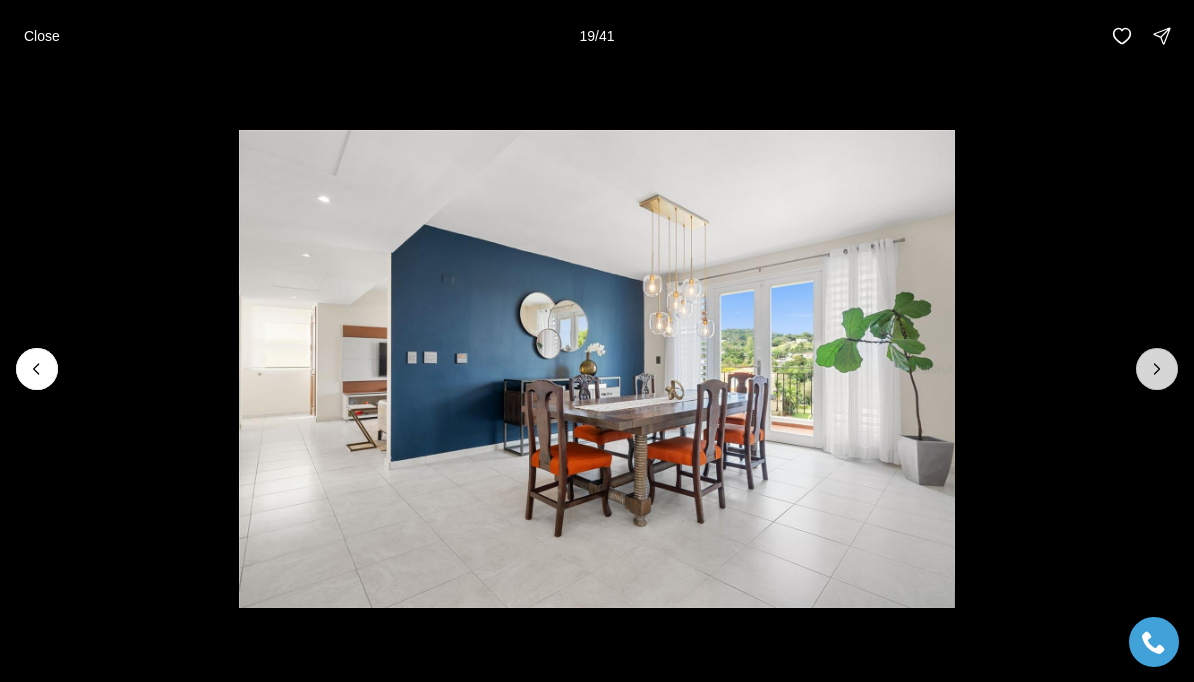click at bounding box center (1157, 369) 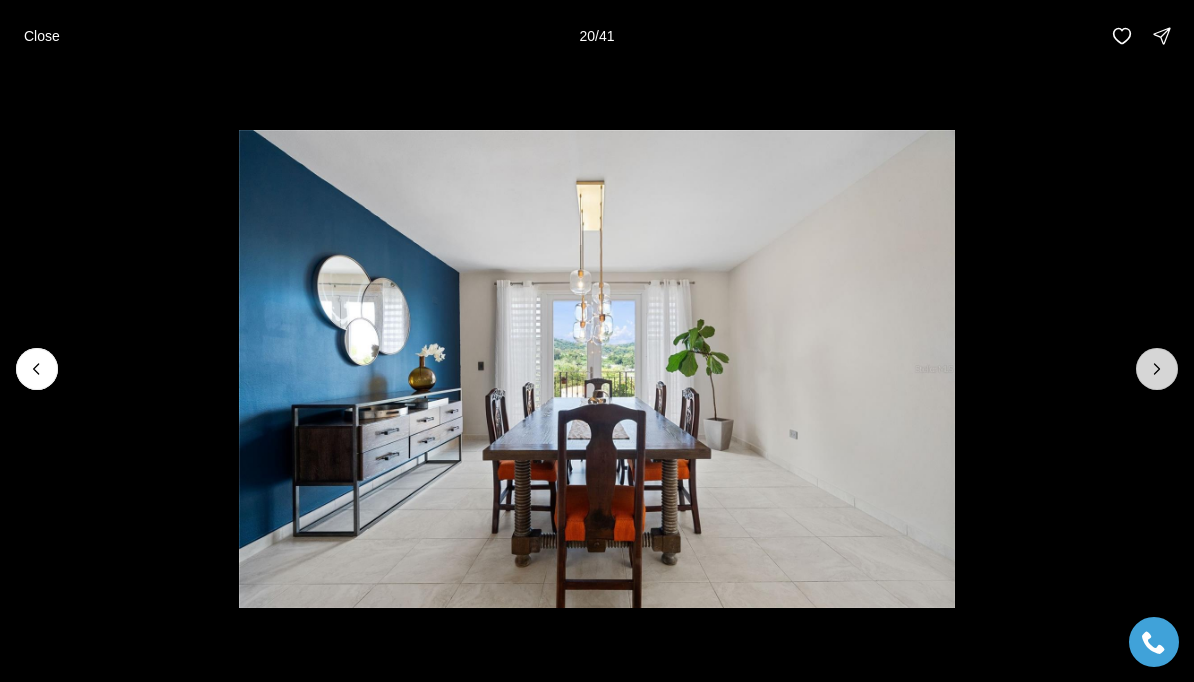 click at bounding box center (1157, 369) 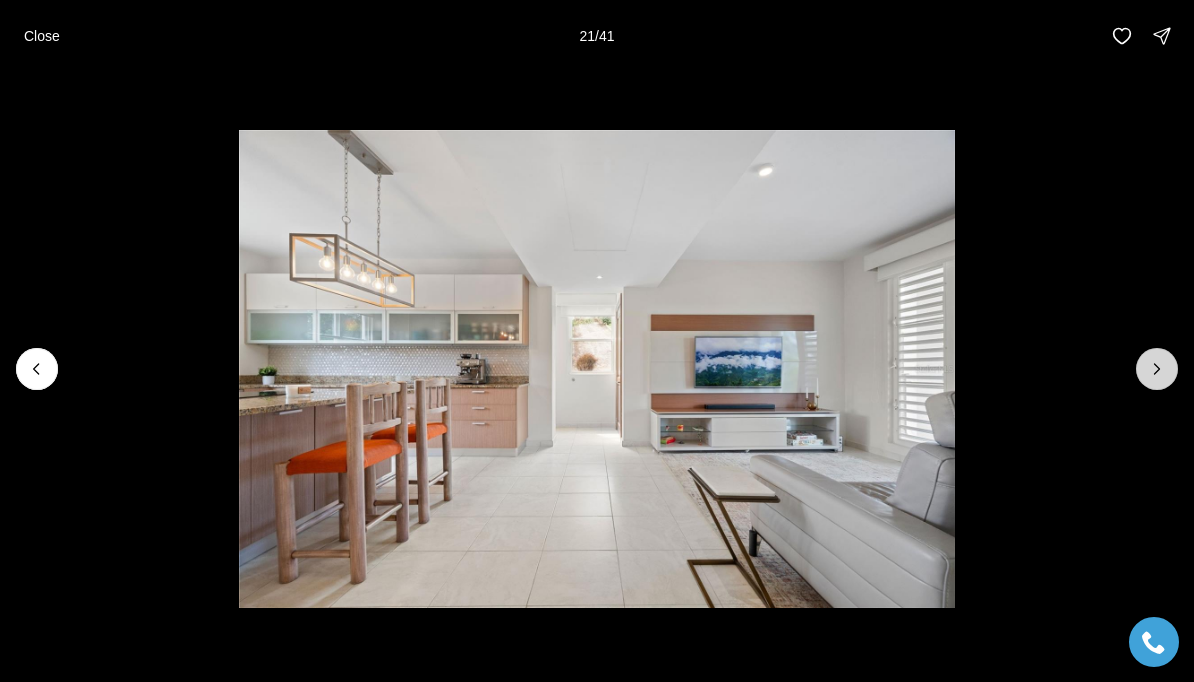 click at bounding box center (1157, 369) 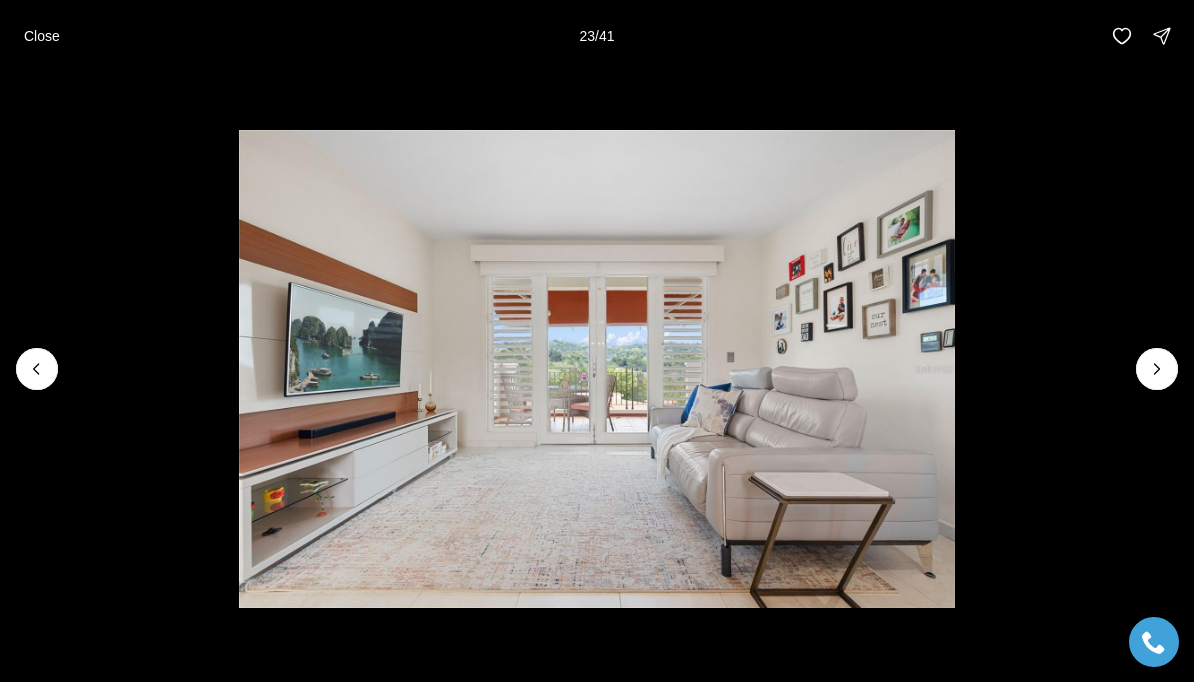 click at bounding box center [597, 368] 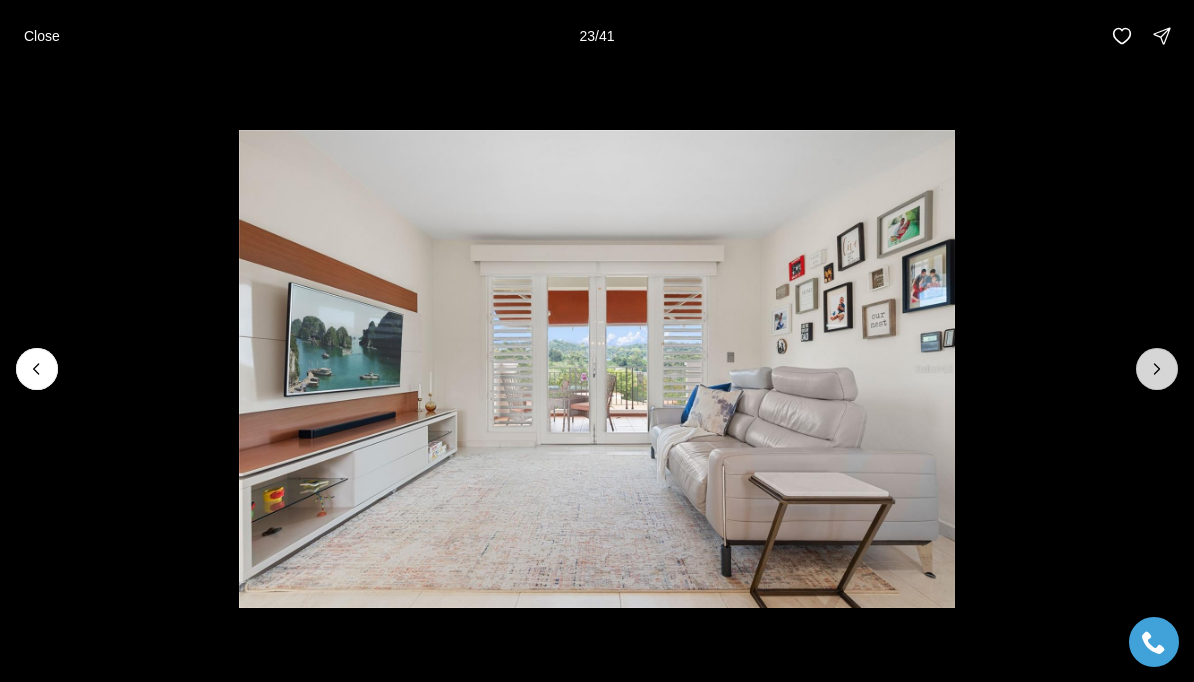 click 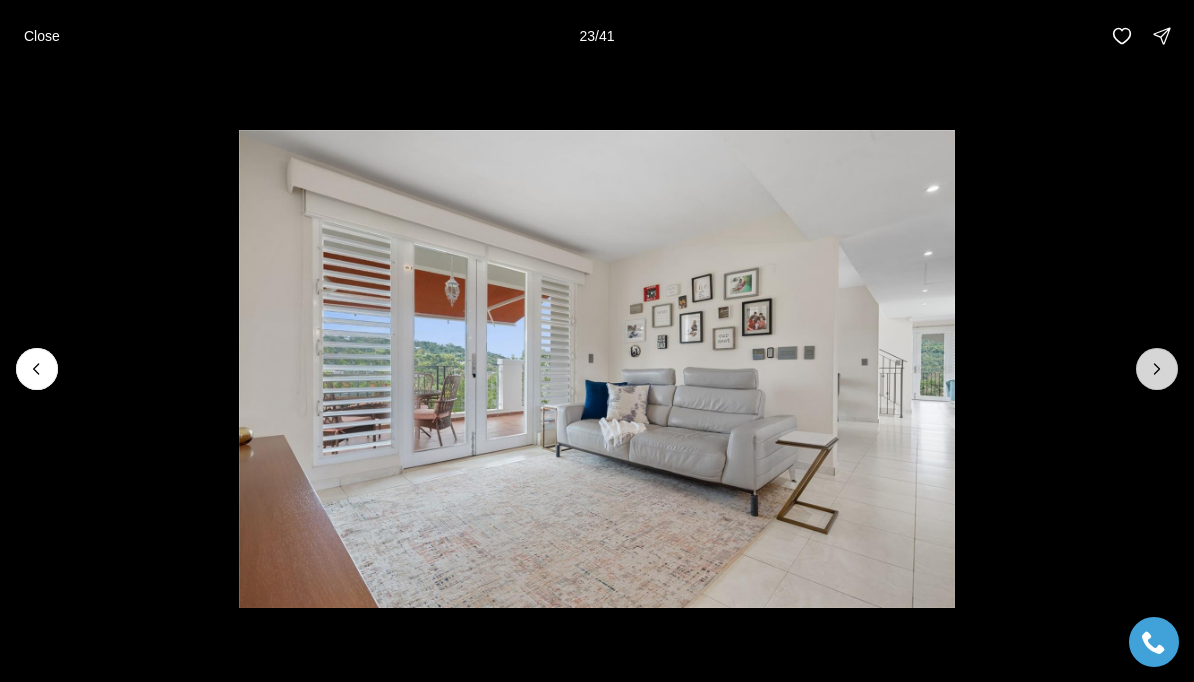 click at bounding box center [1157, 369] 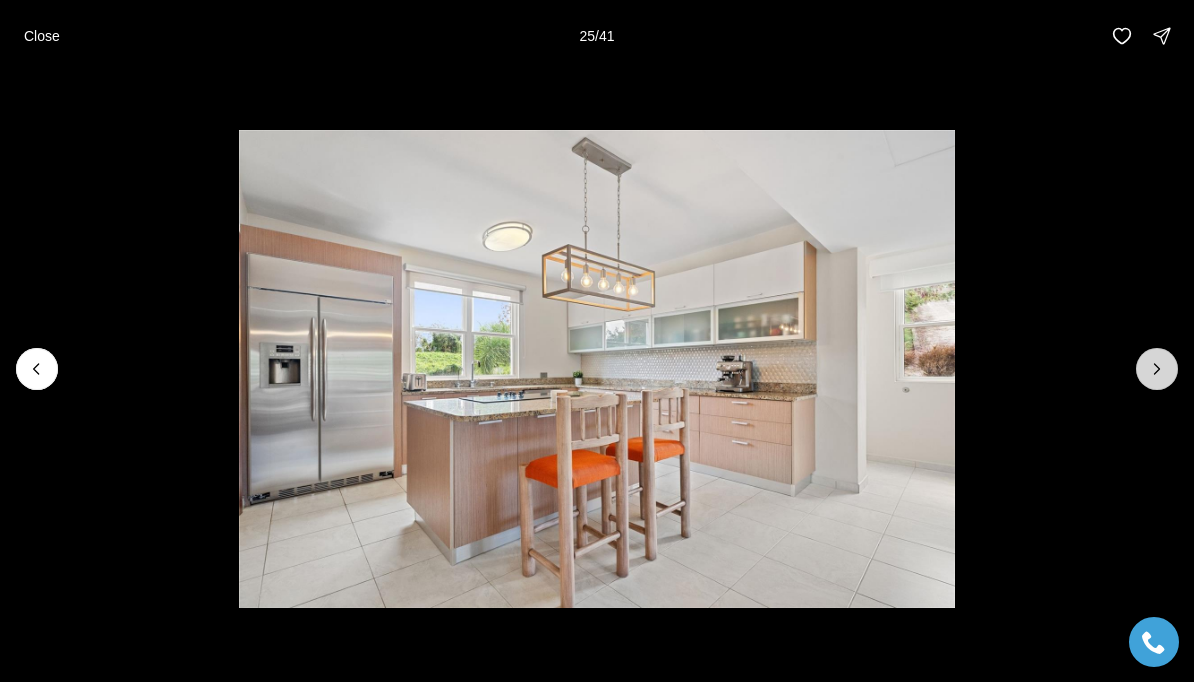 click 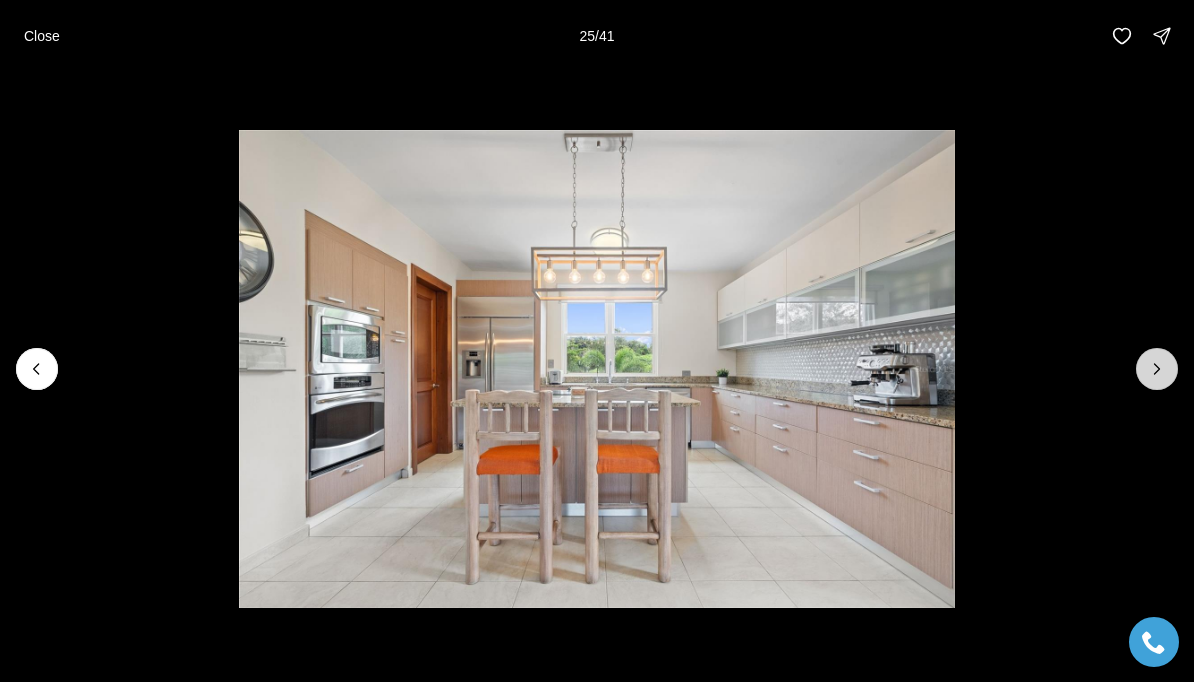 click 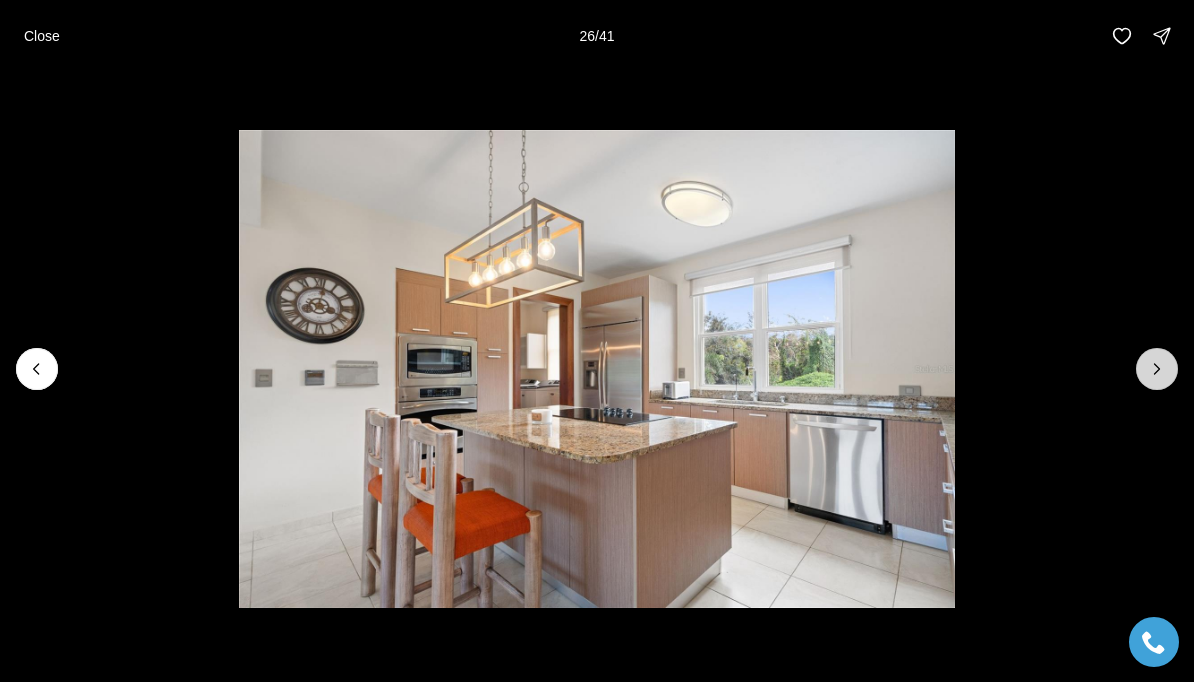 click 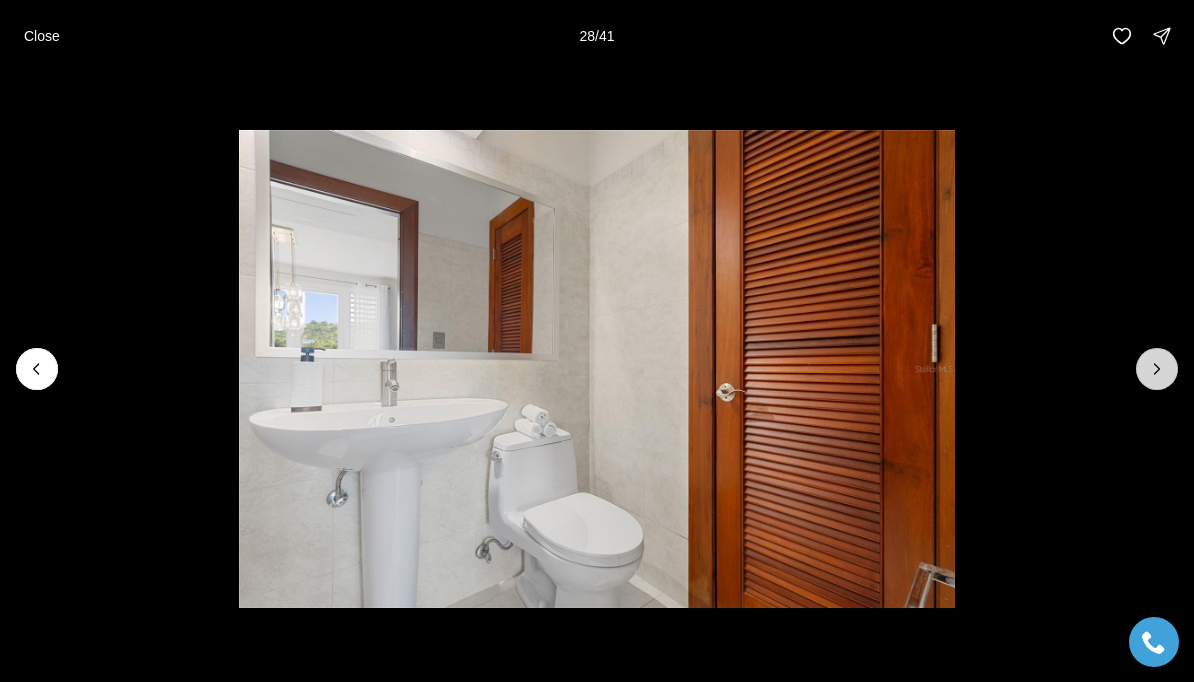 click 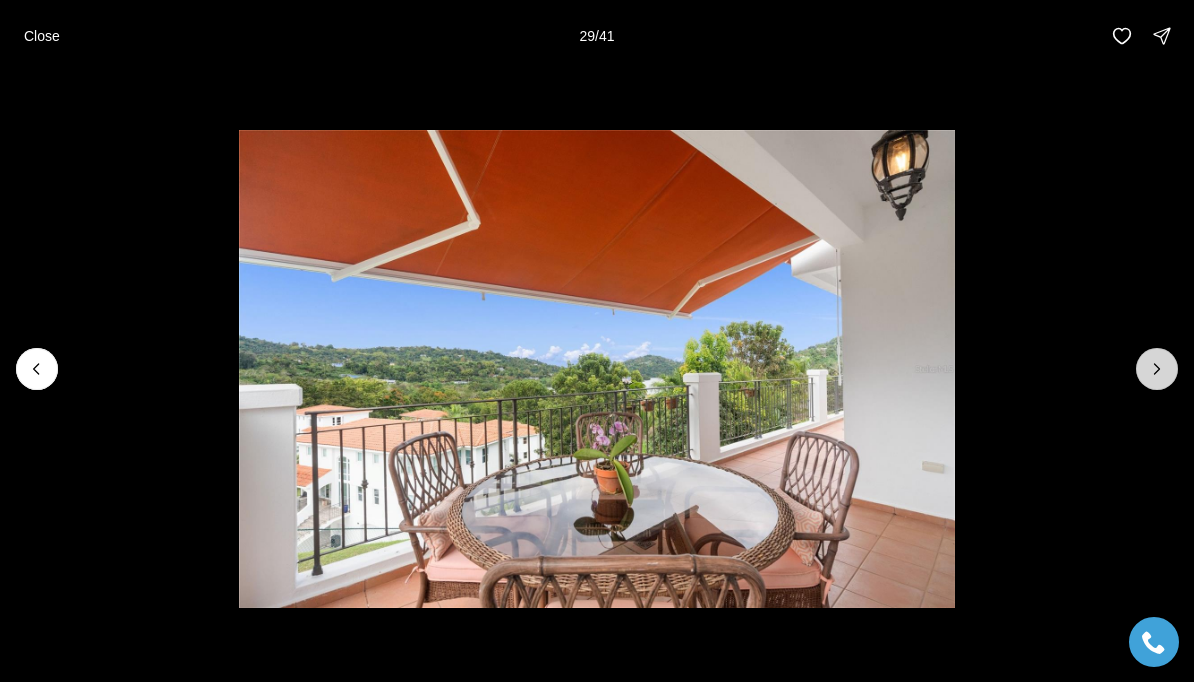 click 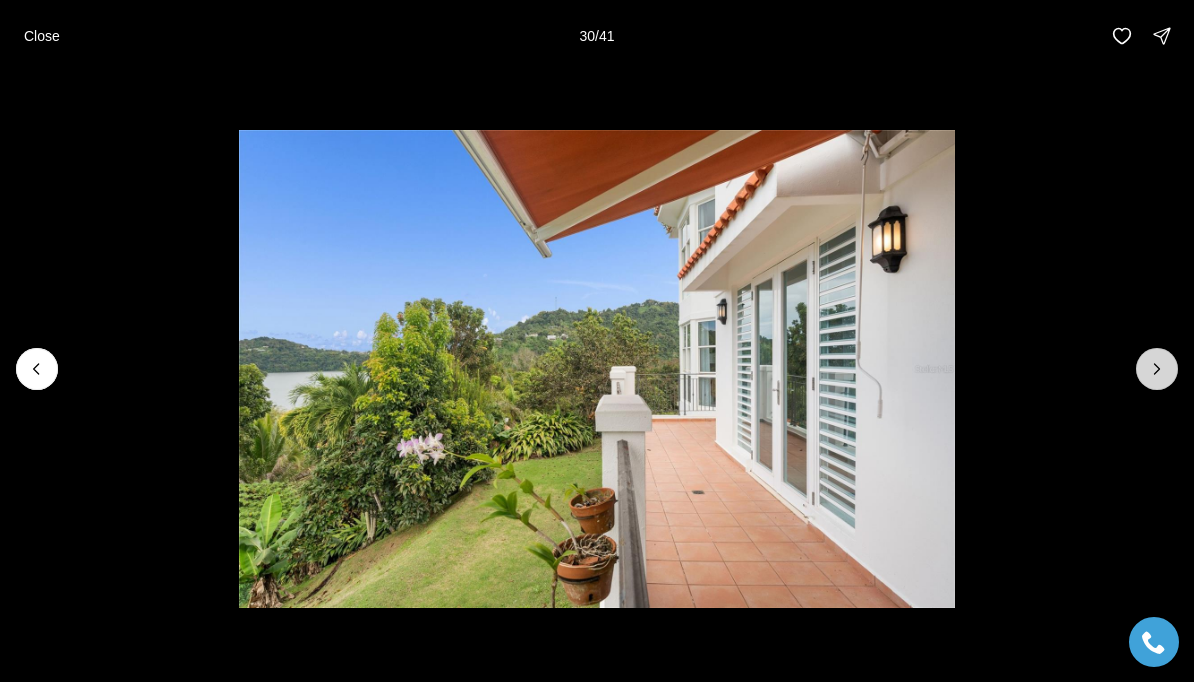 click 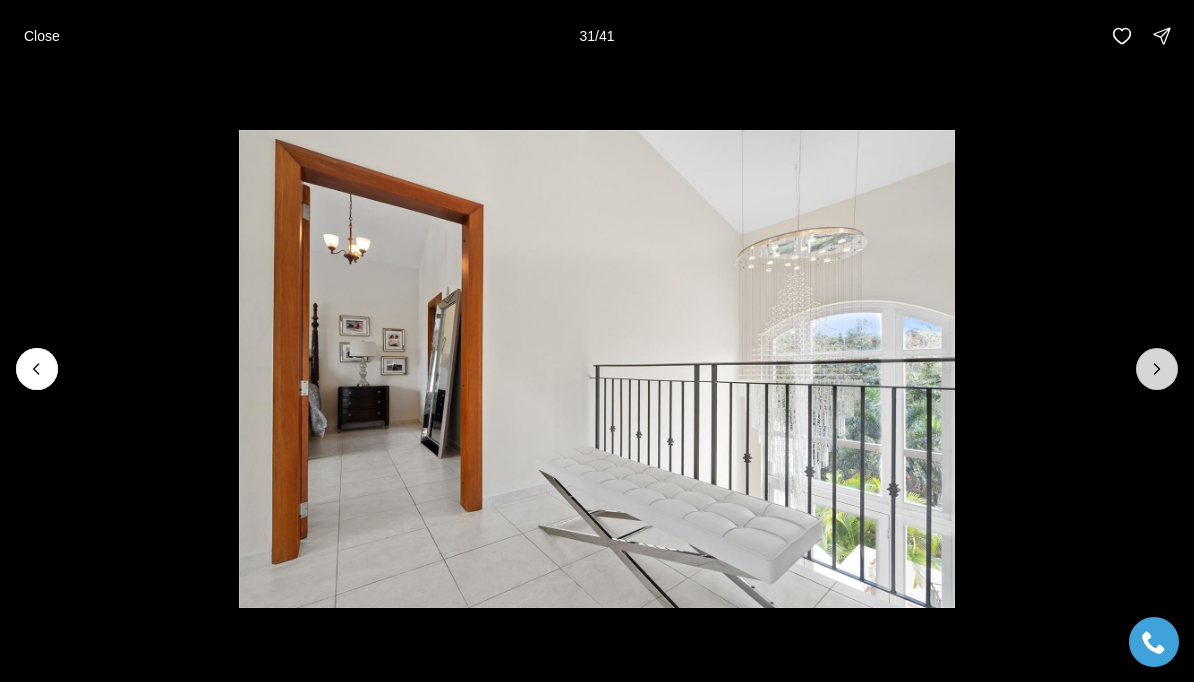 click 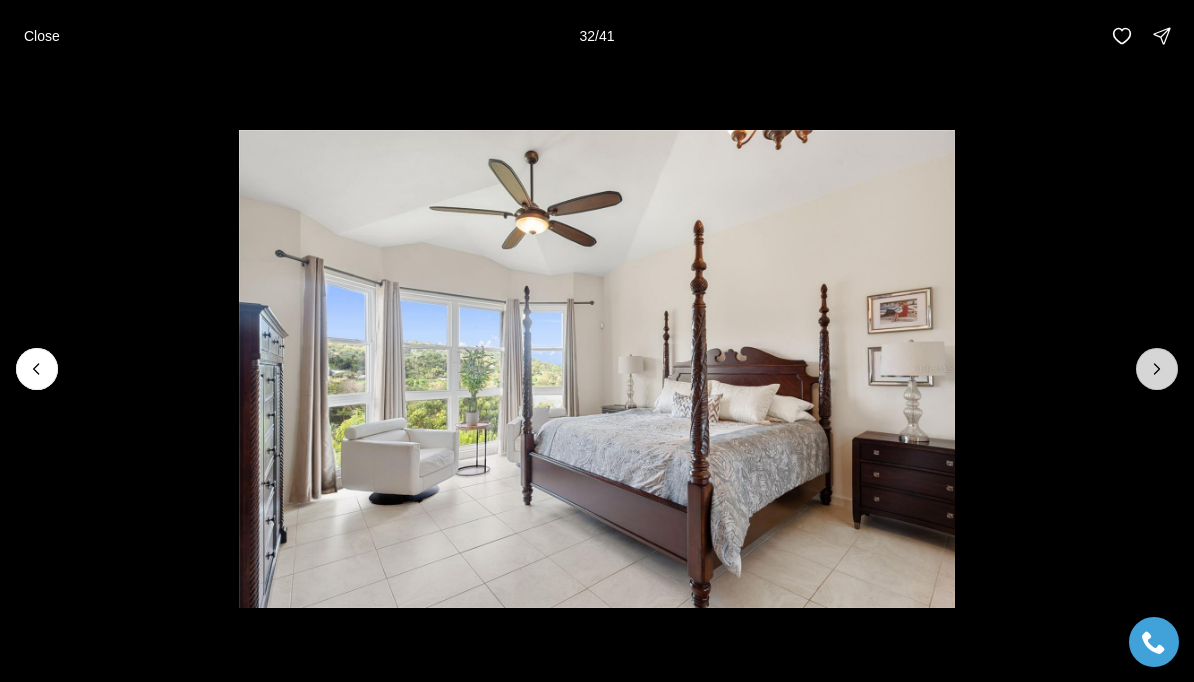 click 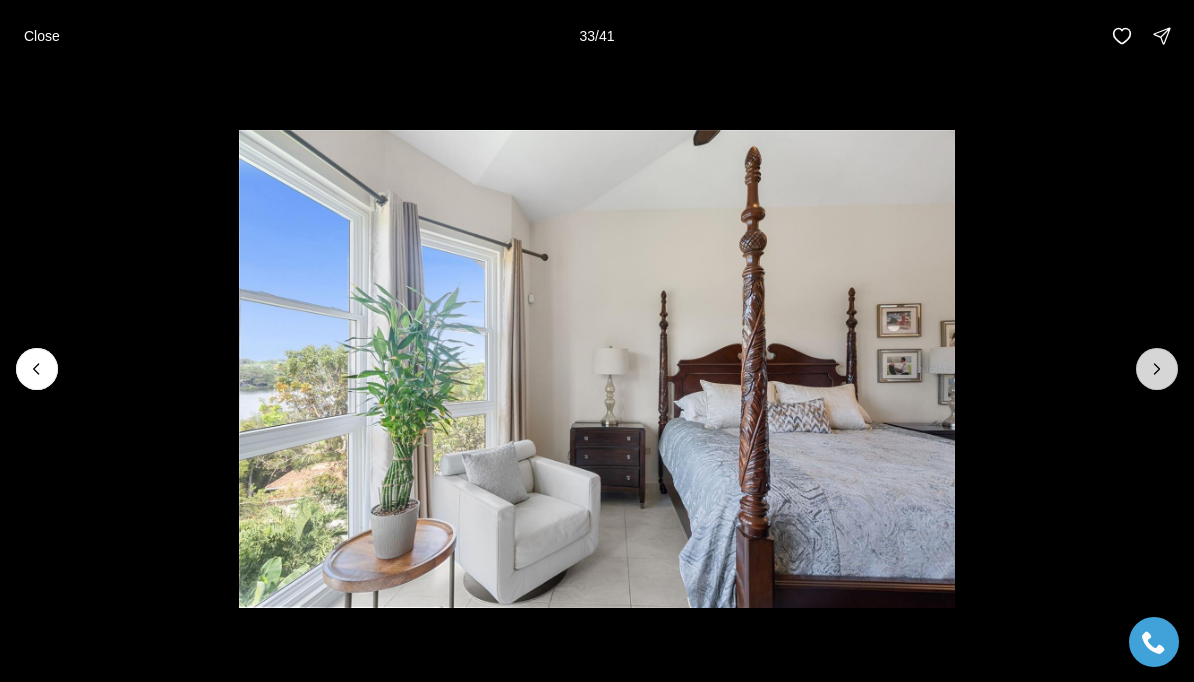 click 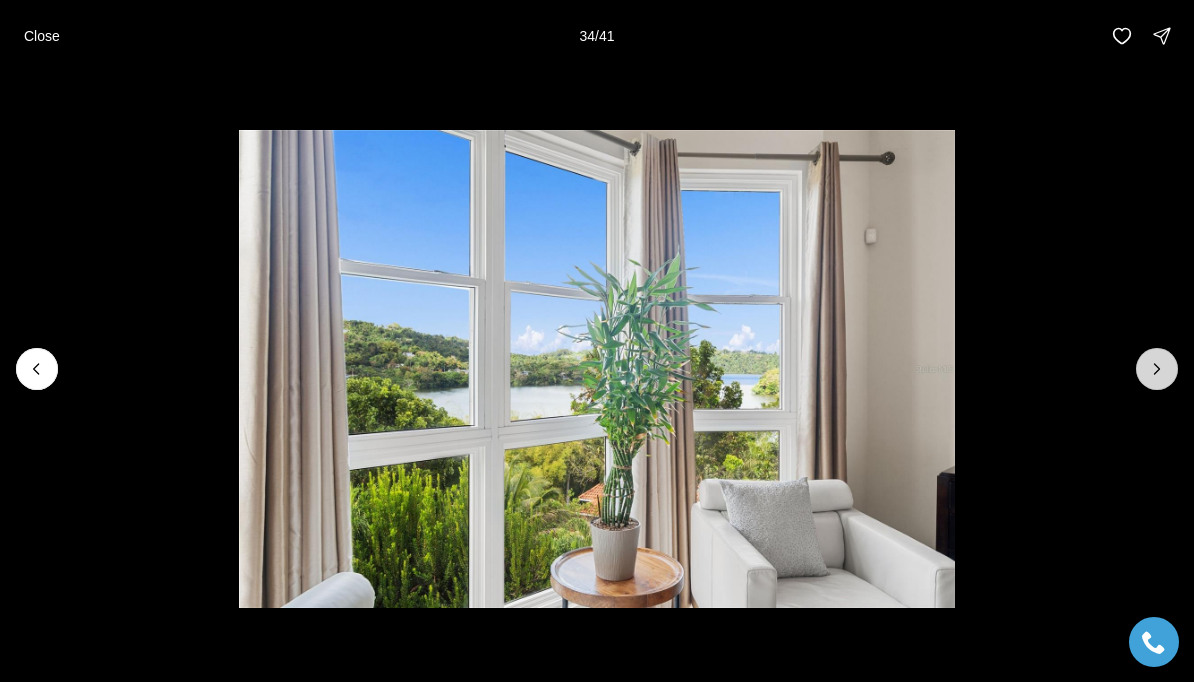 click 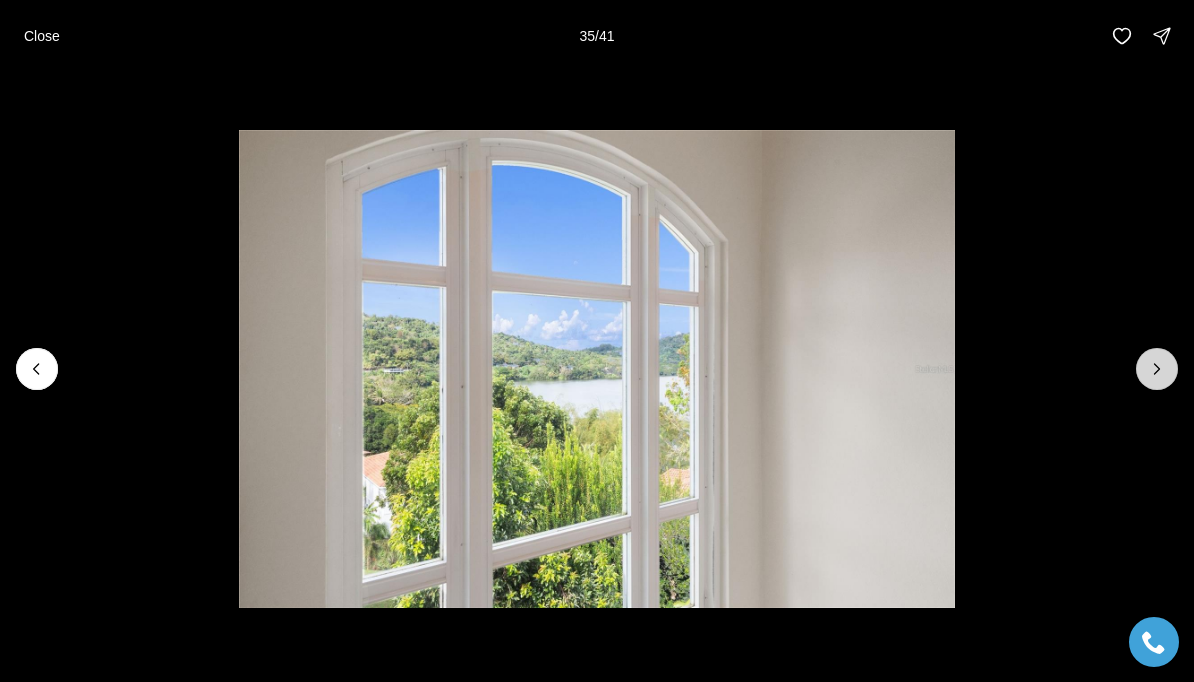 click 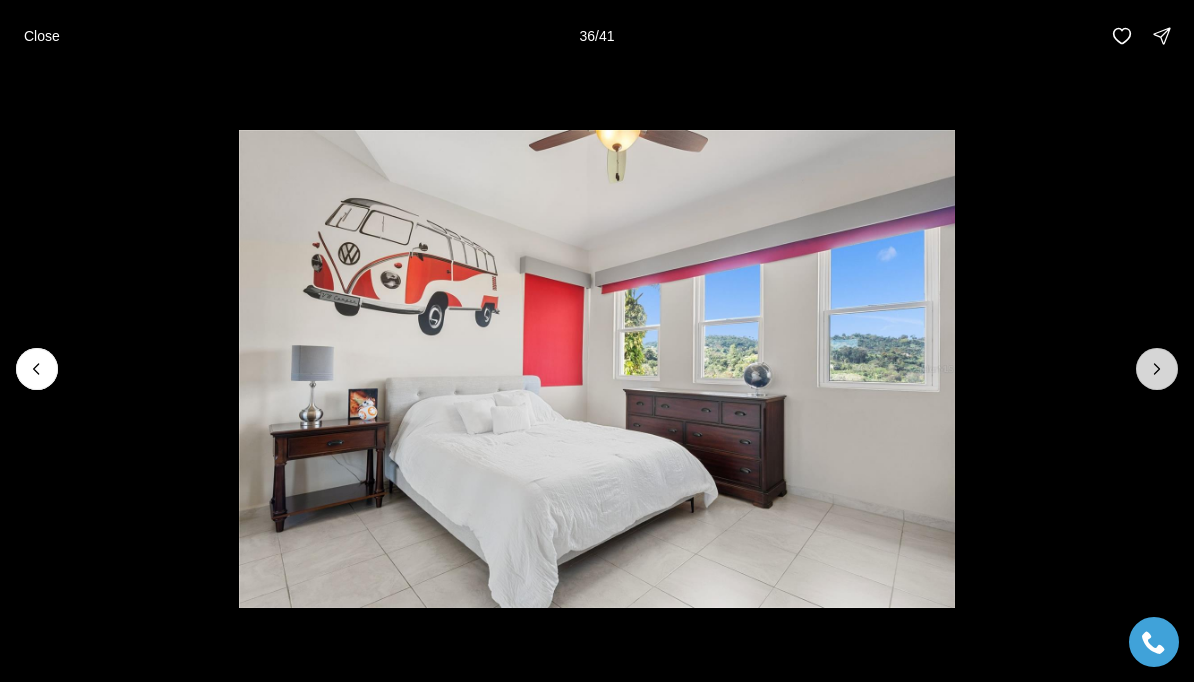 click 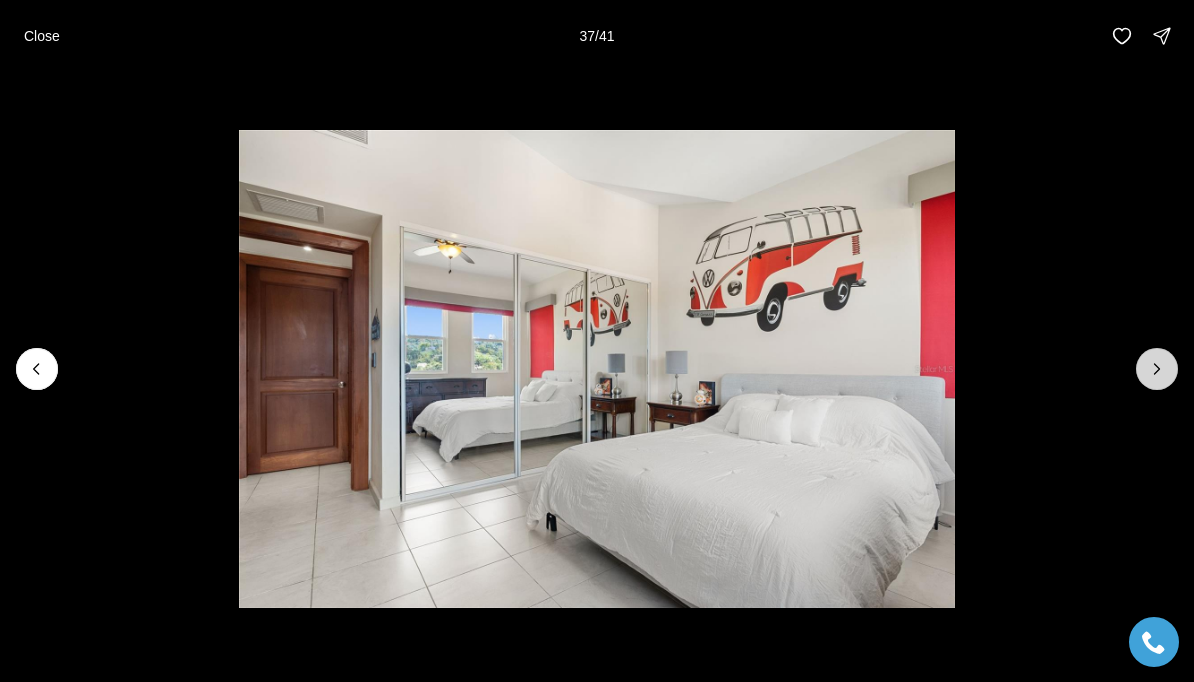 click 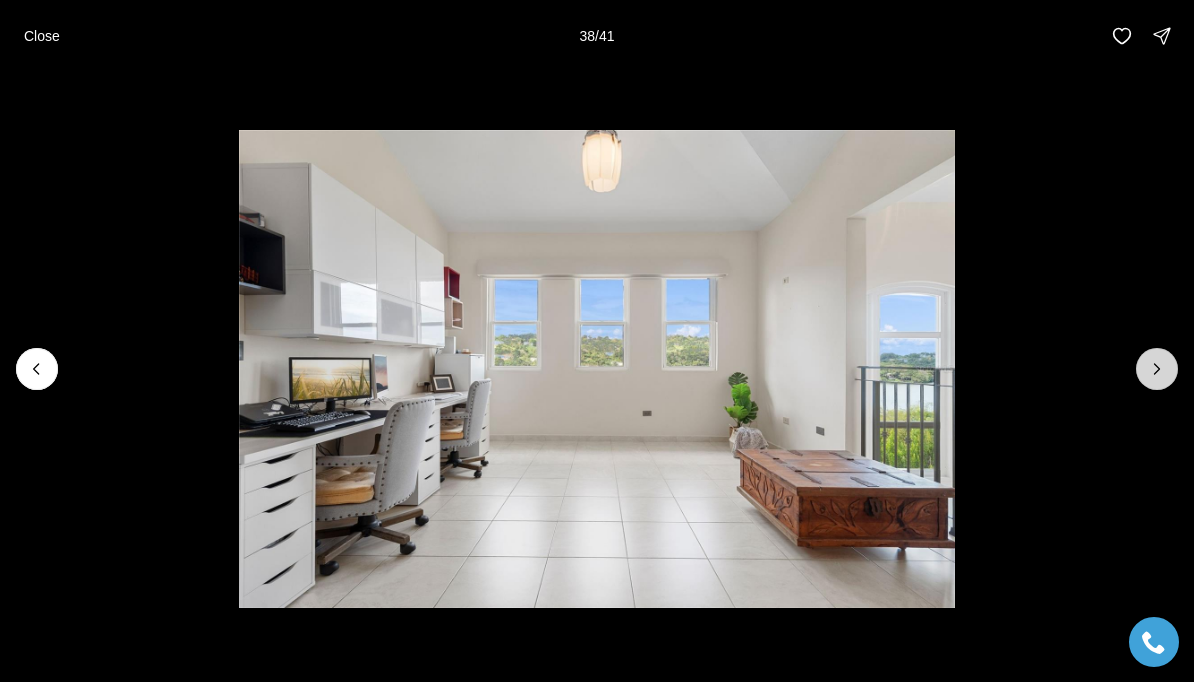 click 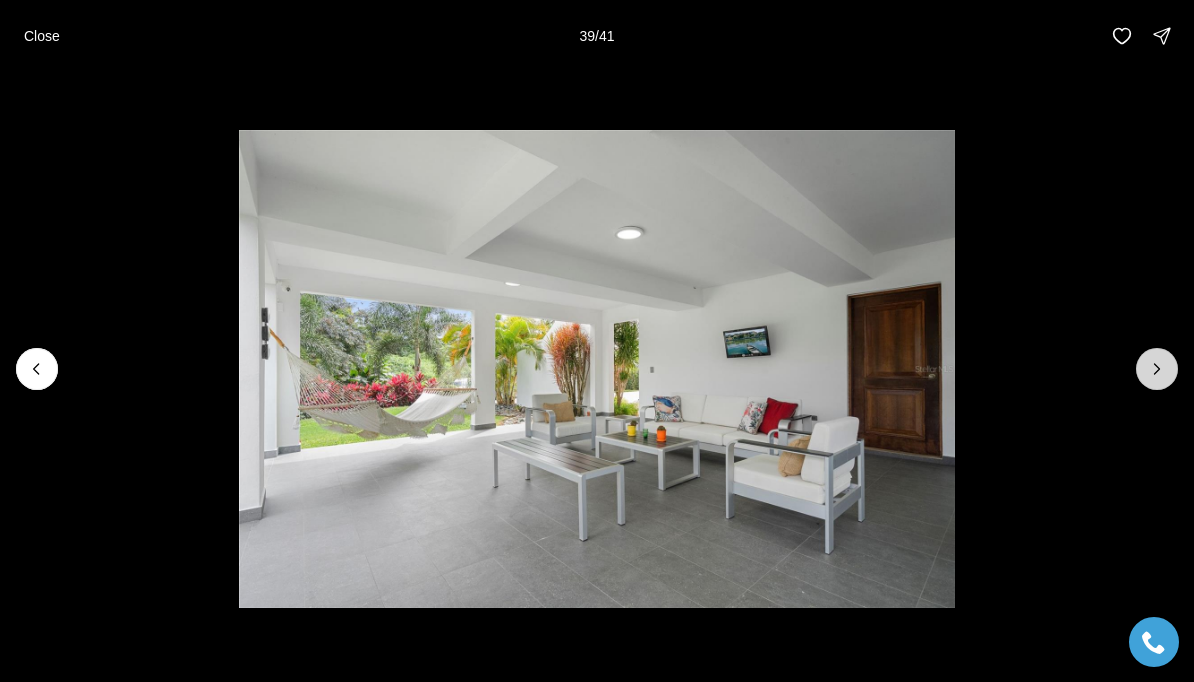 click 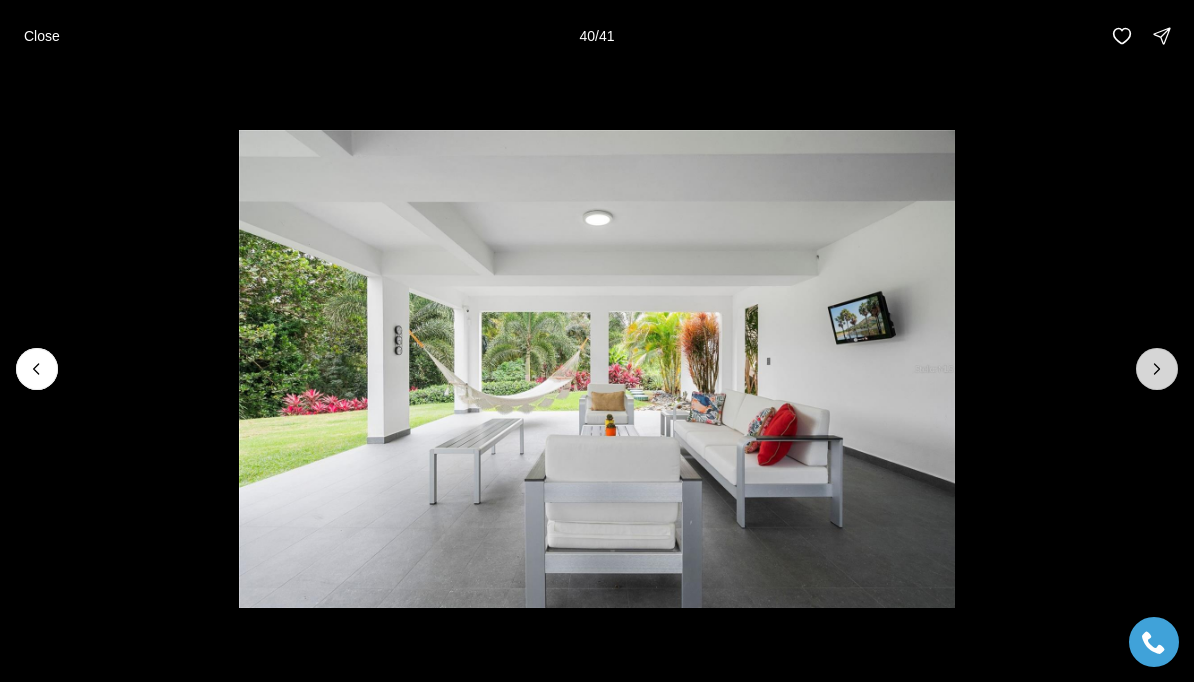 click 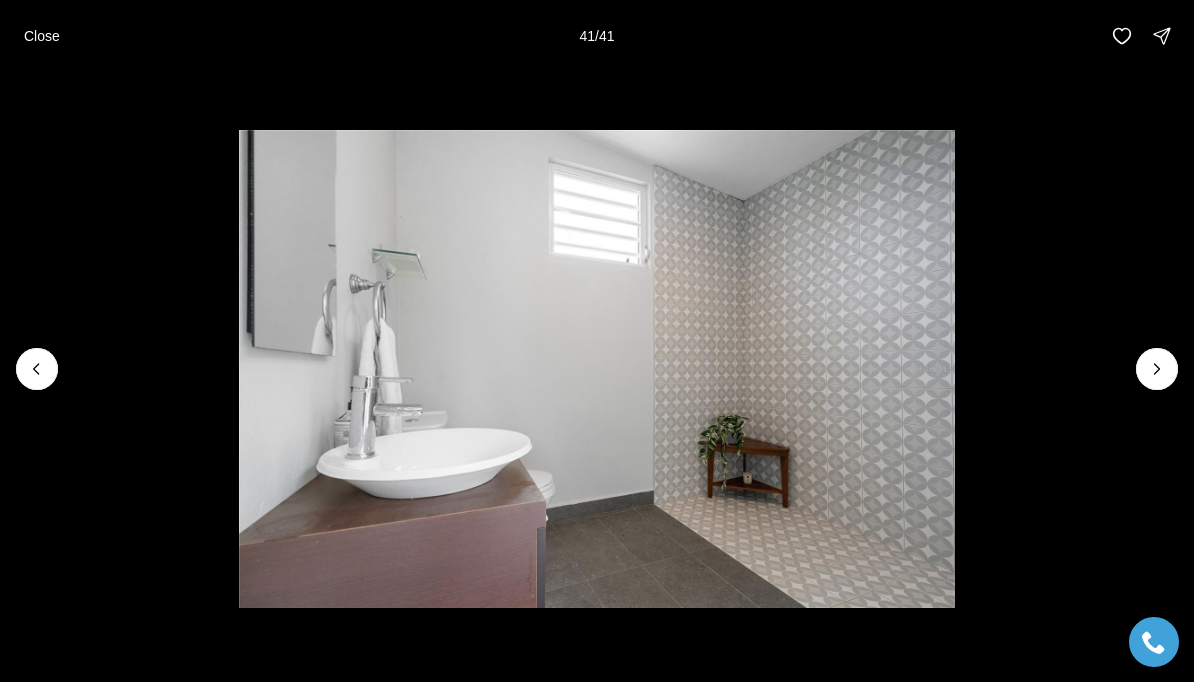 click at bounding box center [1157, 369] 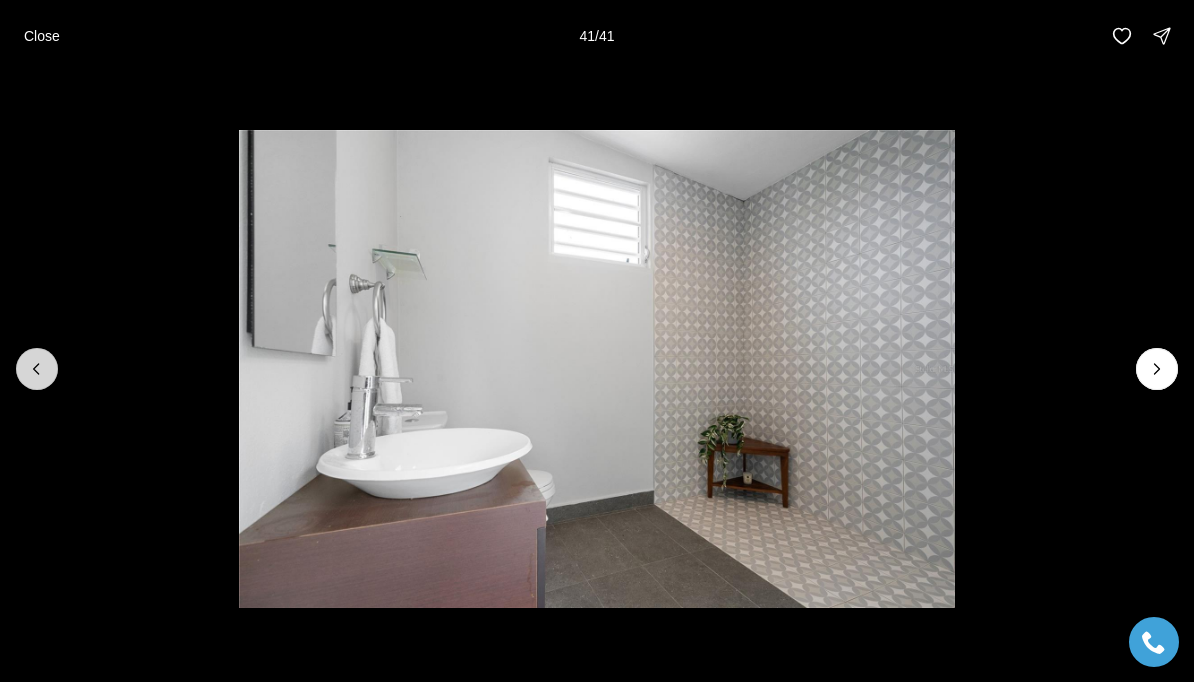 click at bounding box center [37, 369] 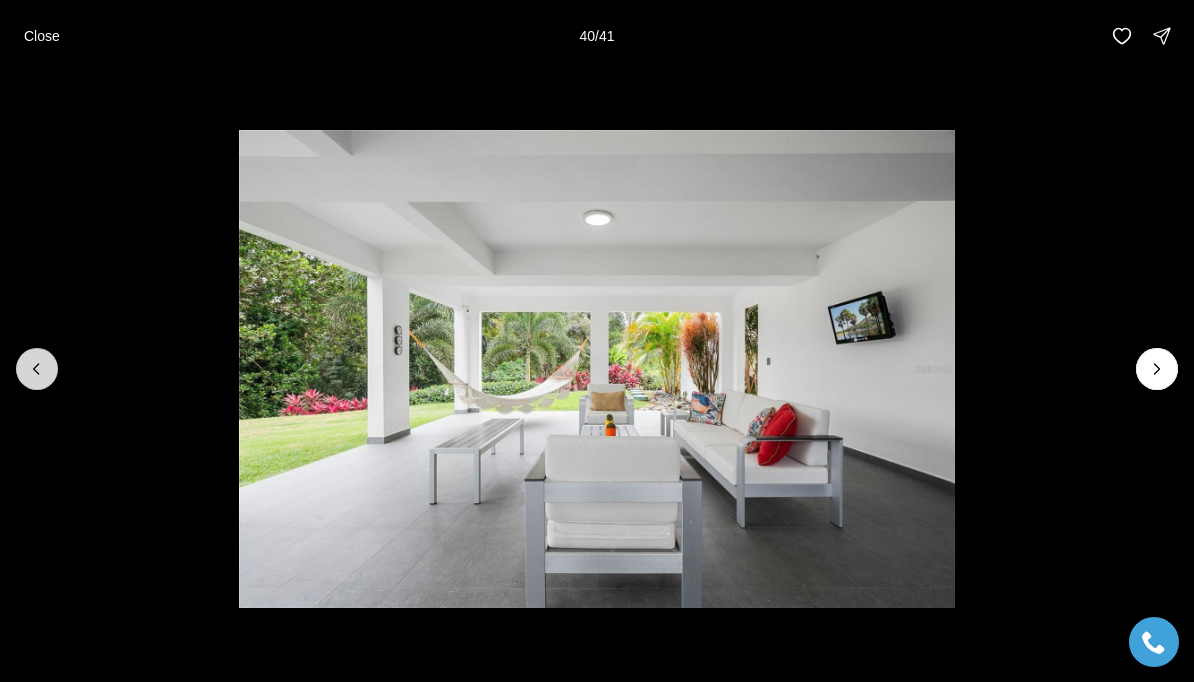 click 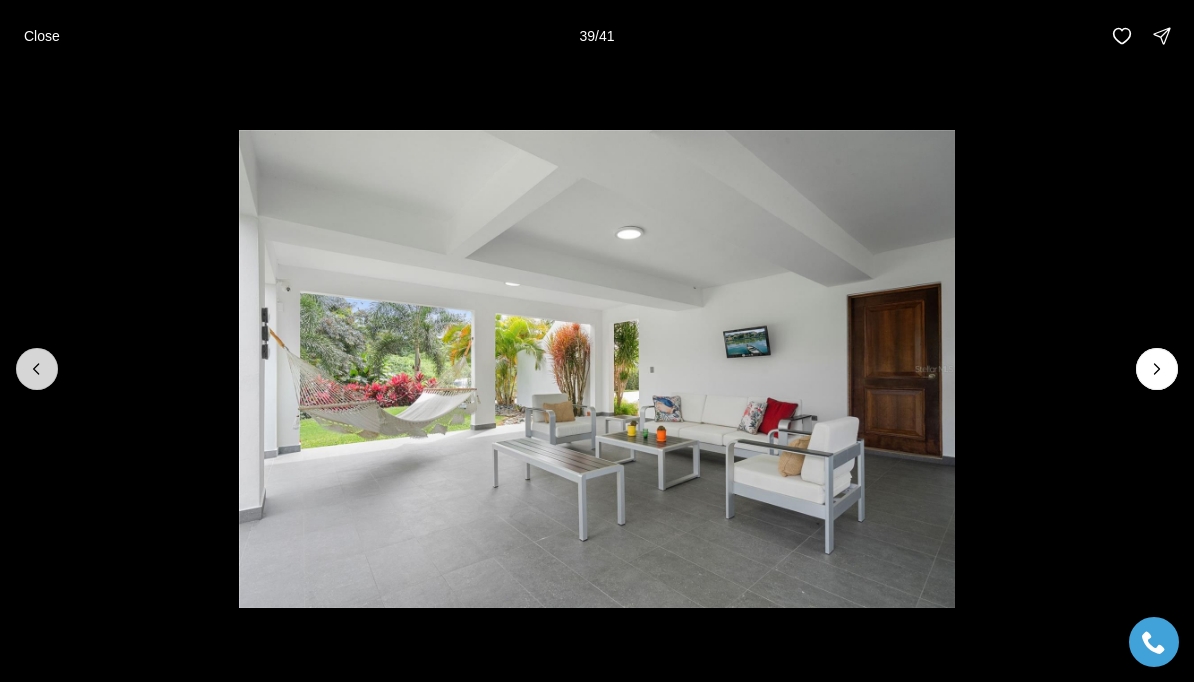 click 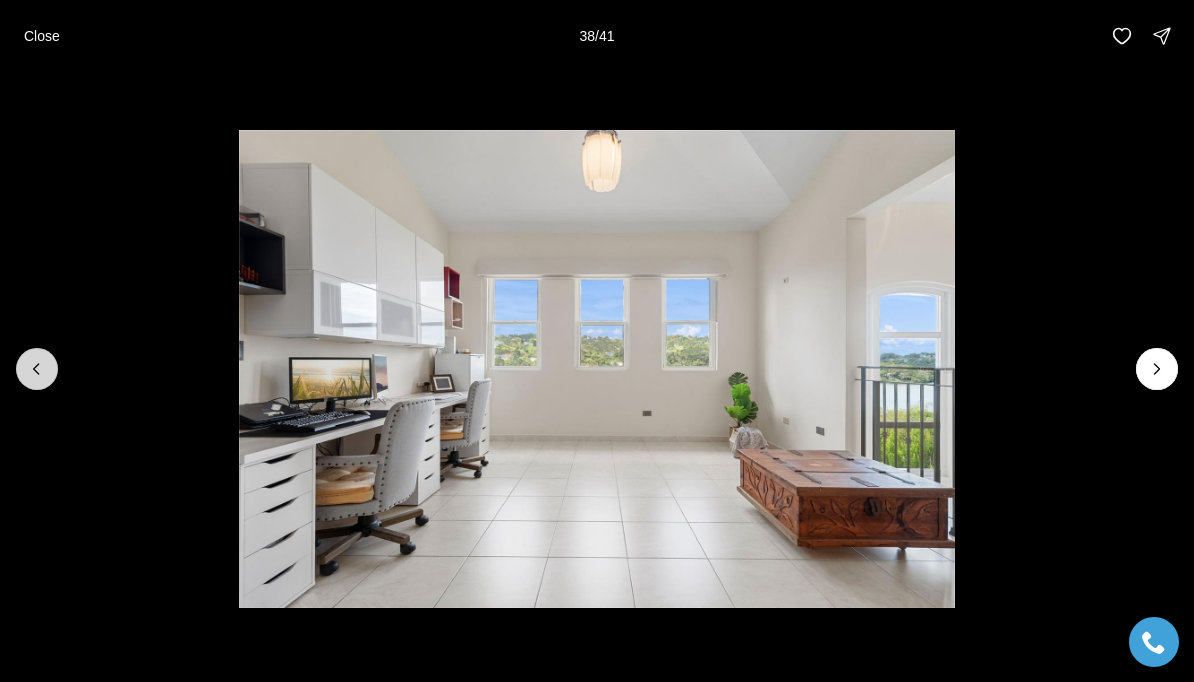click 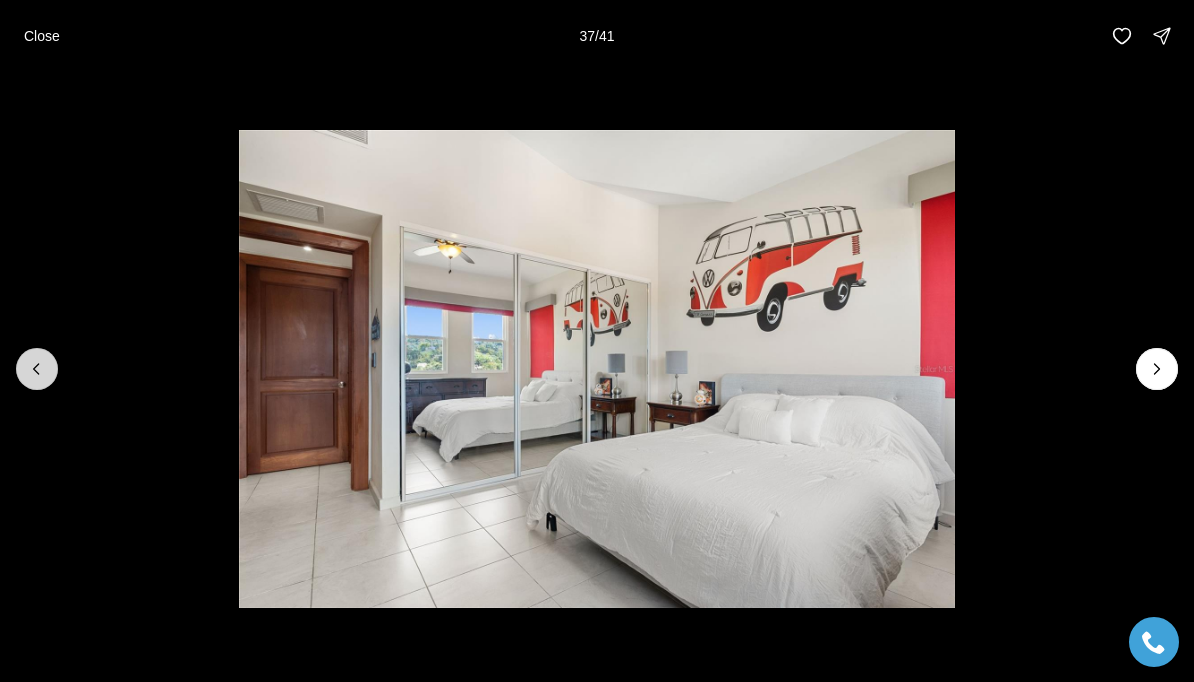 click at bounding box center (37, 369) 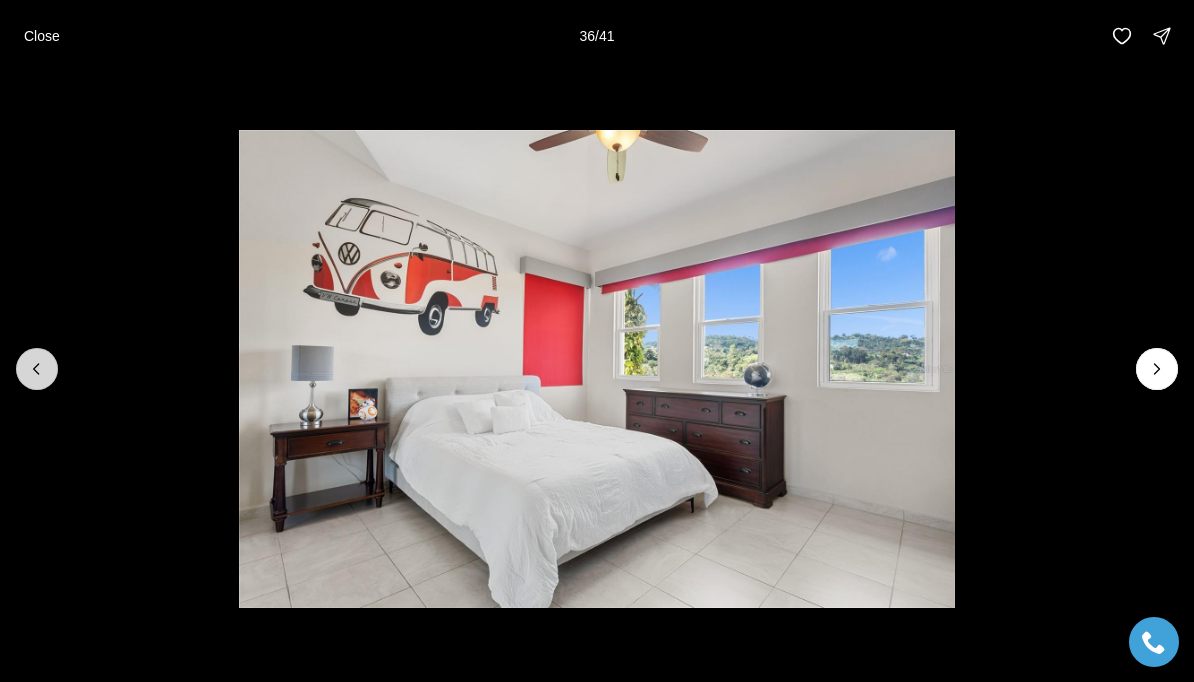 click 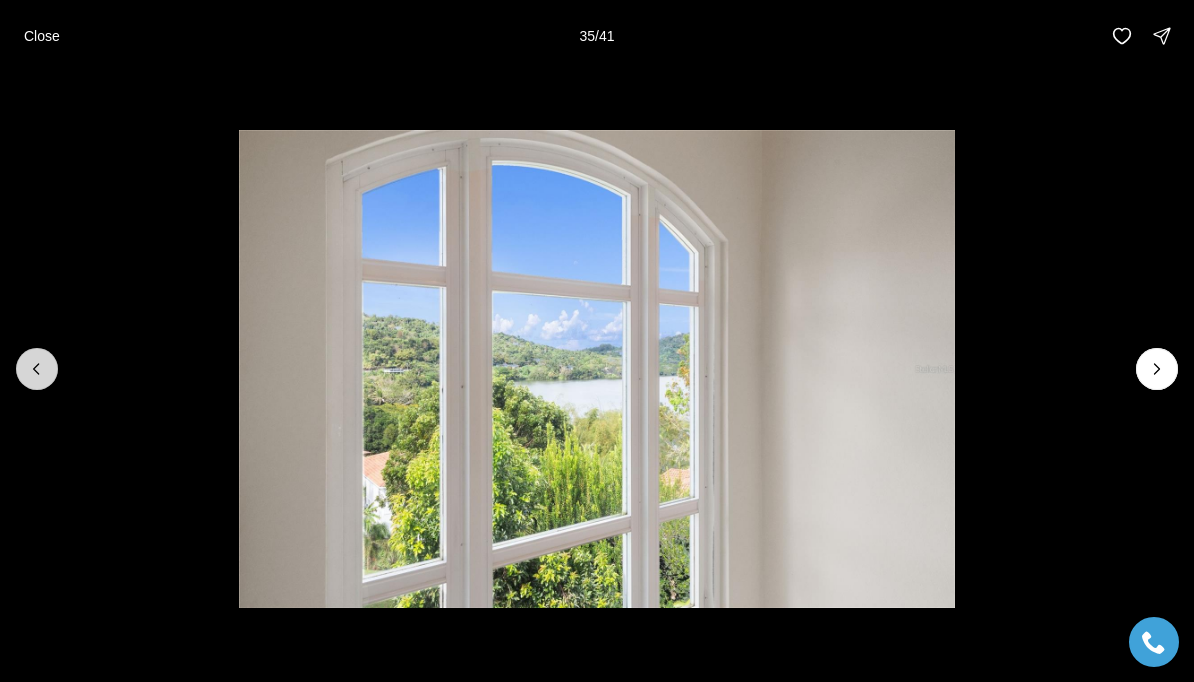 click 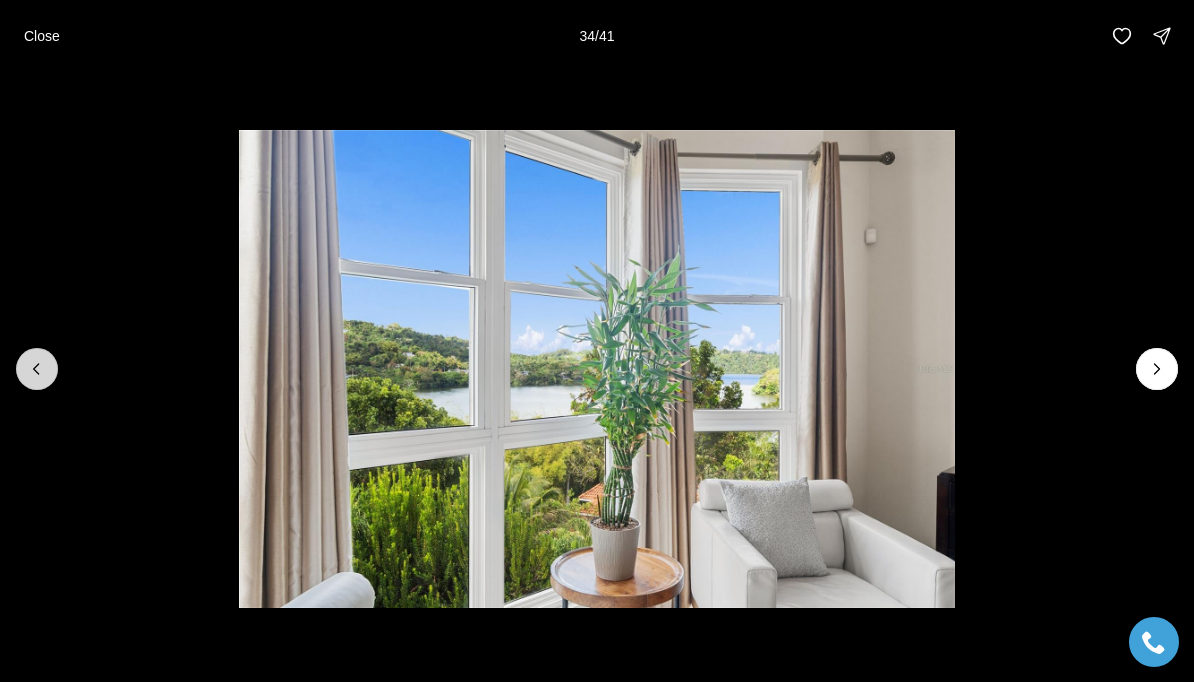 click 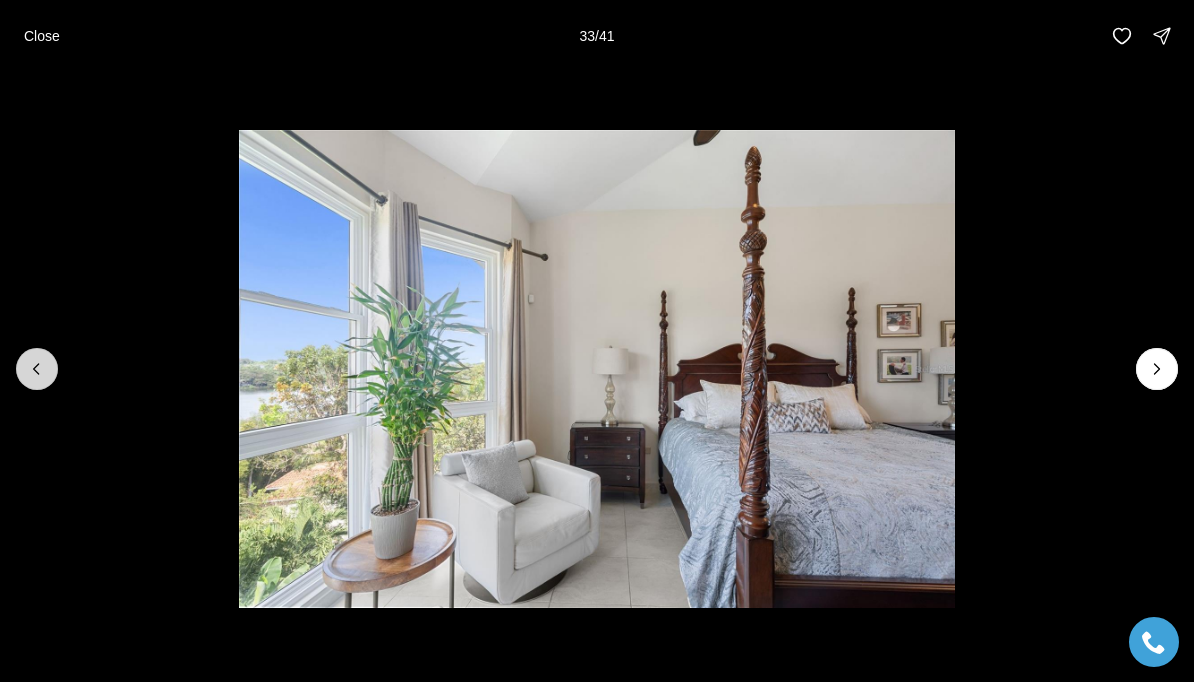 click 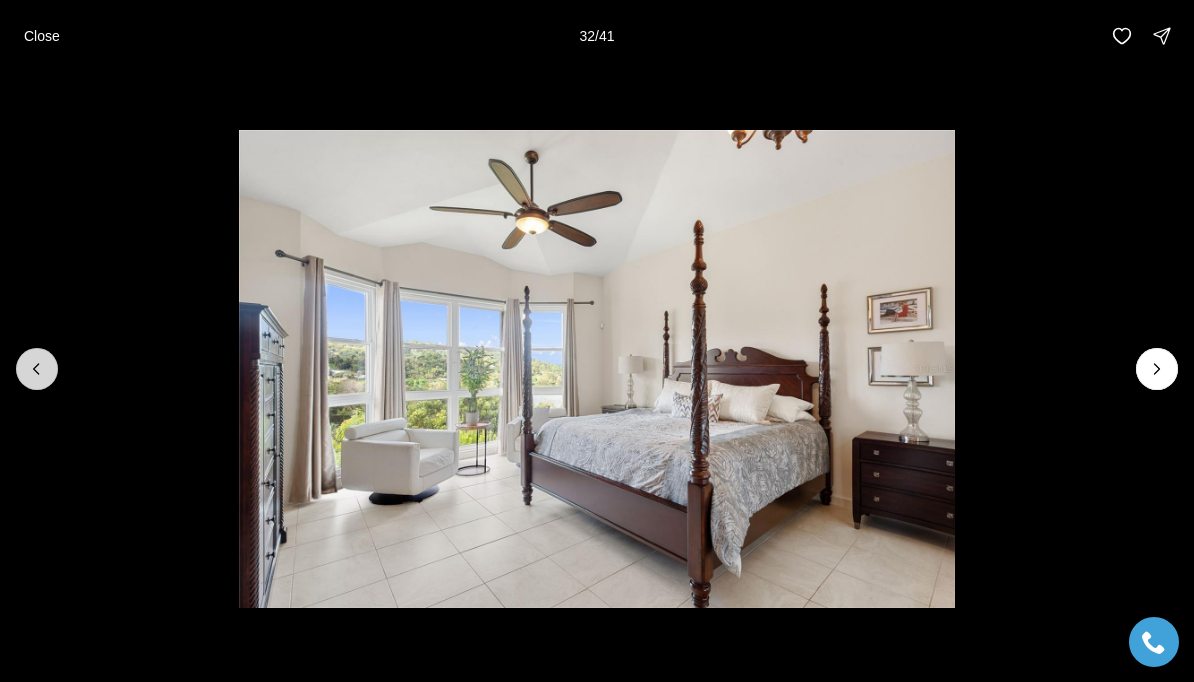 click 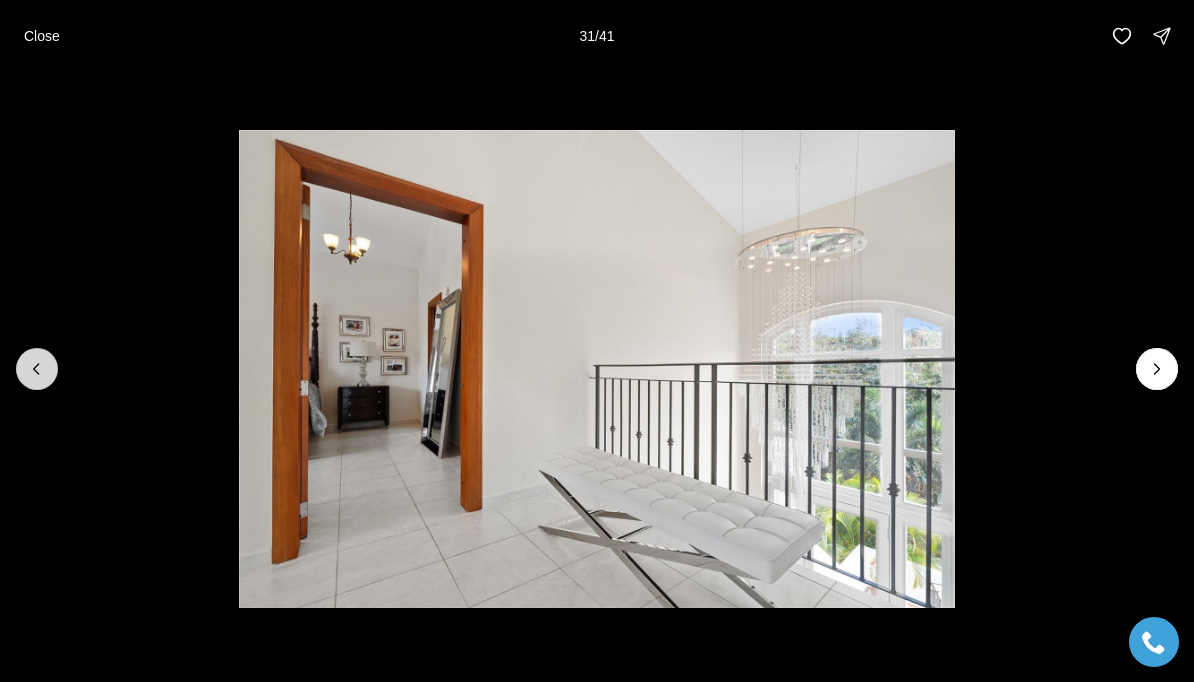 click 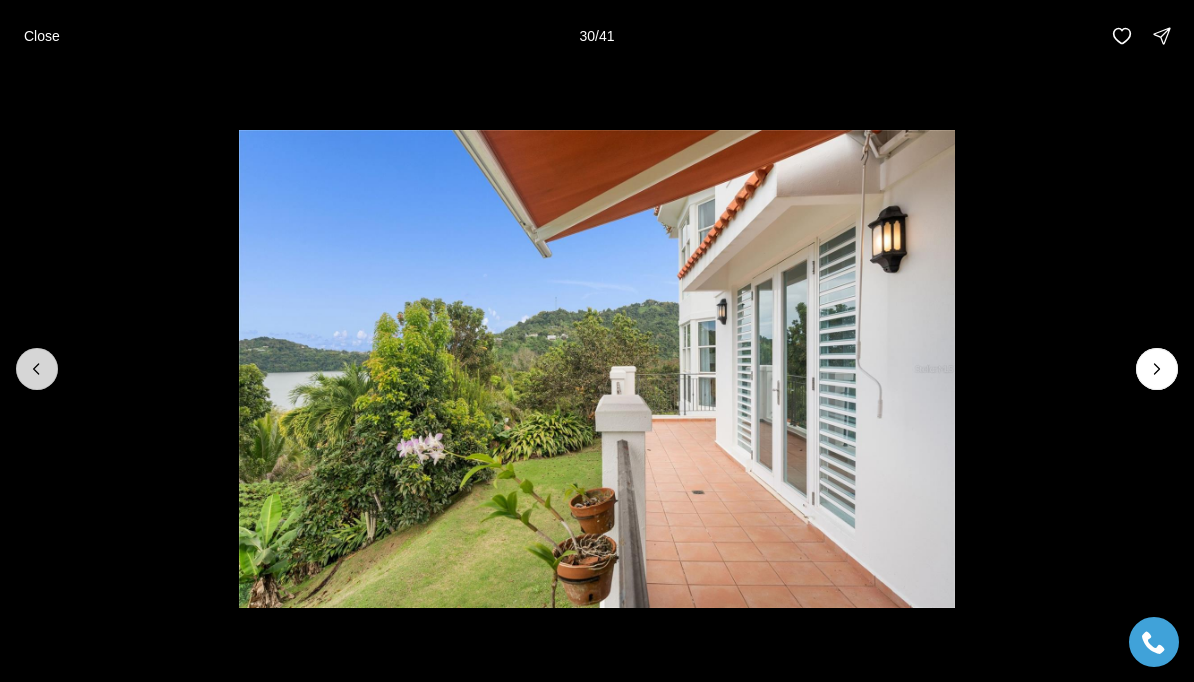 click 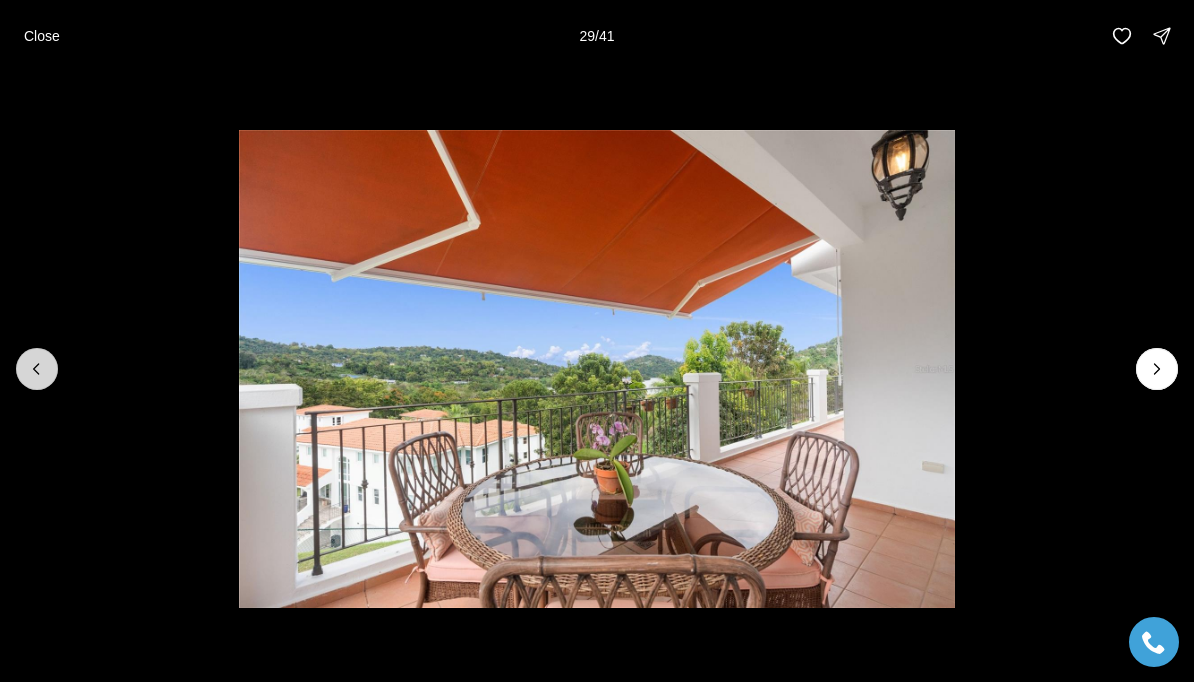 click 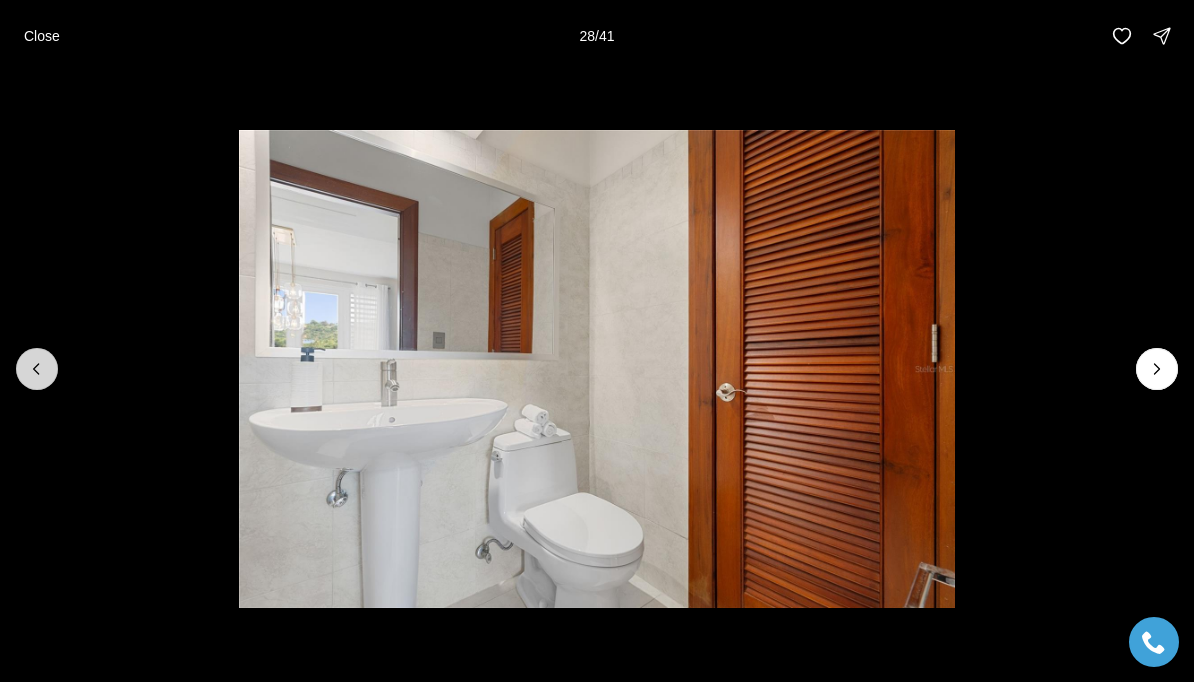 click 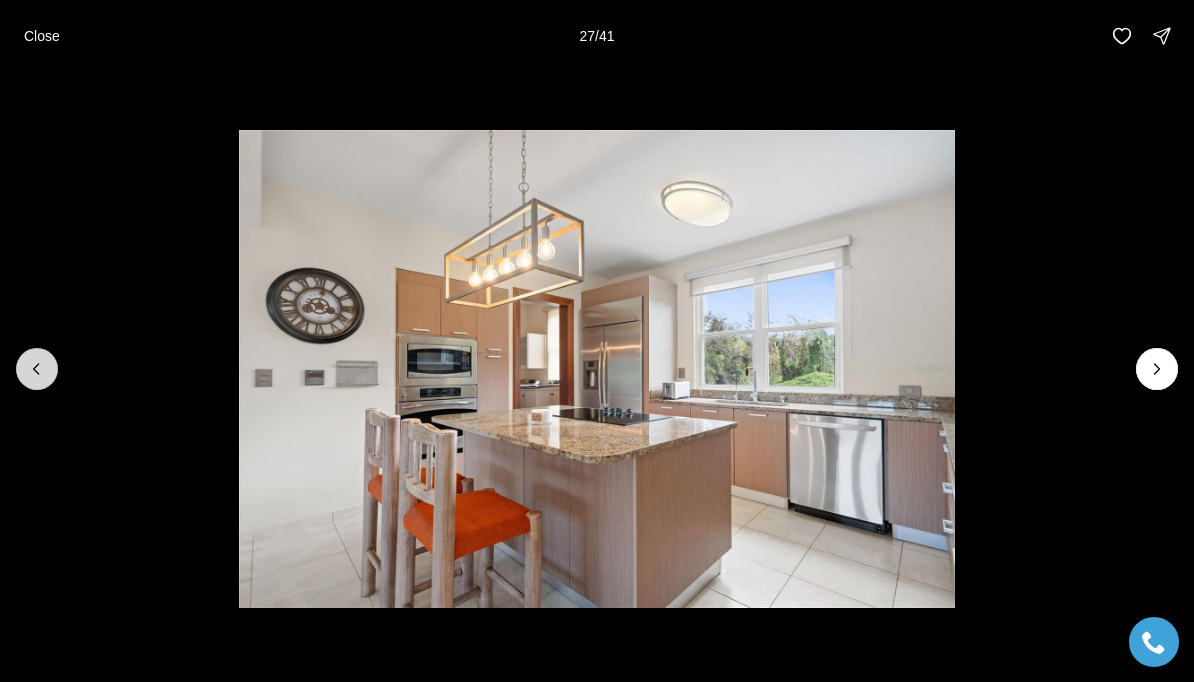 click 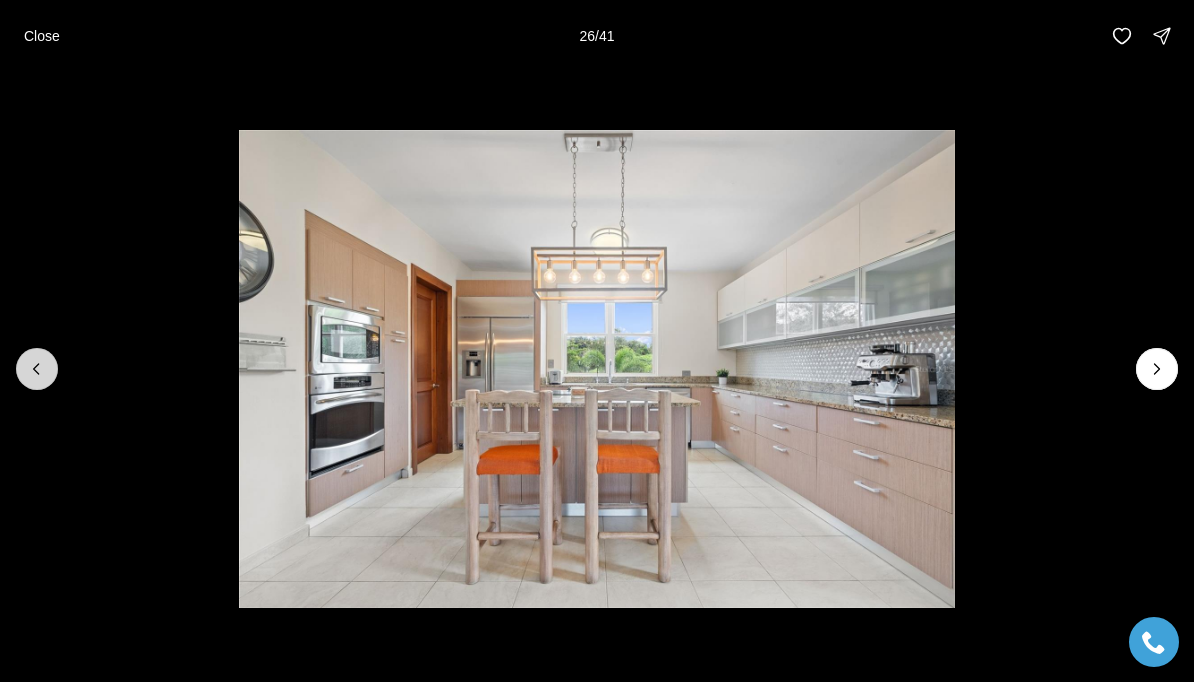 click 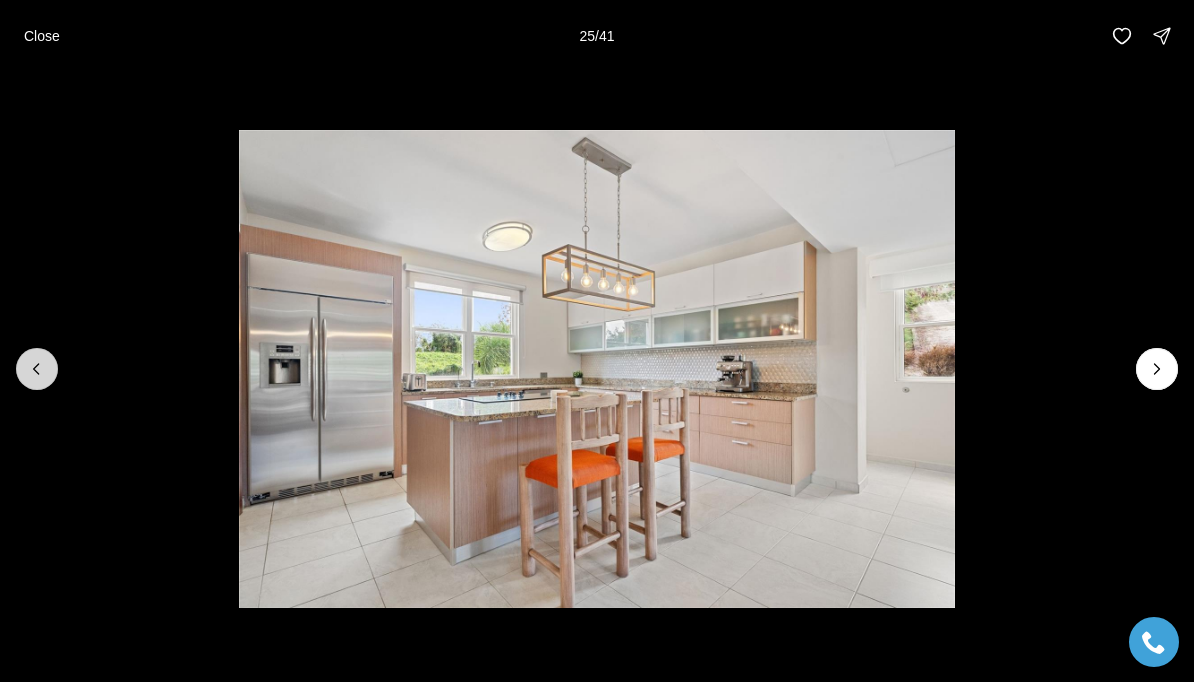 click at bounding box center (37, 369) 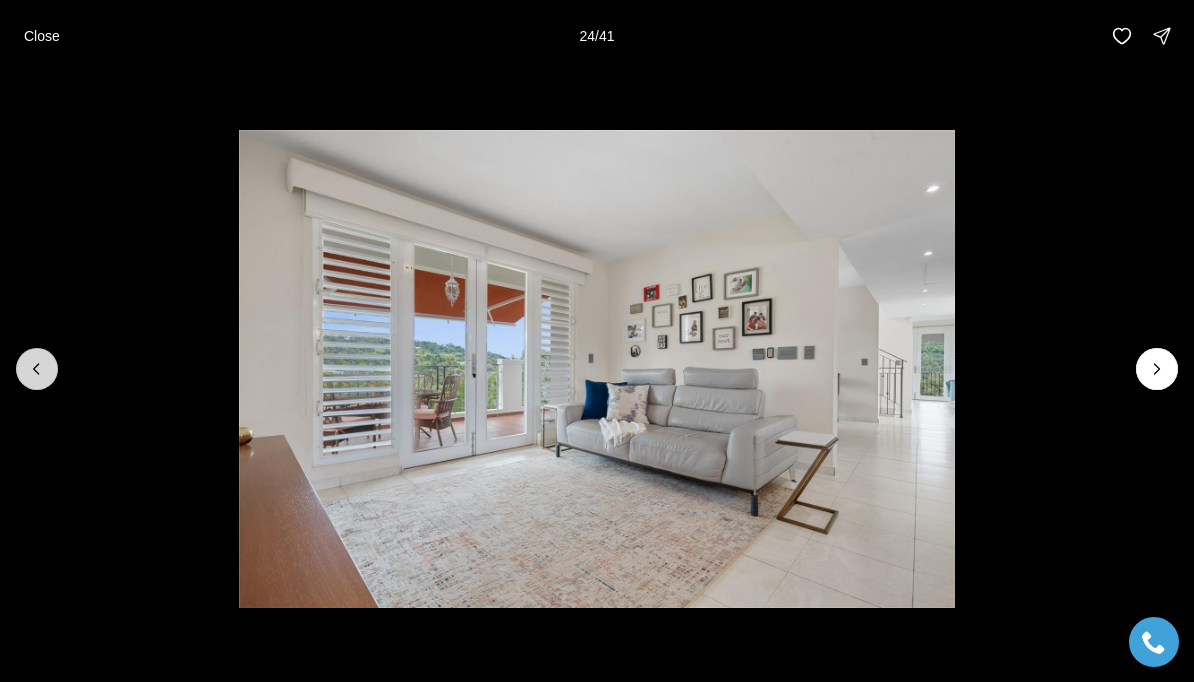click 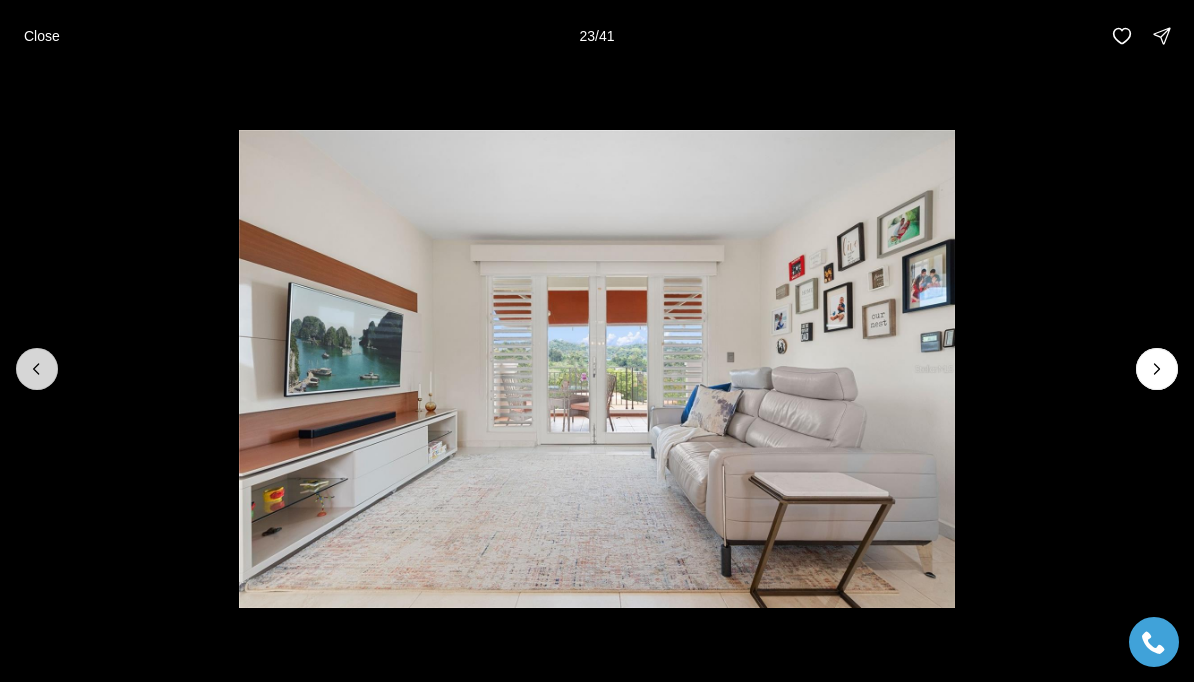 click at bounding box center (37, 369) 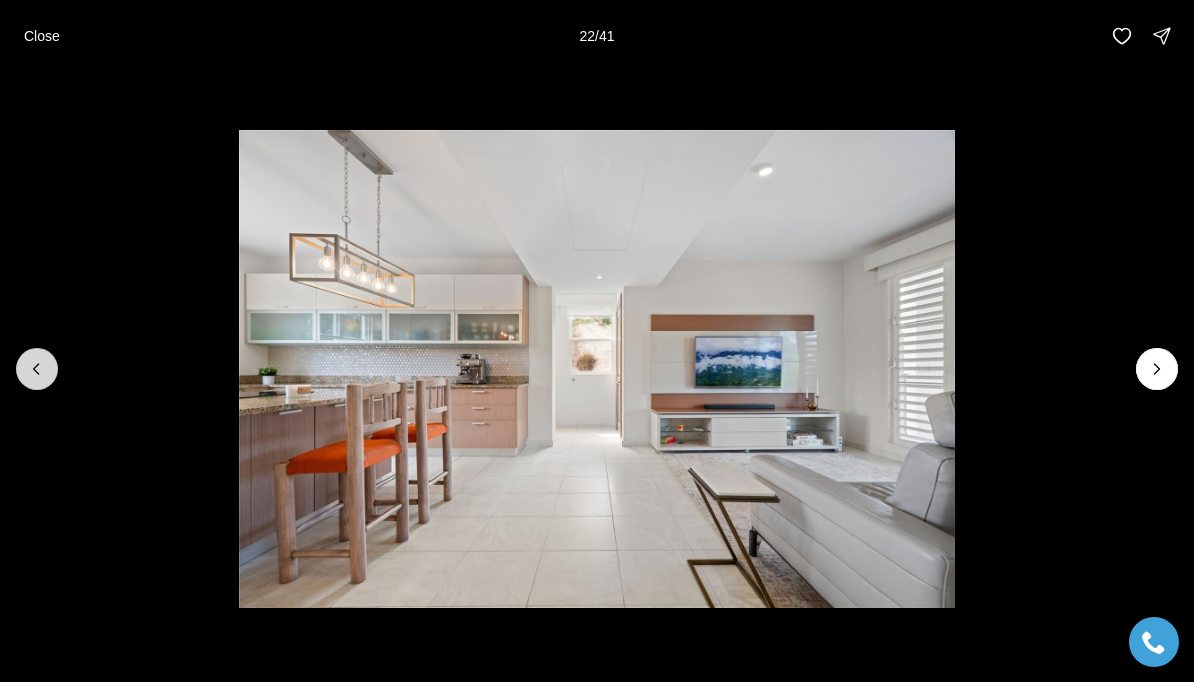 click at bounding box center (37, 369) 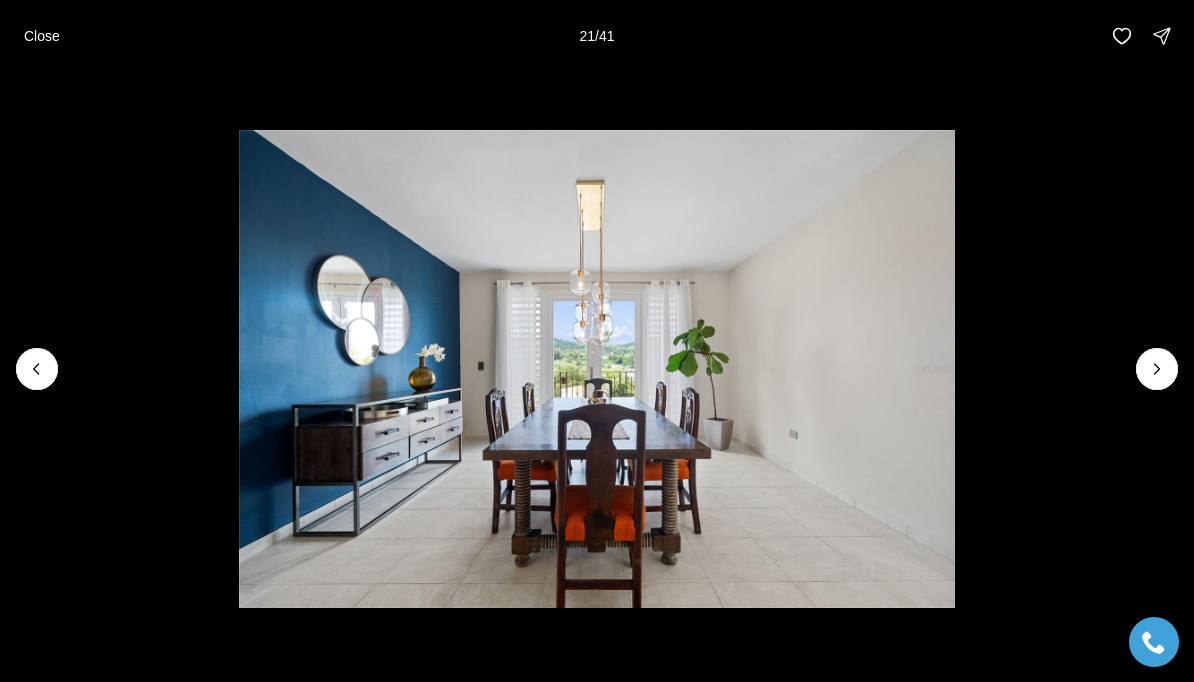 click at bounding box center [597, 368] 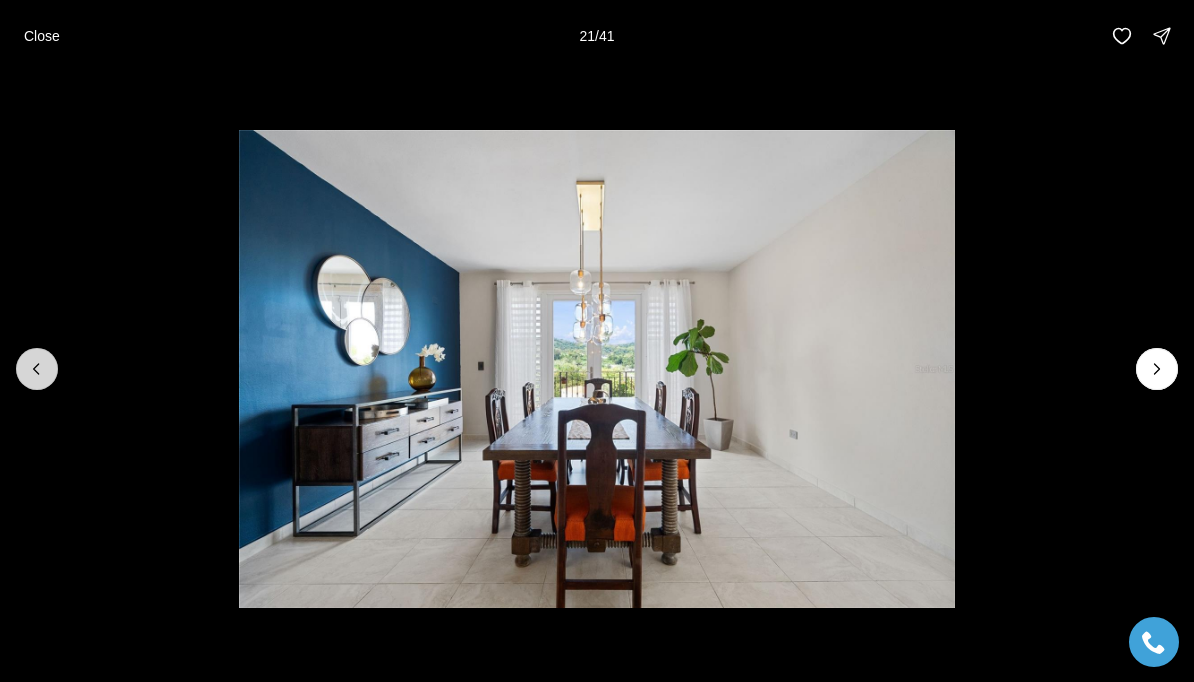 click at bounding box center [37, 369] 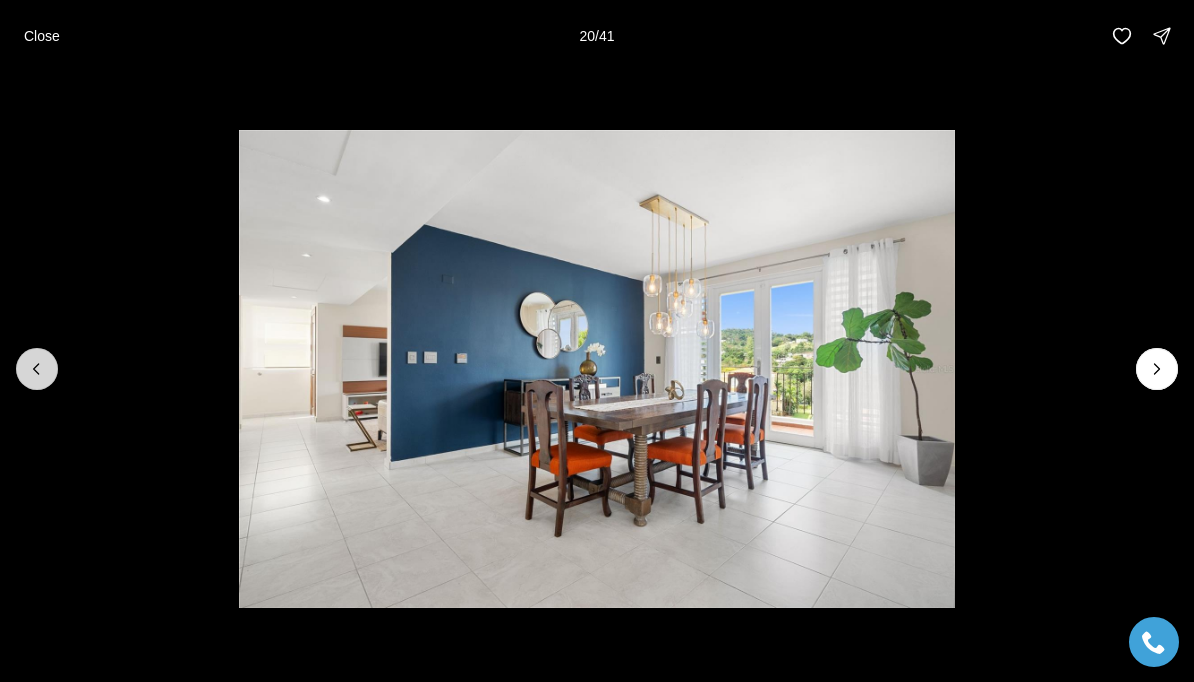 click 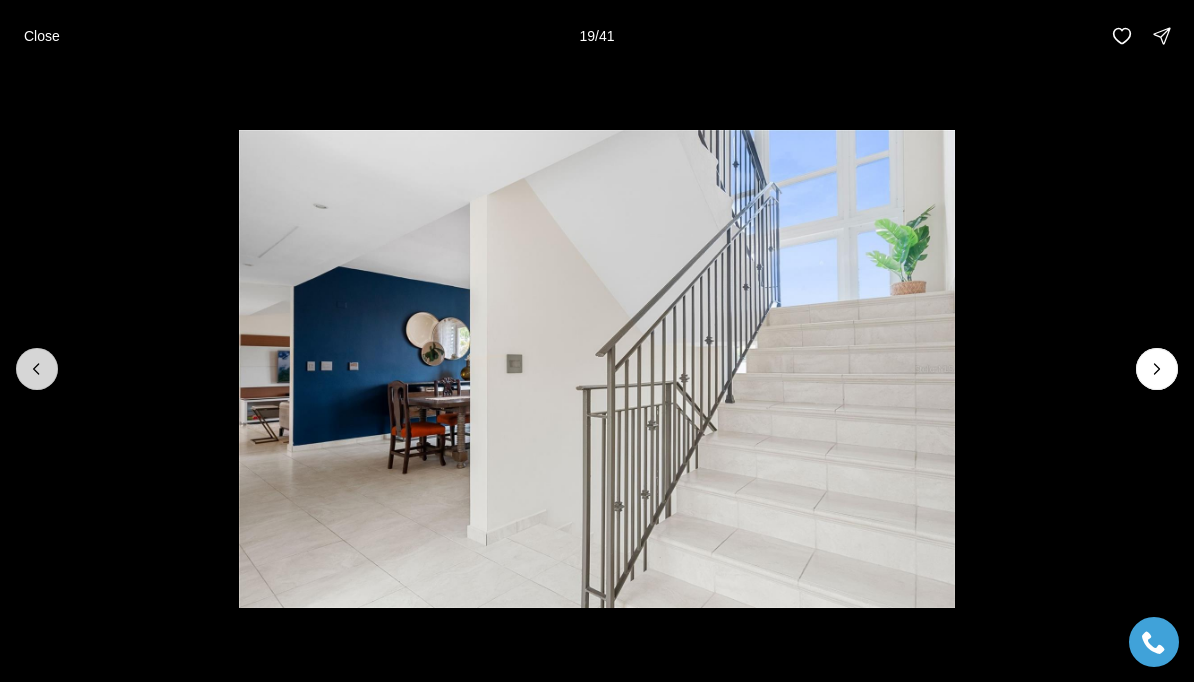 click 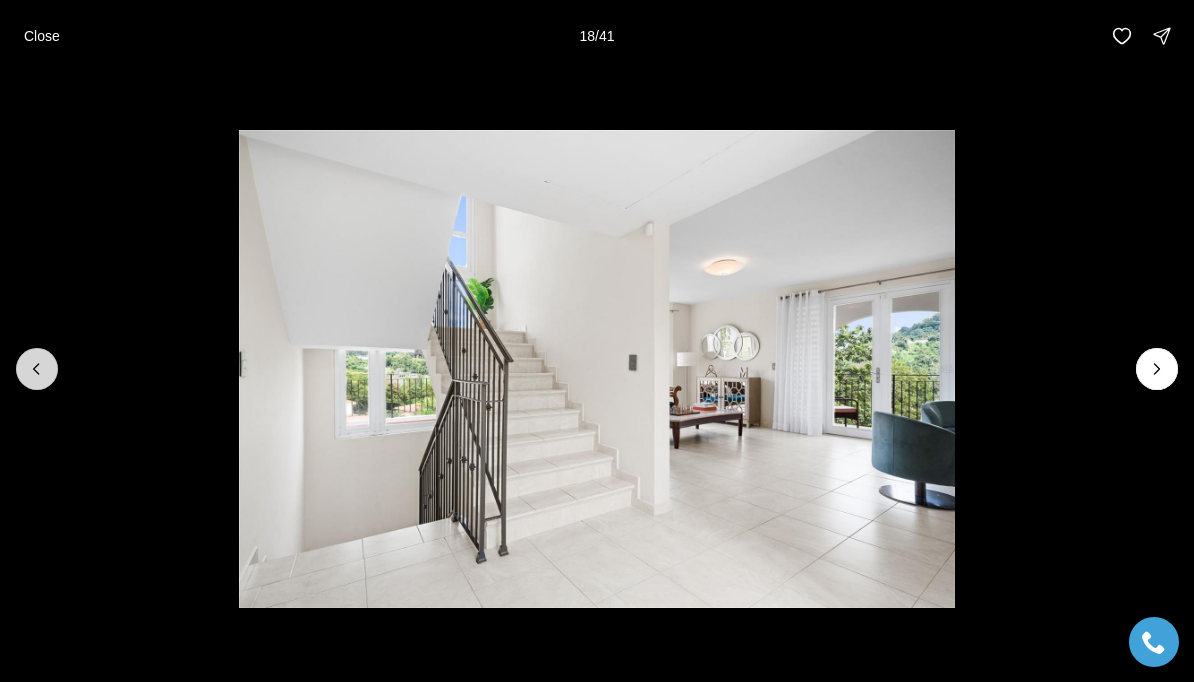 click 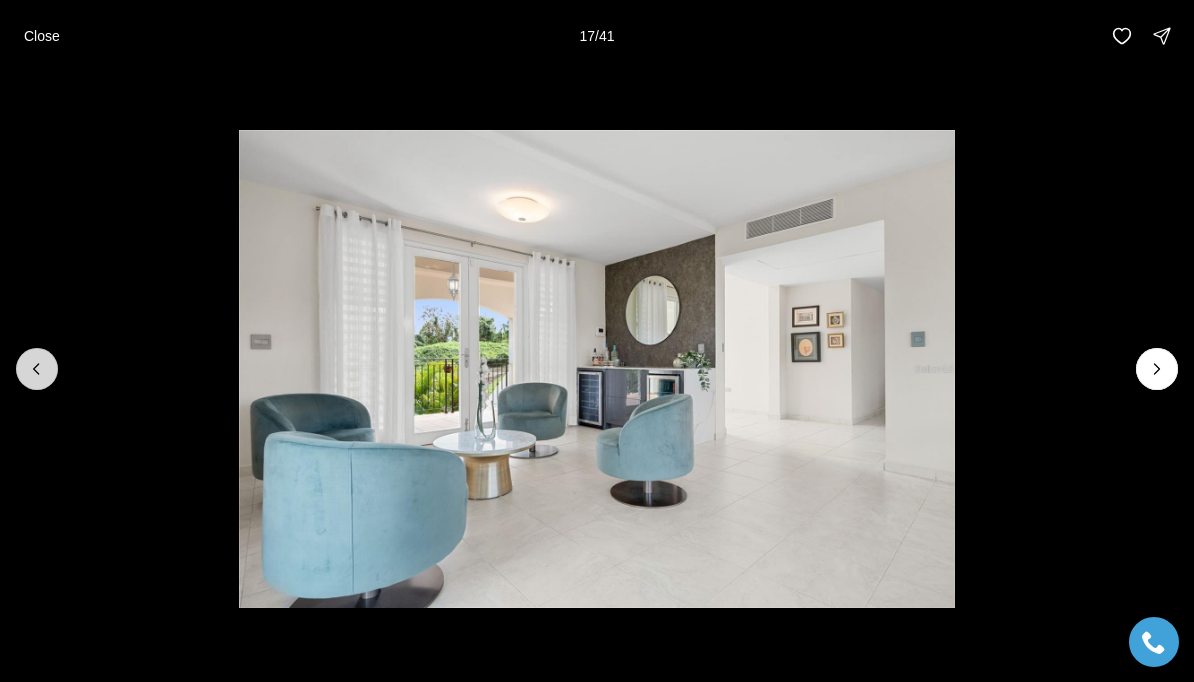 click 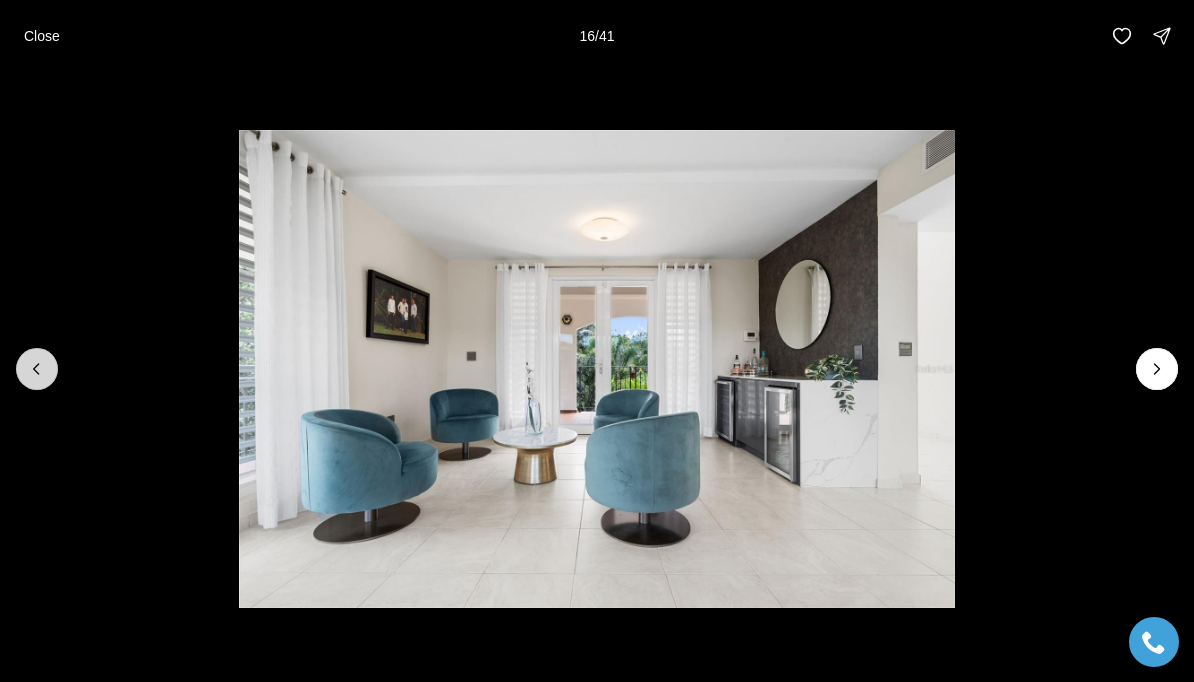 click 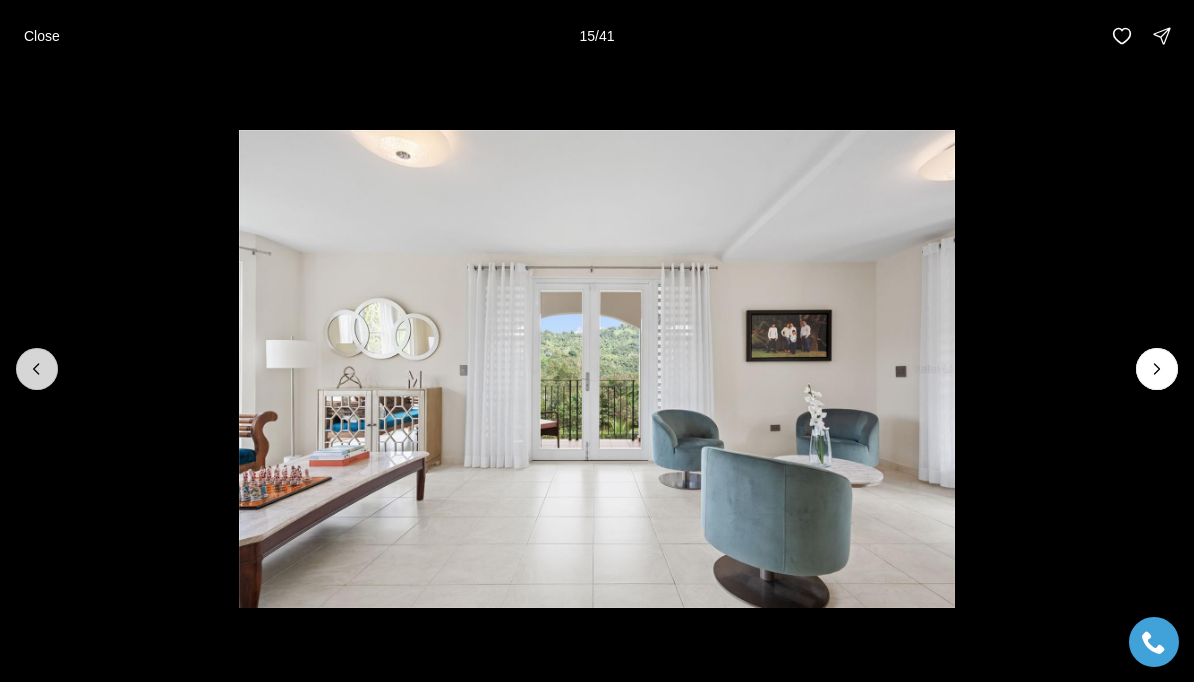 click at bounding box center [37, 369] 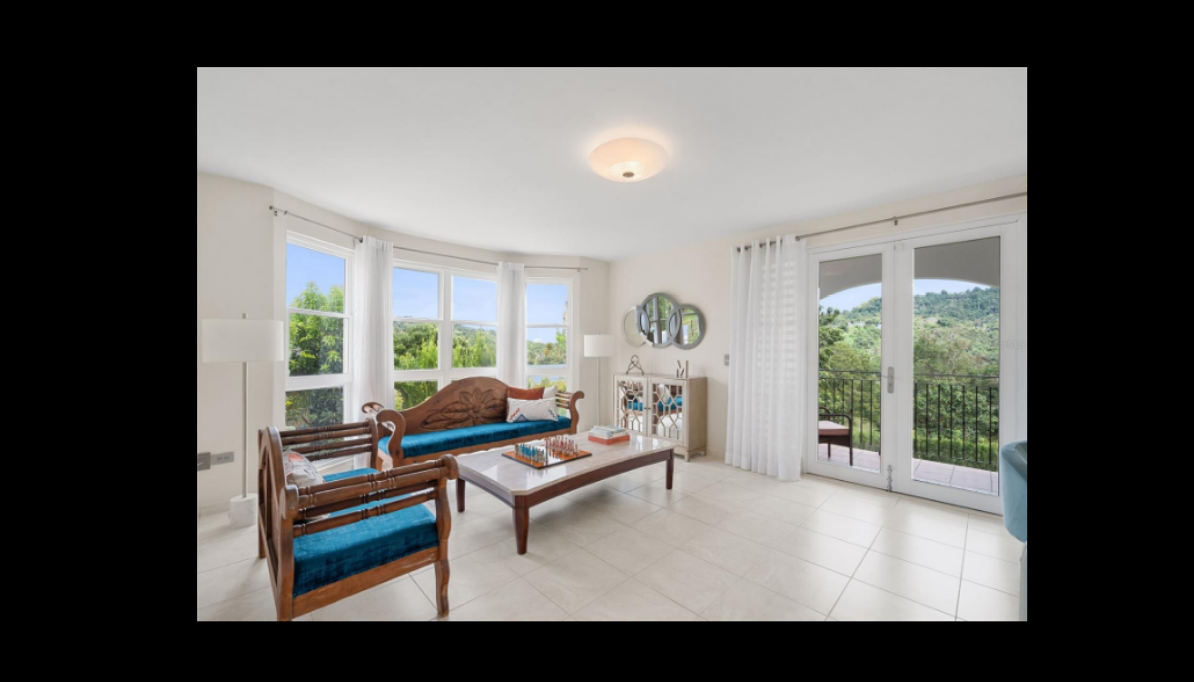 scroll, scrollTop: 37, scrollLeft: 0, axis: vertical 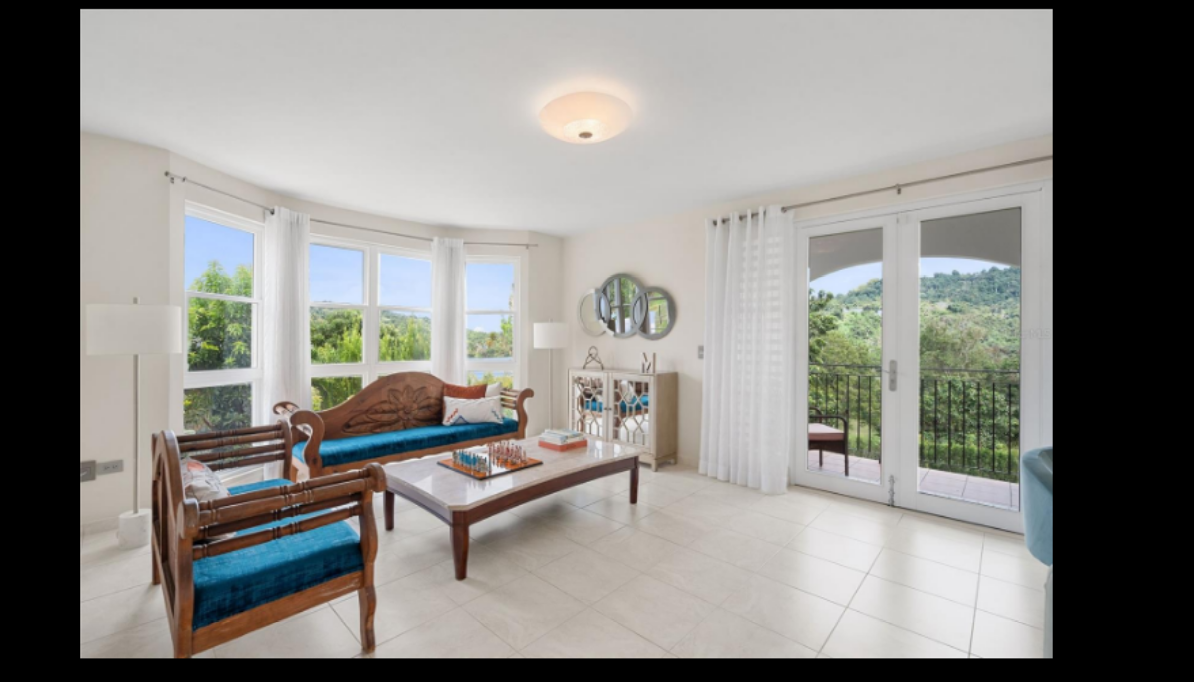 click at bounding box center (597, 368) 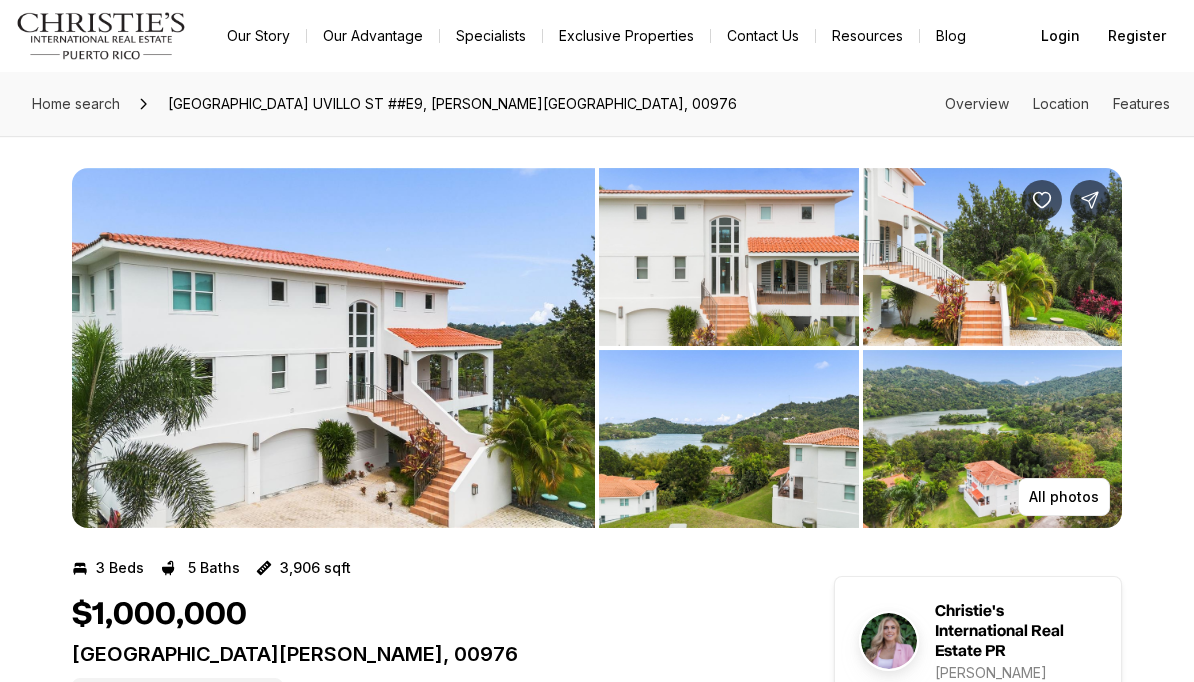 scroll, scrollTop: 0, scrollLeft: 0, axis: both 